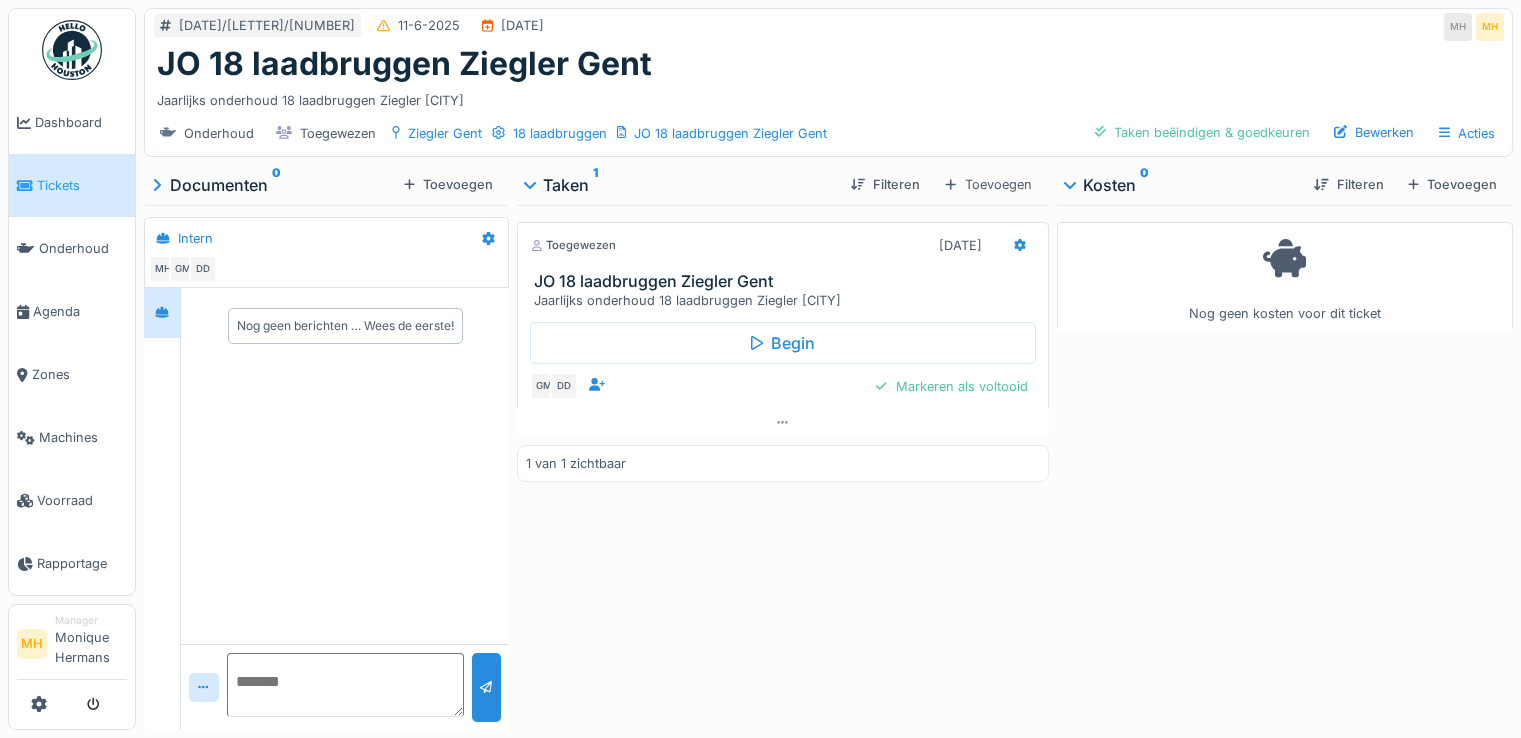 scroll, scrollTop: 0, scrollLeft: 0, axis: both 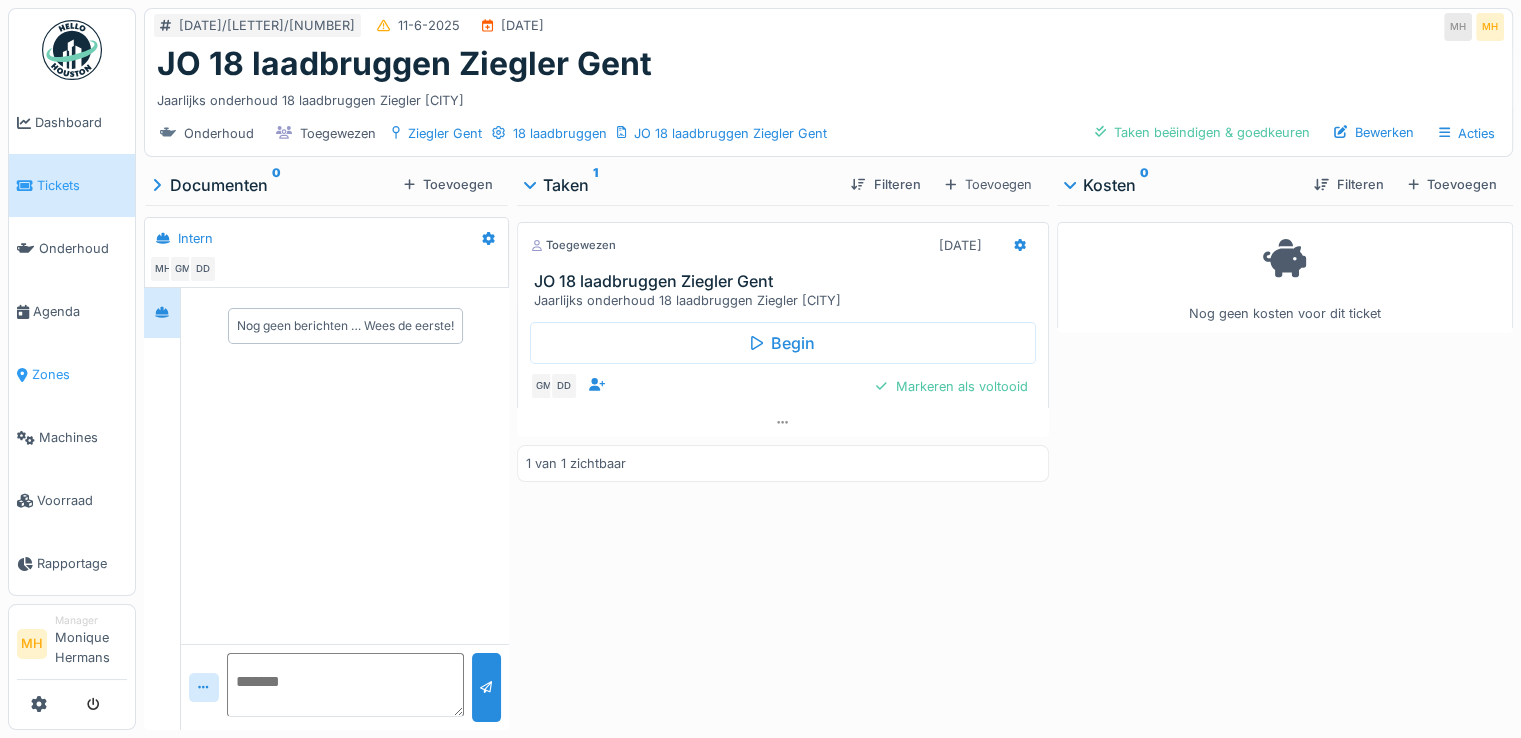 click on "Zones" at bounding box center (79, 374) 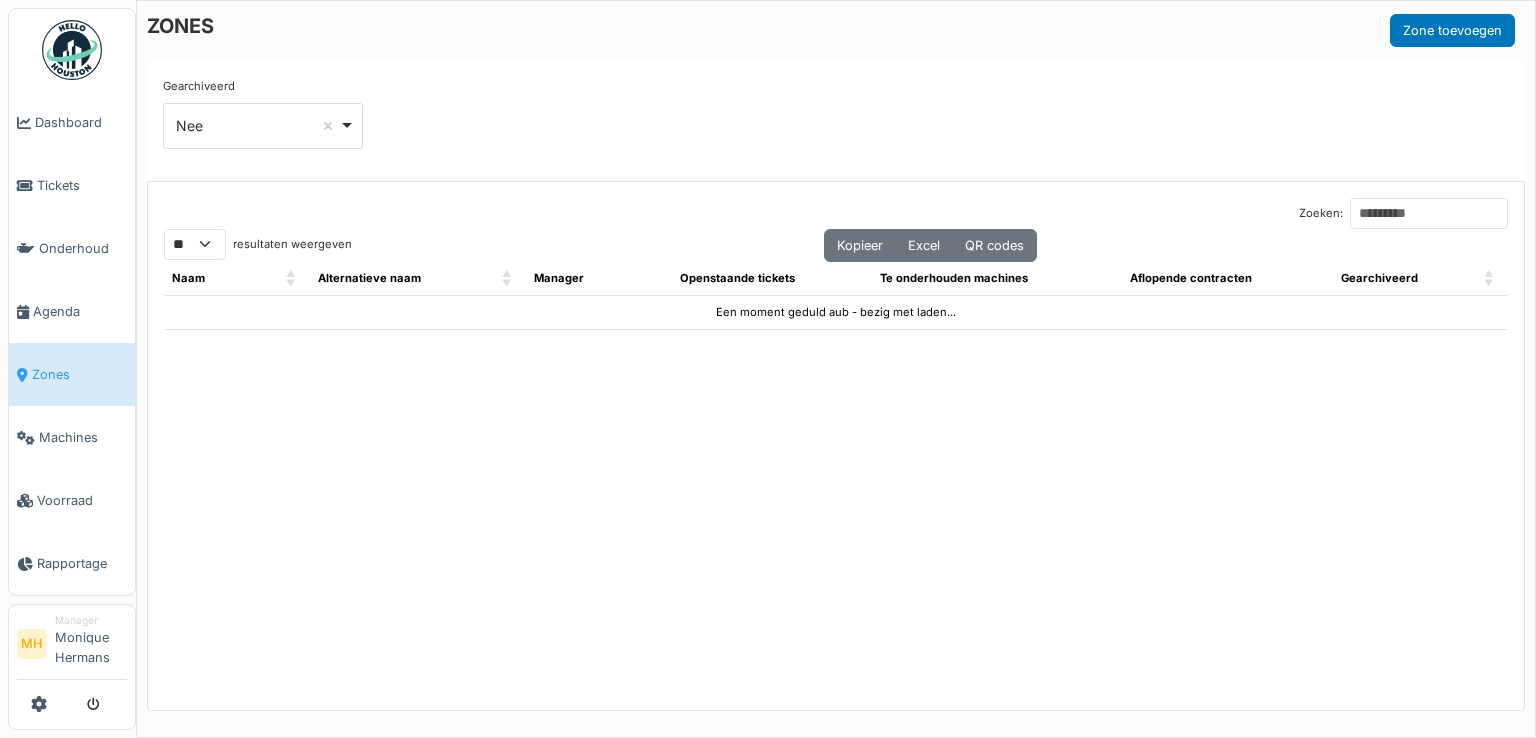 select on "**" 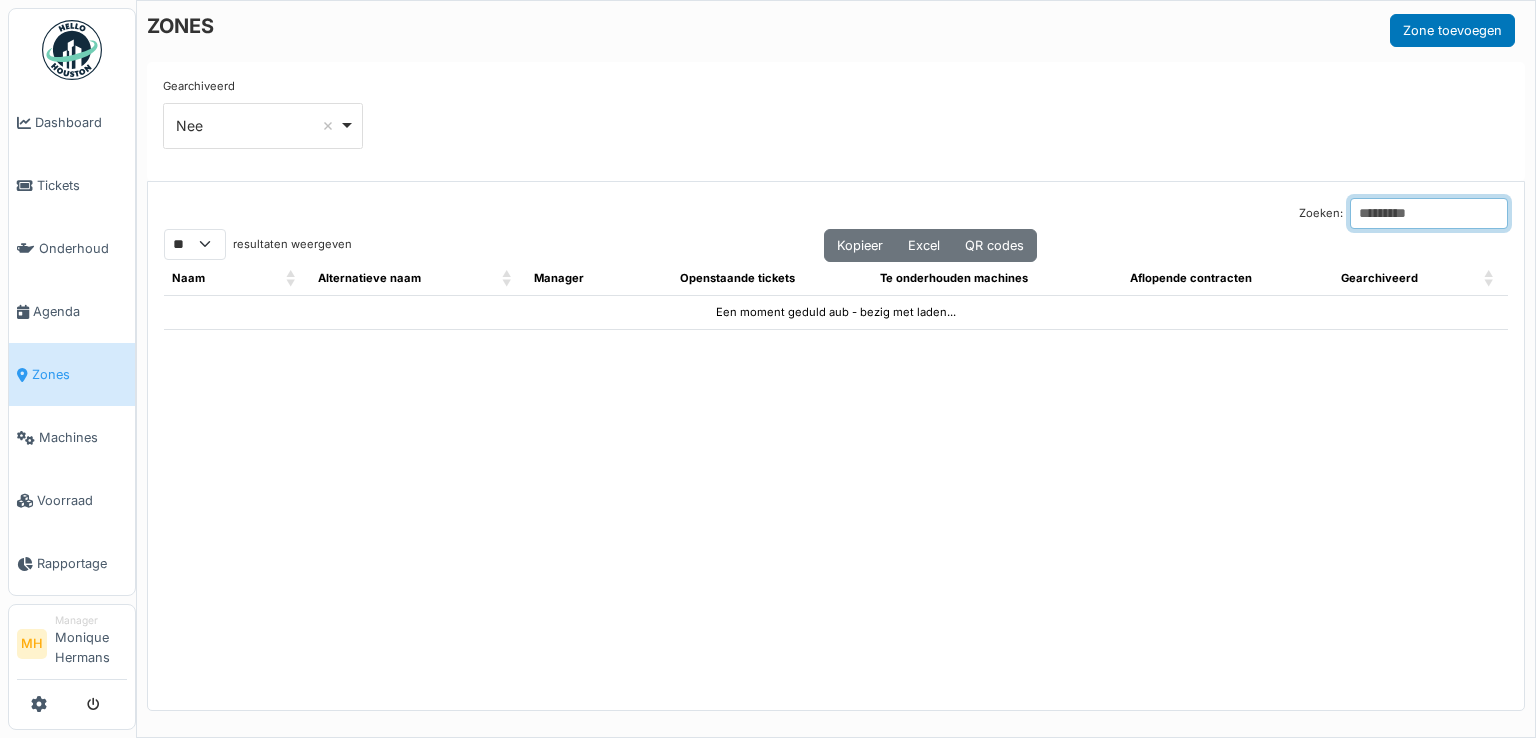 drag, startPoint x: 1324, startPoint y: 197, endPoint x: 1337, endPoint y: 207, distance: 16.40122 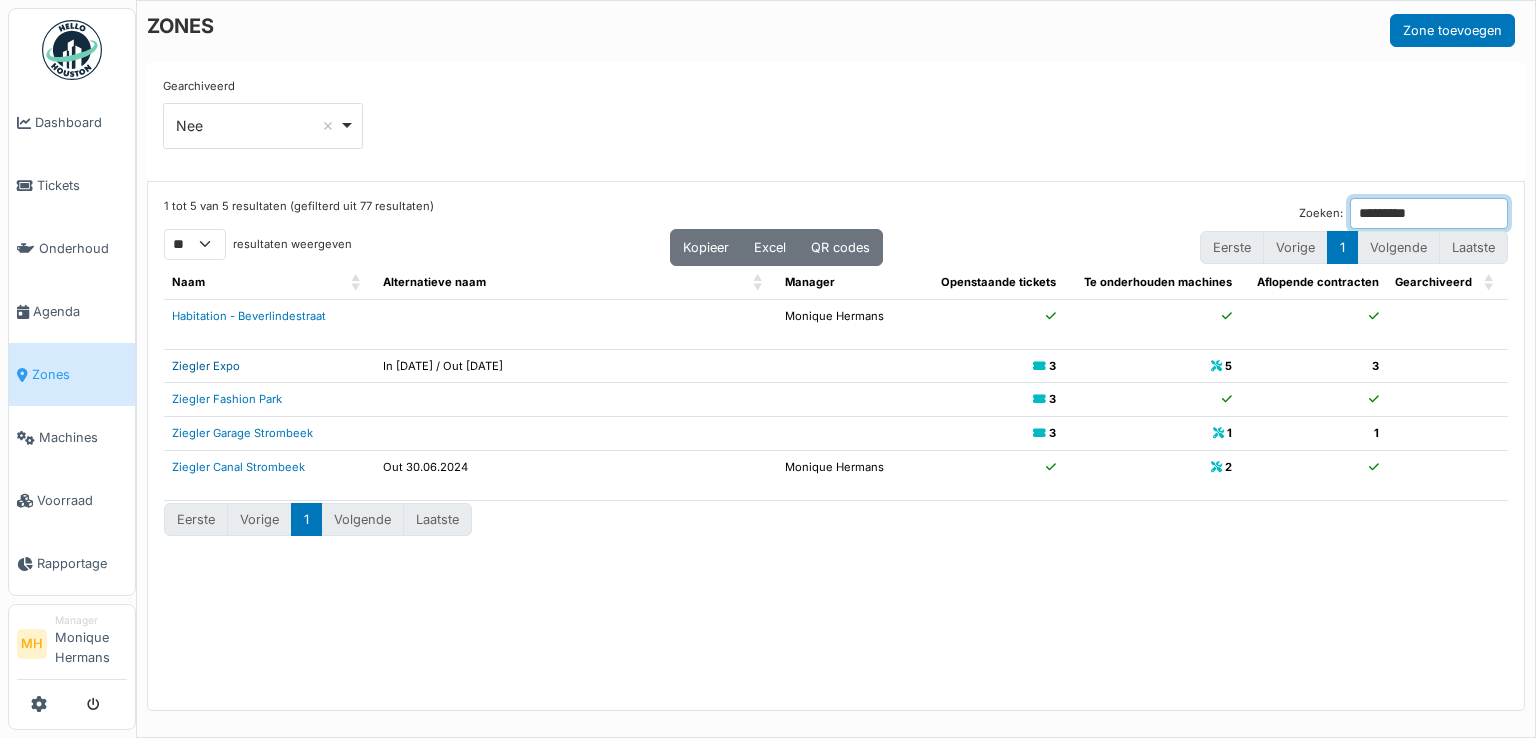 type on "*********" 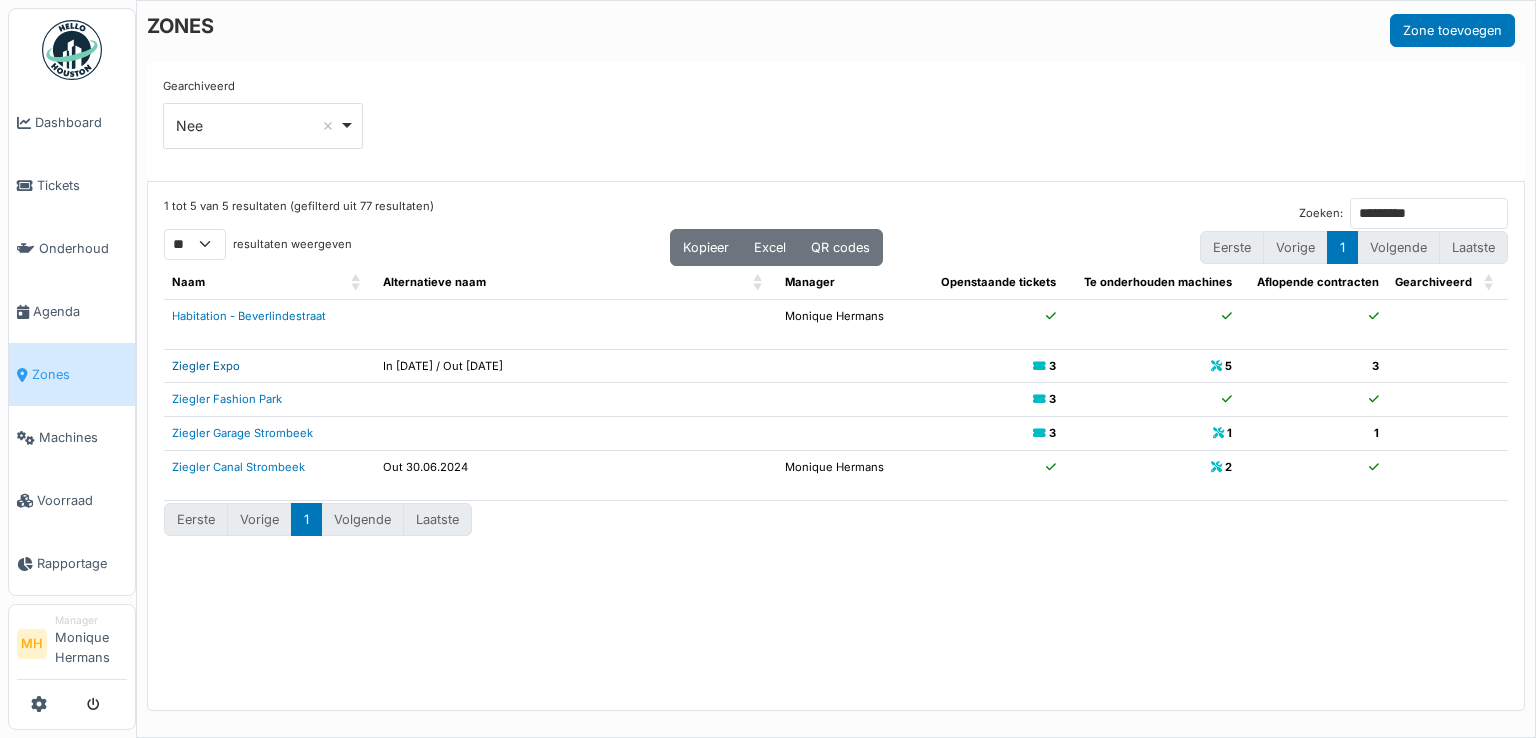 click on "Ziegler Expo" at bounding box center (206, 366) 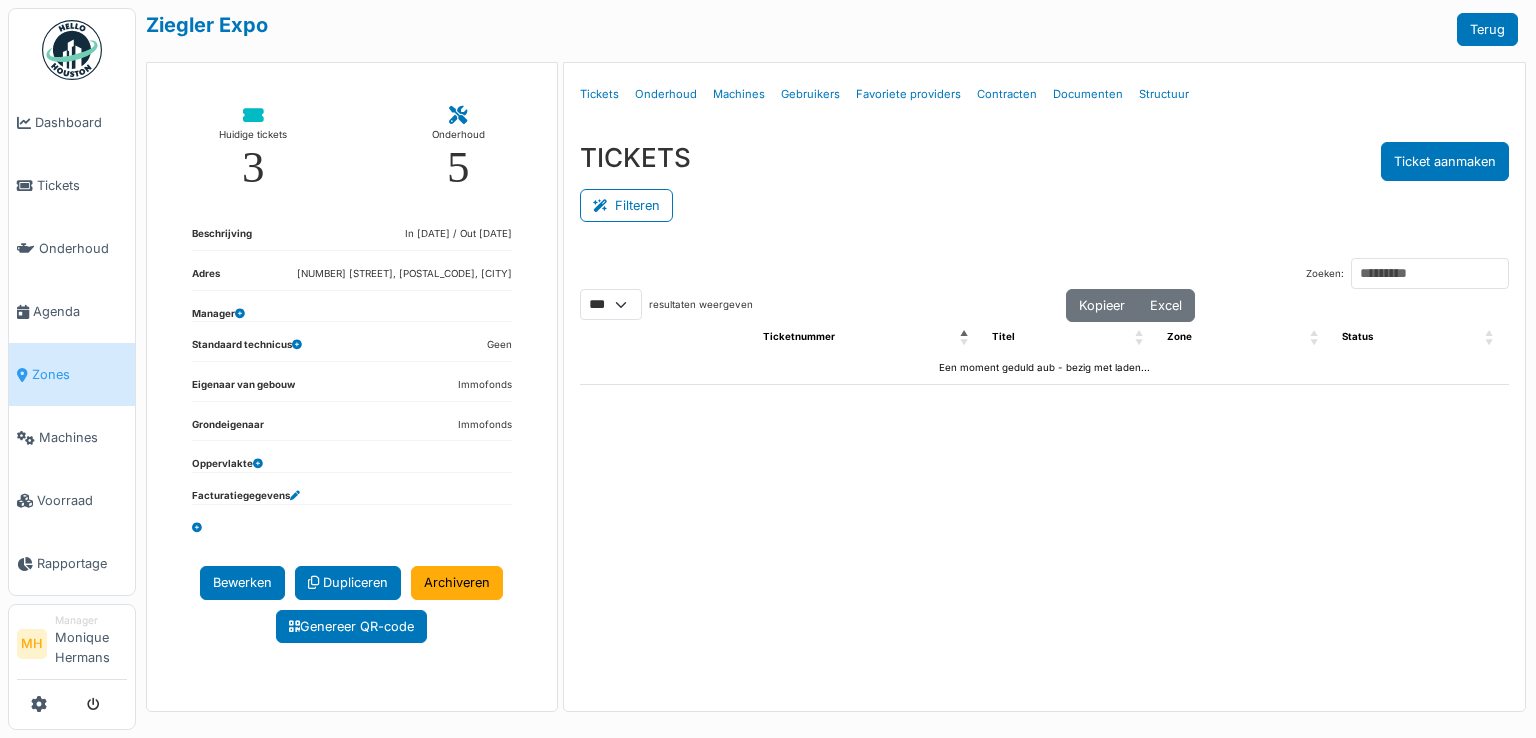 select on "***" 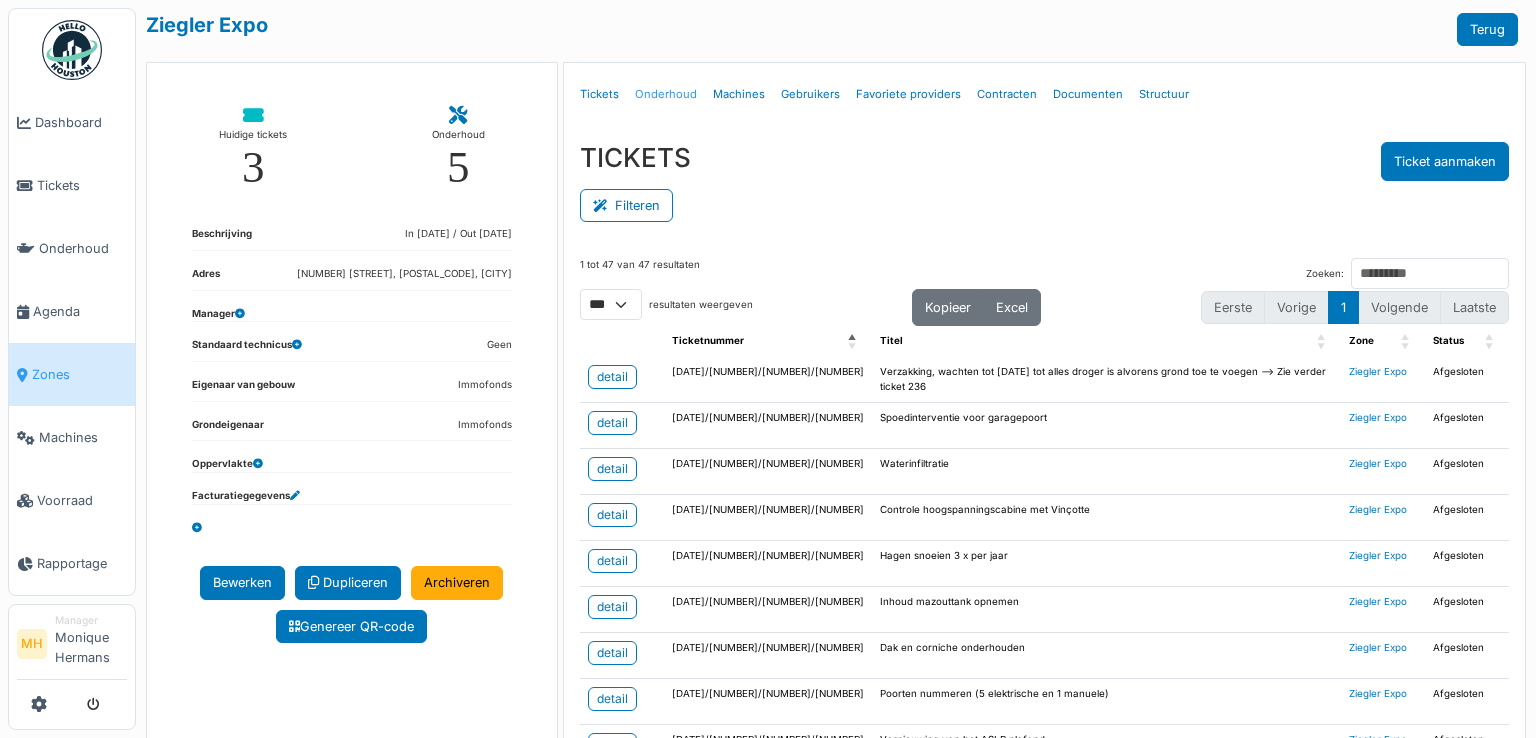 click on "Onderhoud" at bounding box center (666, 94) 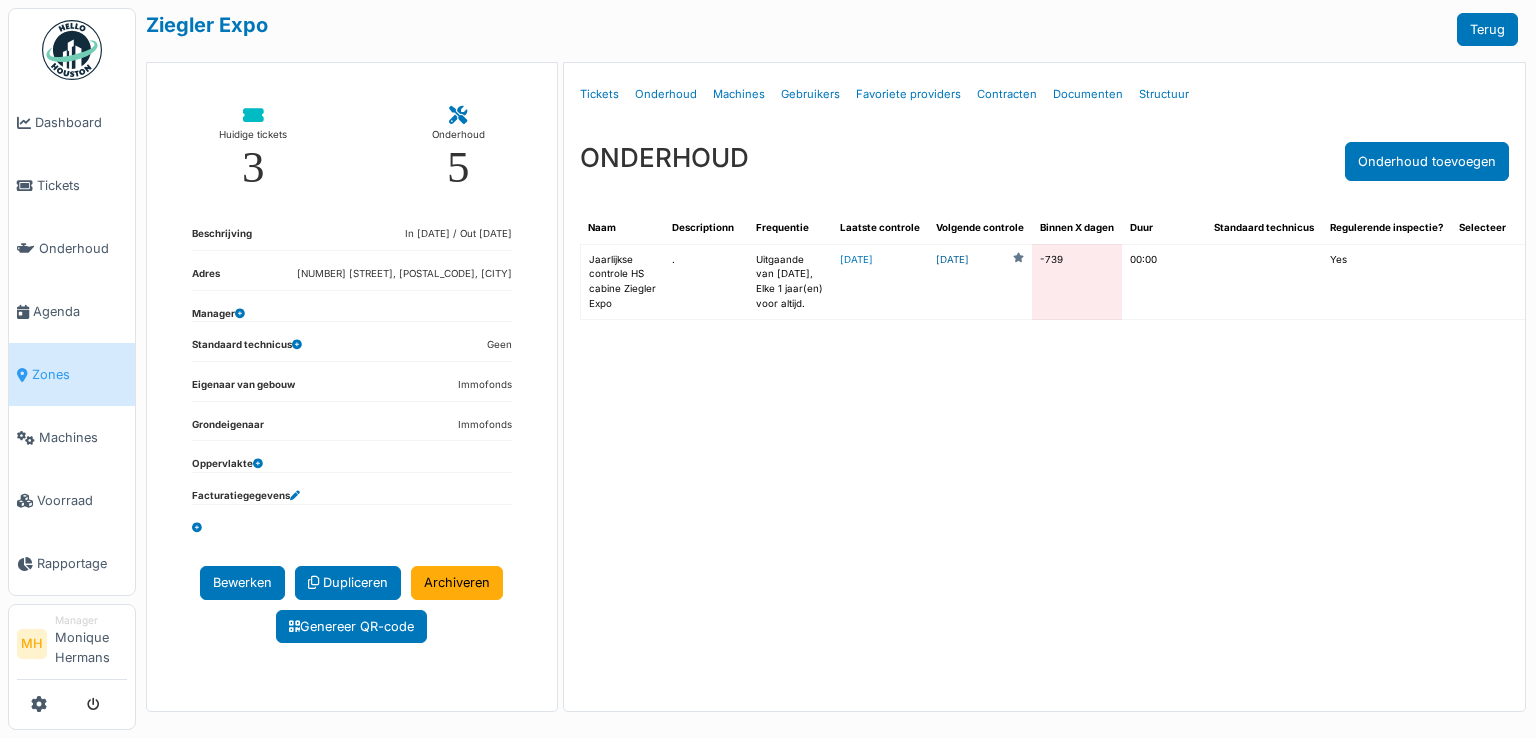 click on "2023-07-29" at bounding box center (952, 260) 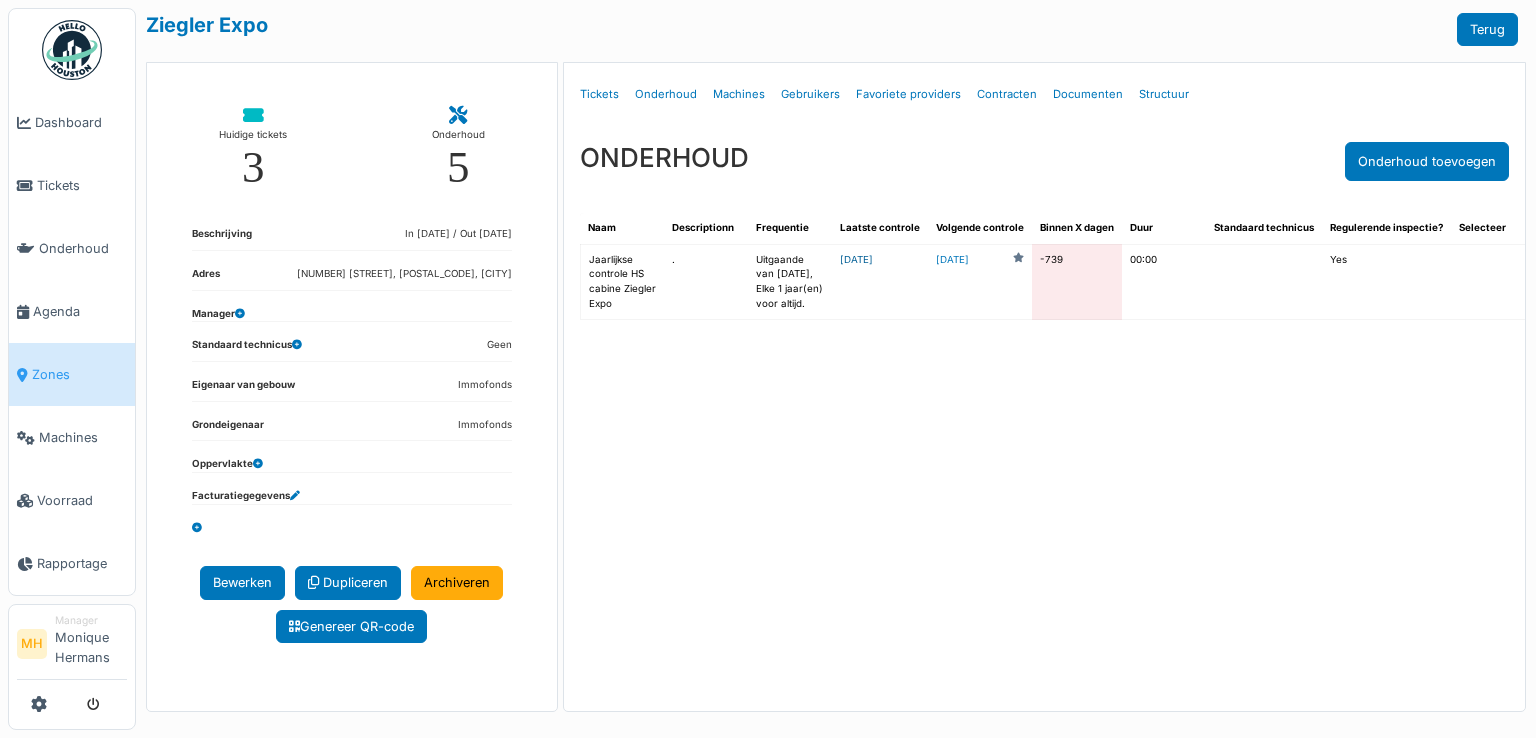click on "2021-05-25" at bounding box center (856, 259) 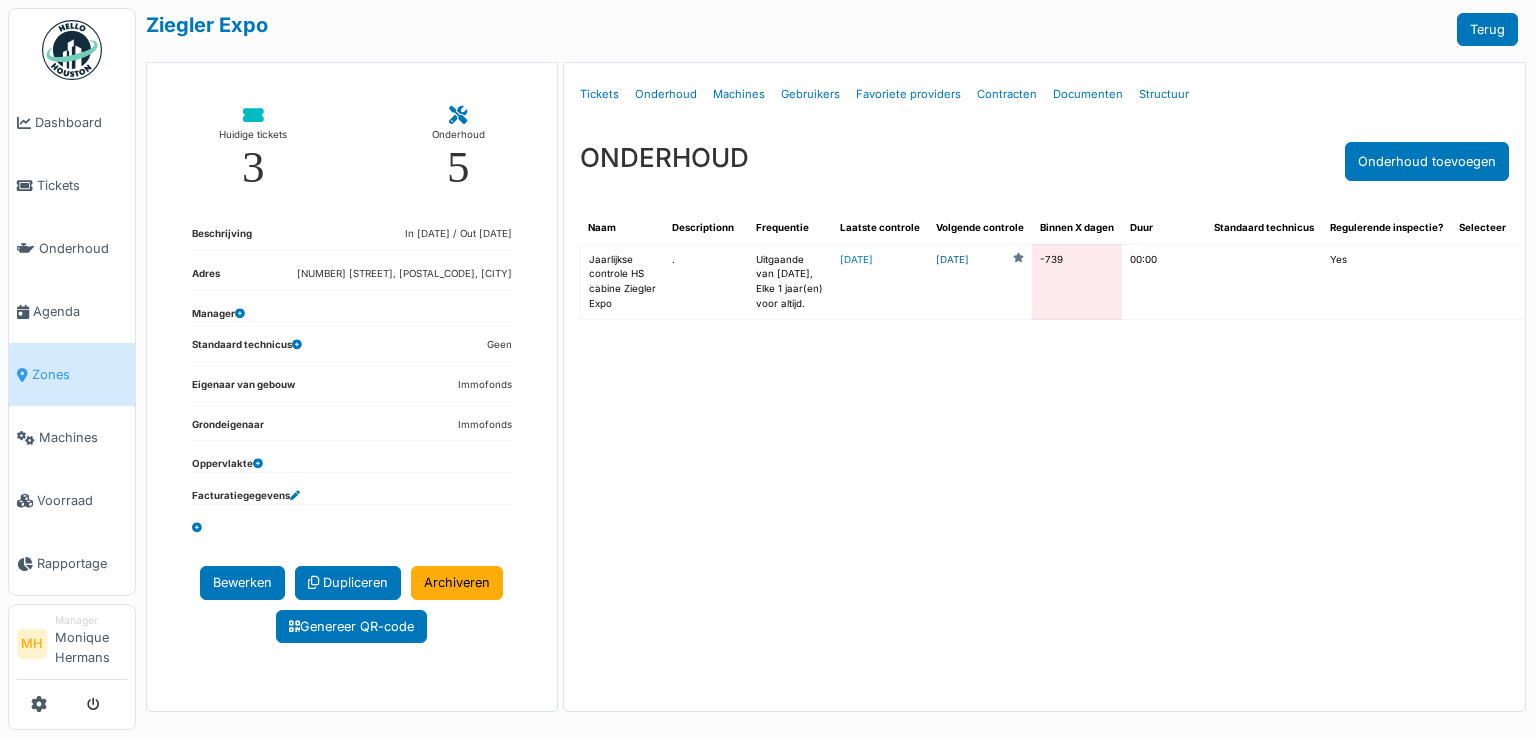 click on "2023-07-29" at bounding box center (952, 260) 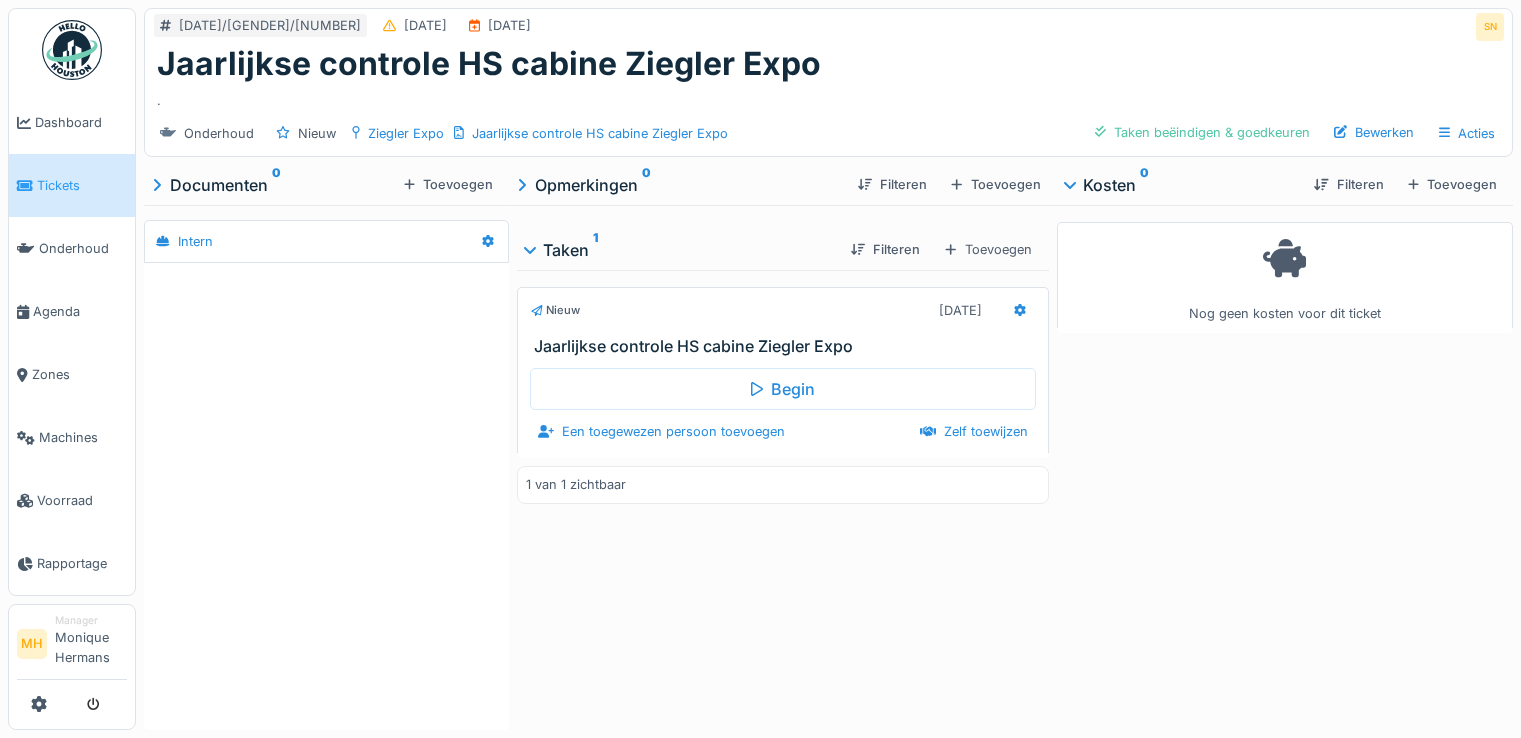 scroll, scrollTop: 0, scrollLeft: 0, axis: both 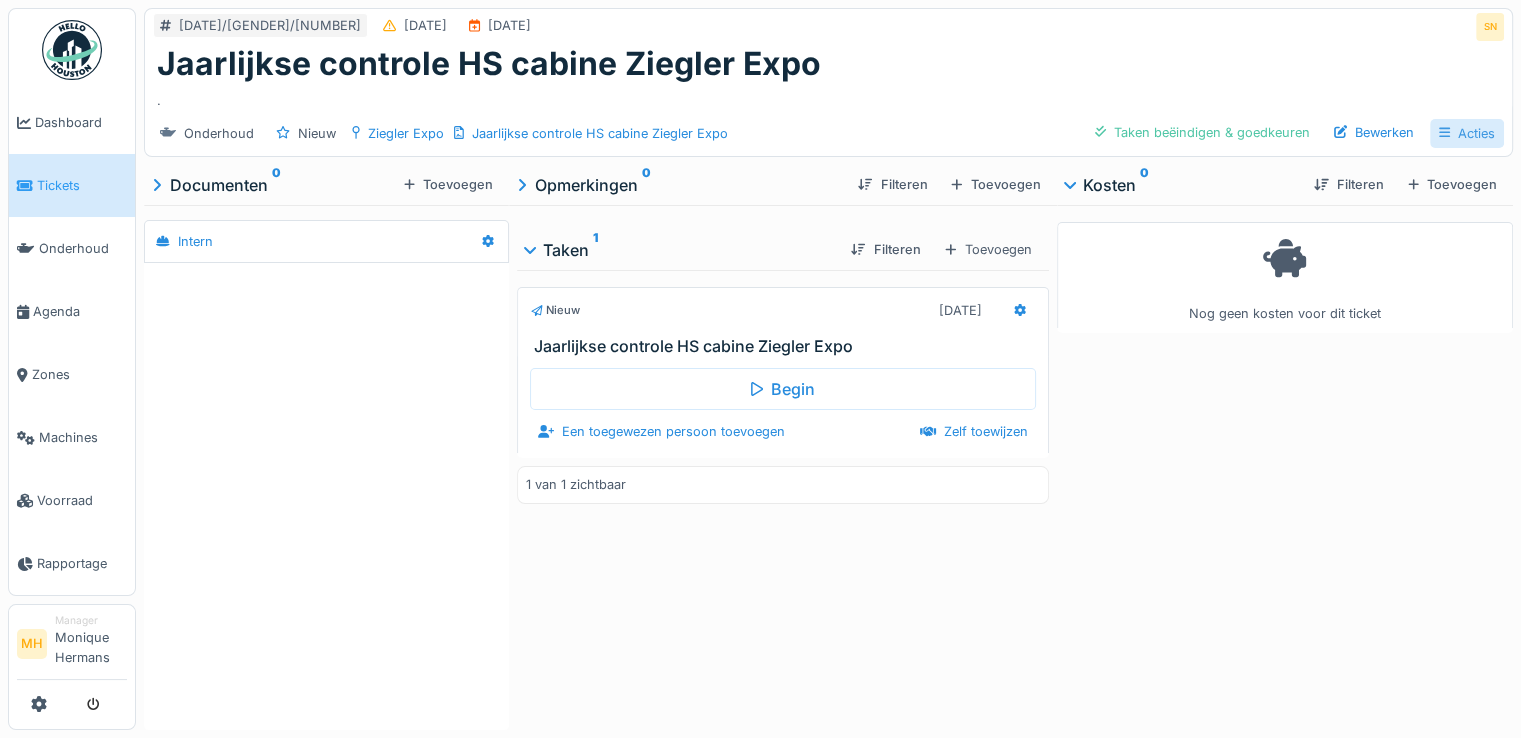 click on "Acties" at bounding box center (1467, 133) 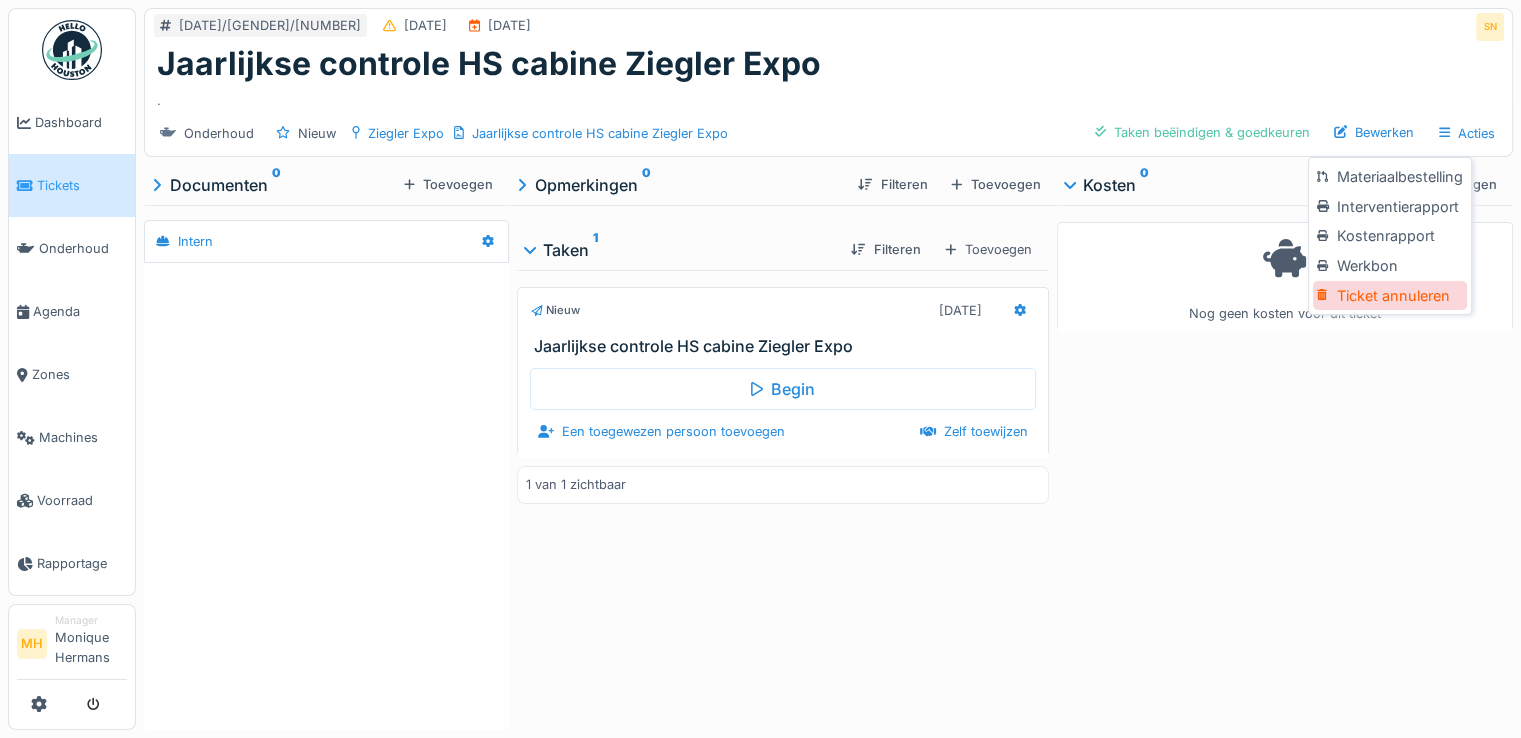 click on "Ticket annuleren" at bounding box center [1389, 296] 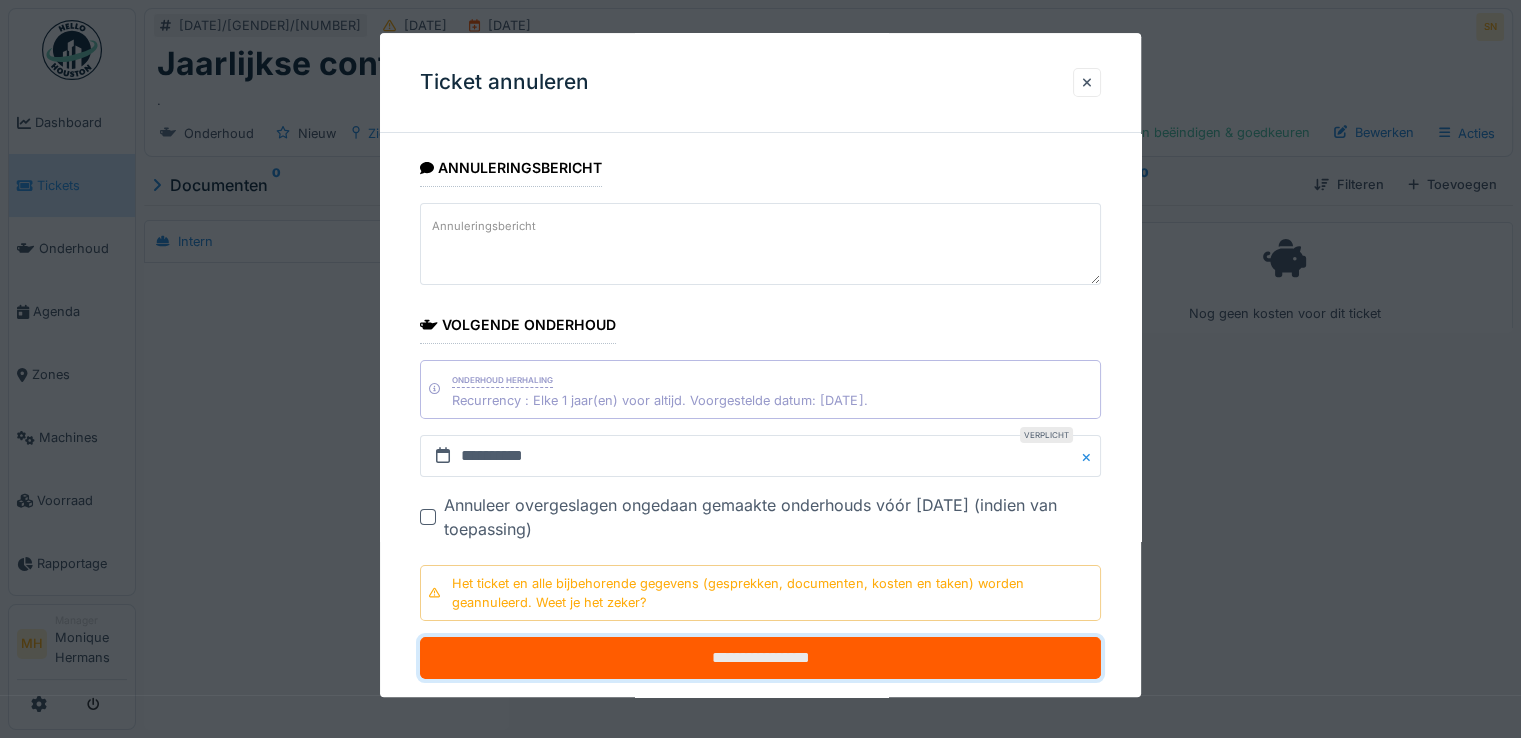 click on "**********" at bounding box center [760, 658] 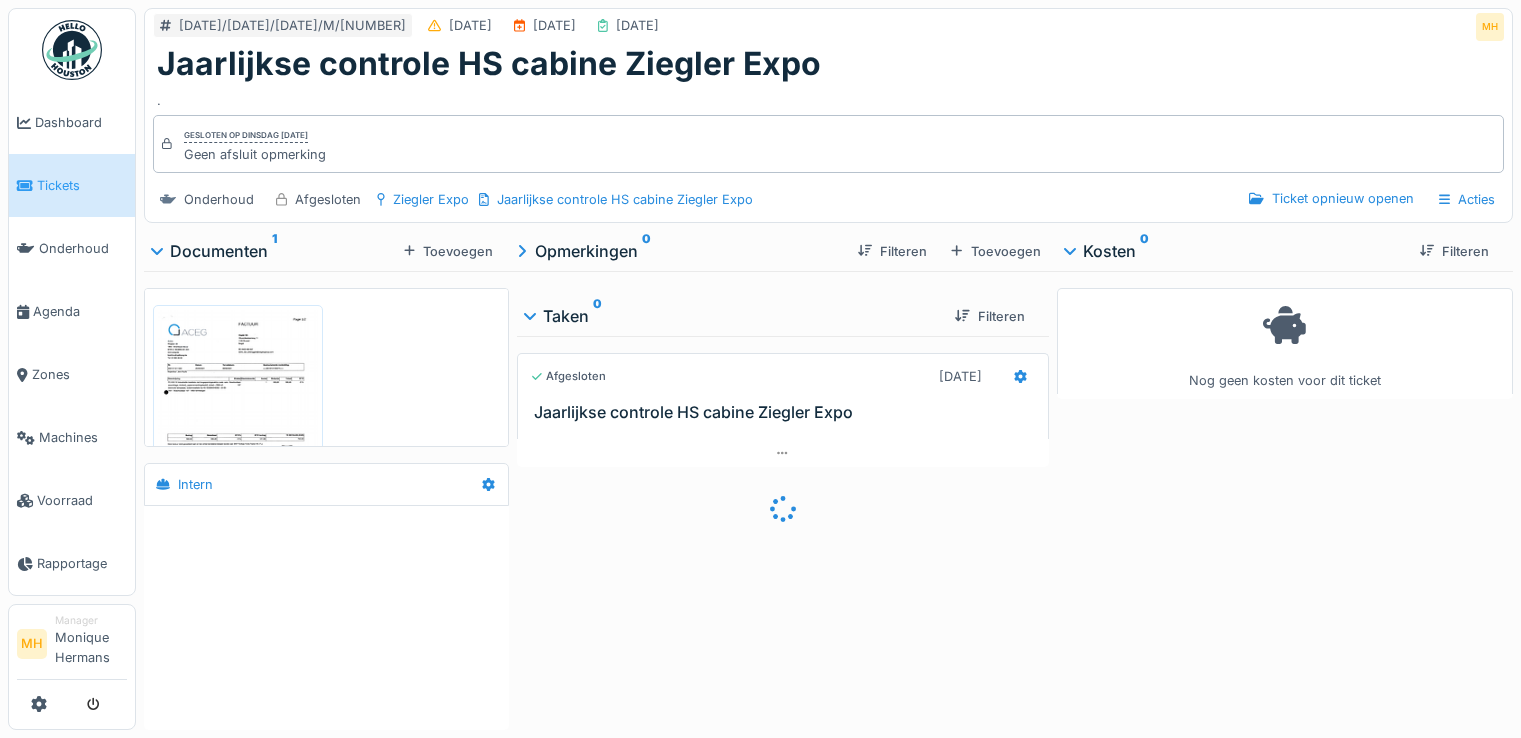 scroll, scrollTop: 0, scrollLeft: 0, axis: both 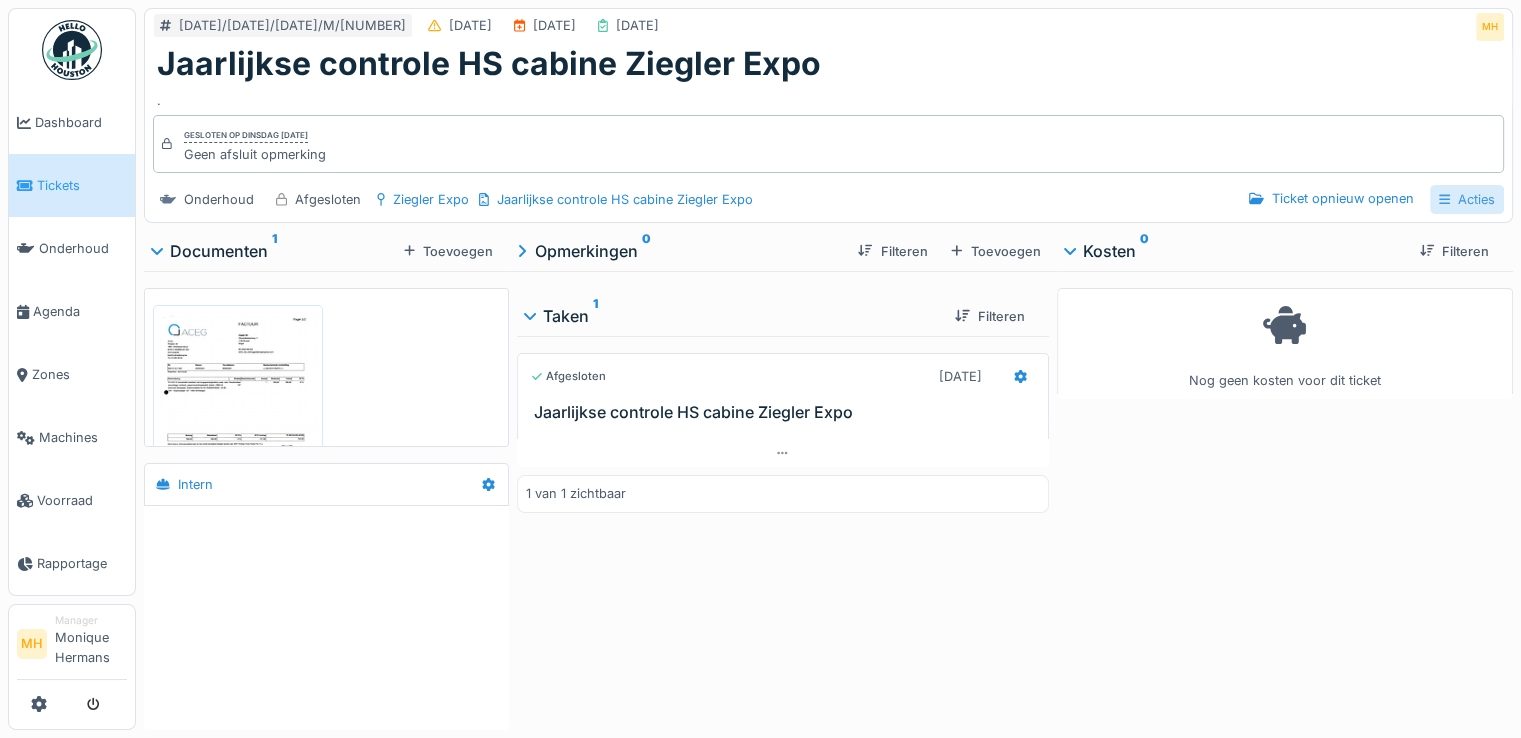 click on "Acties" at bounding box center (1467, 199) 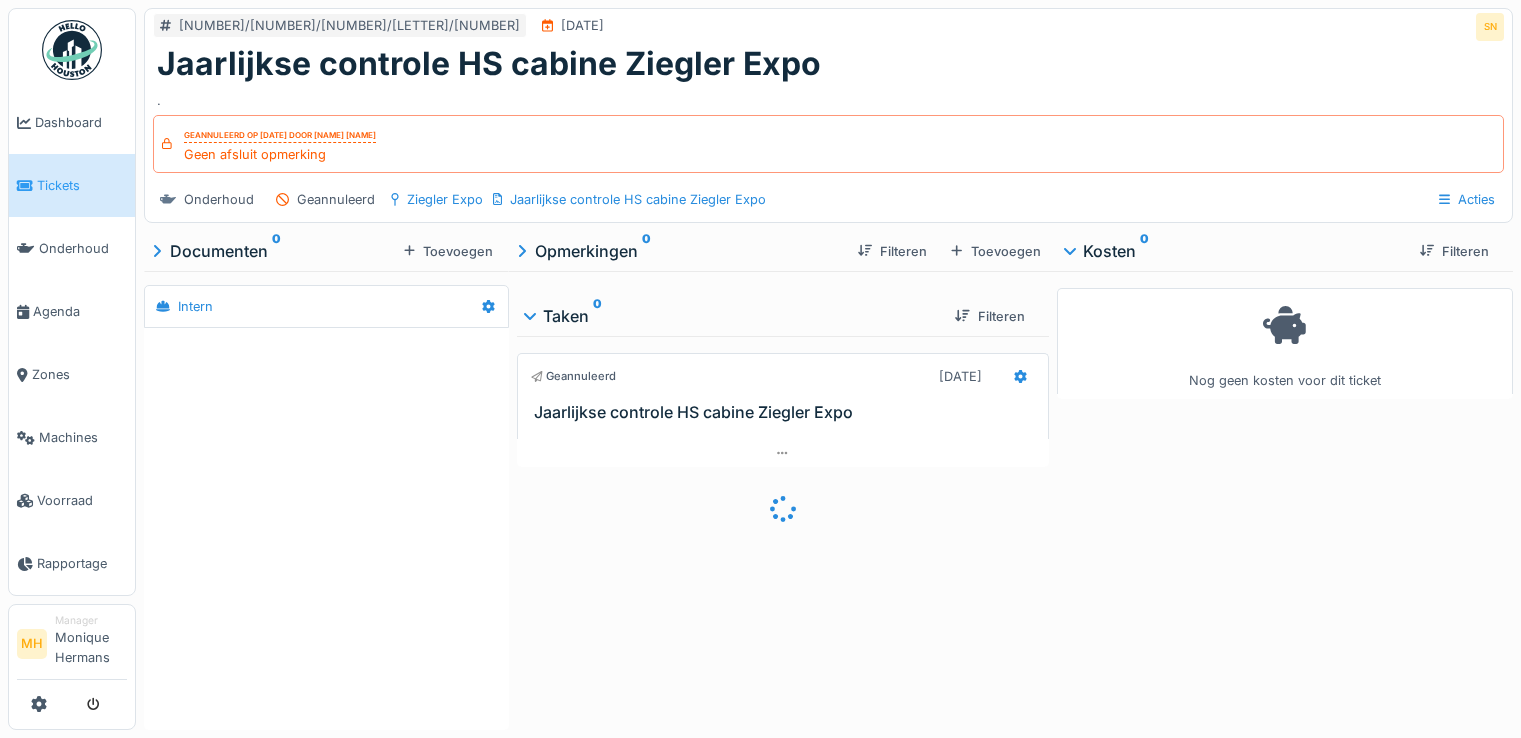 scroll, scrollTop: 0, scrollLeft: 0, axis: both 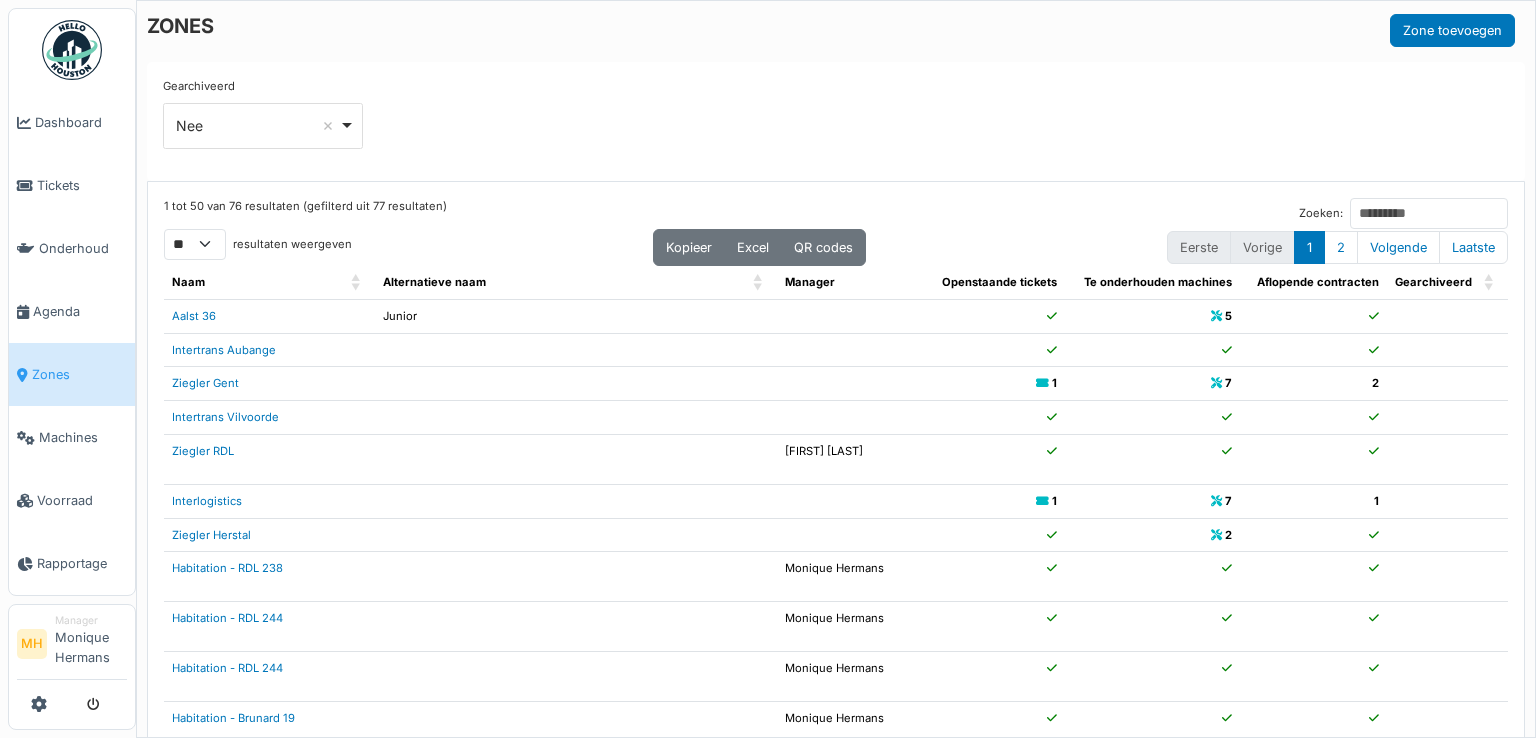 select on "**" 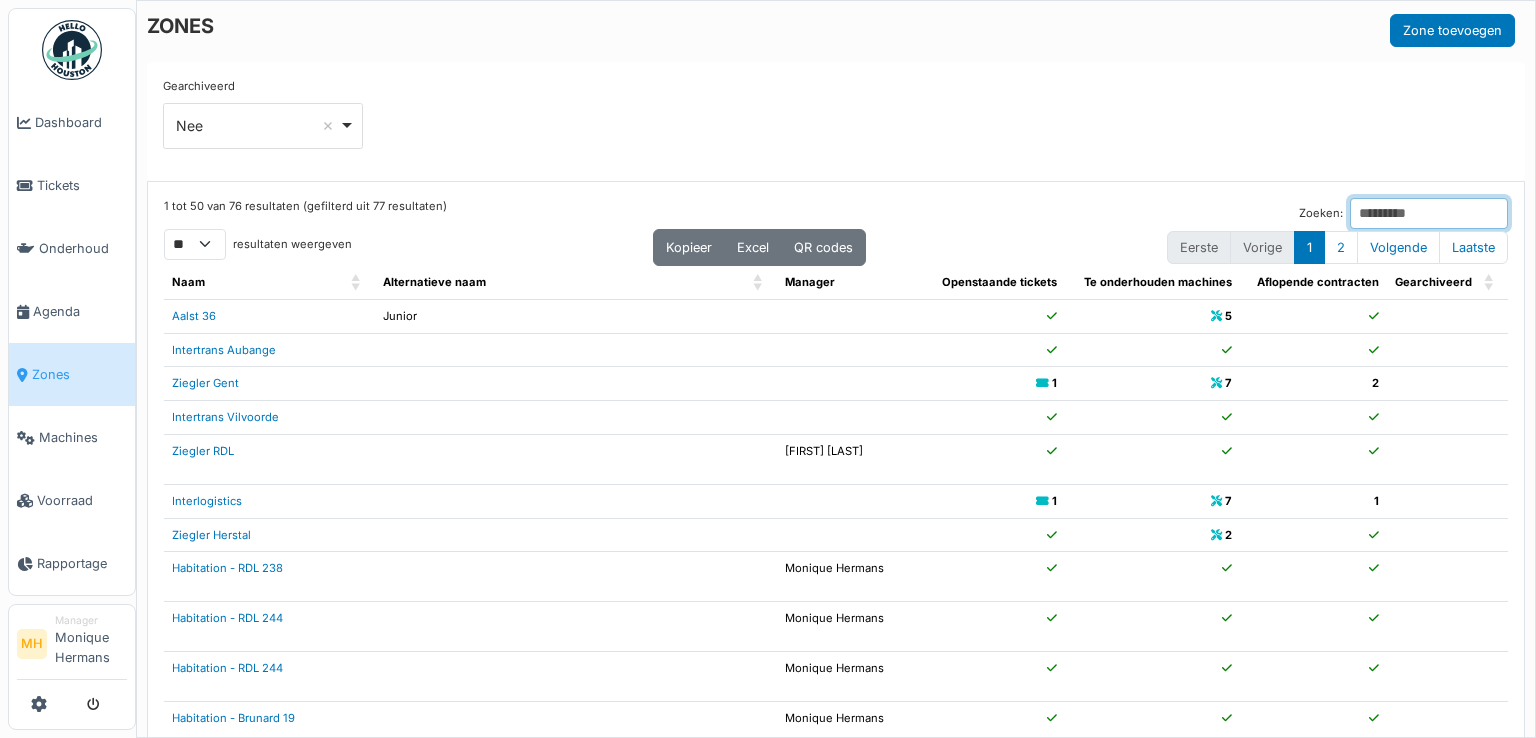 click on "Zoeken:" at bounding box center [1429, 213] 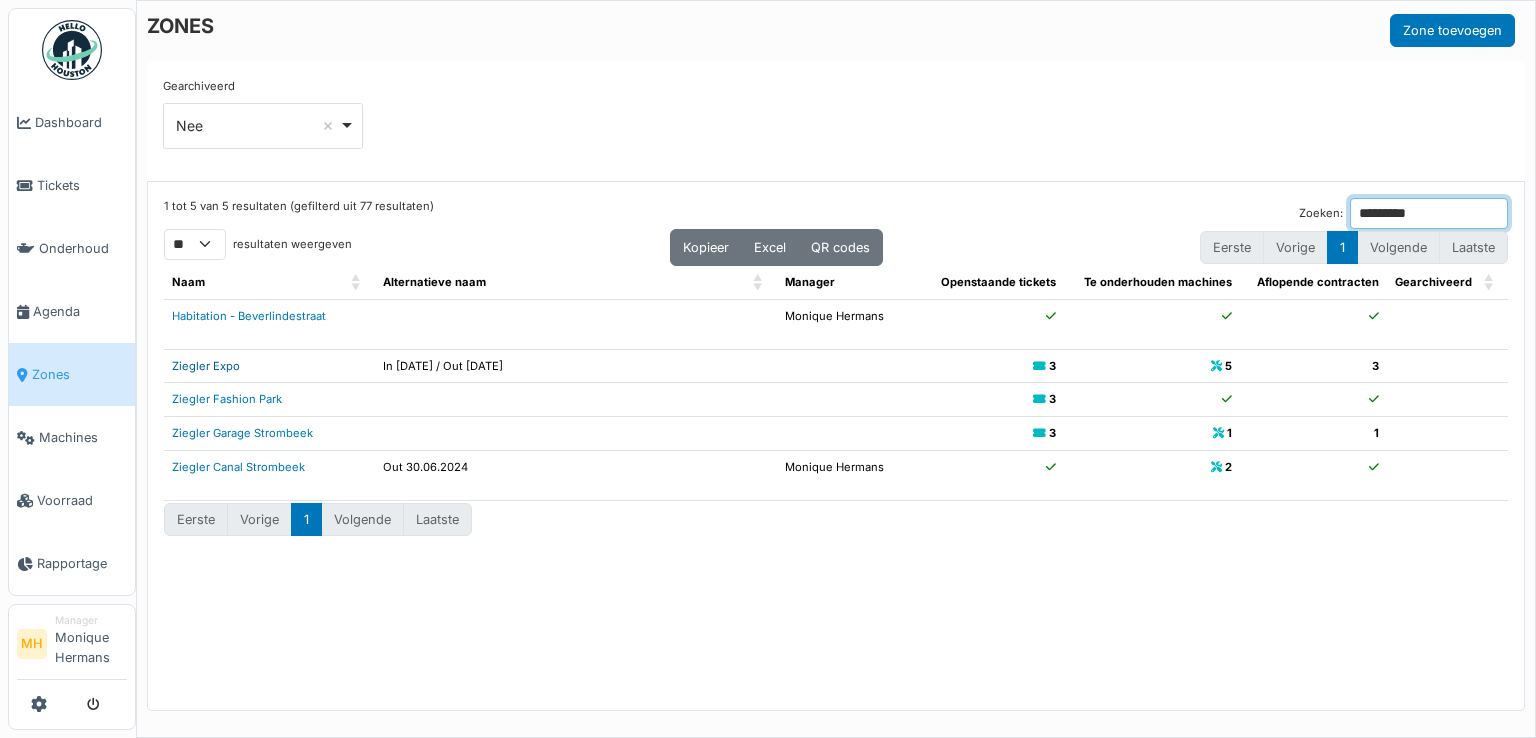 type on "*********" 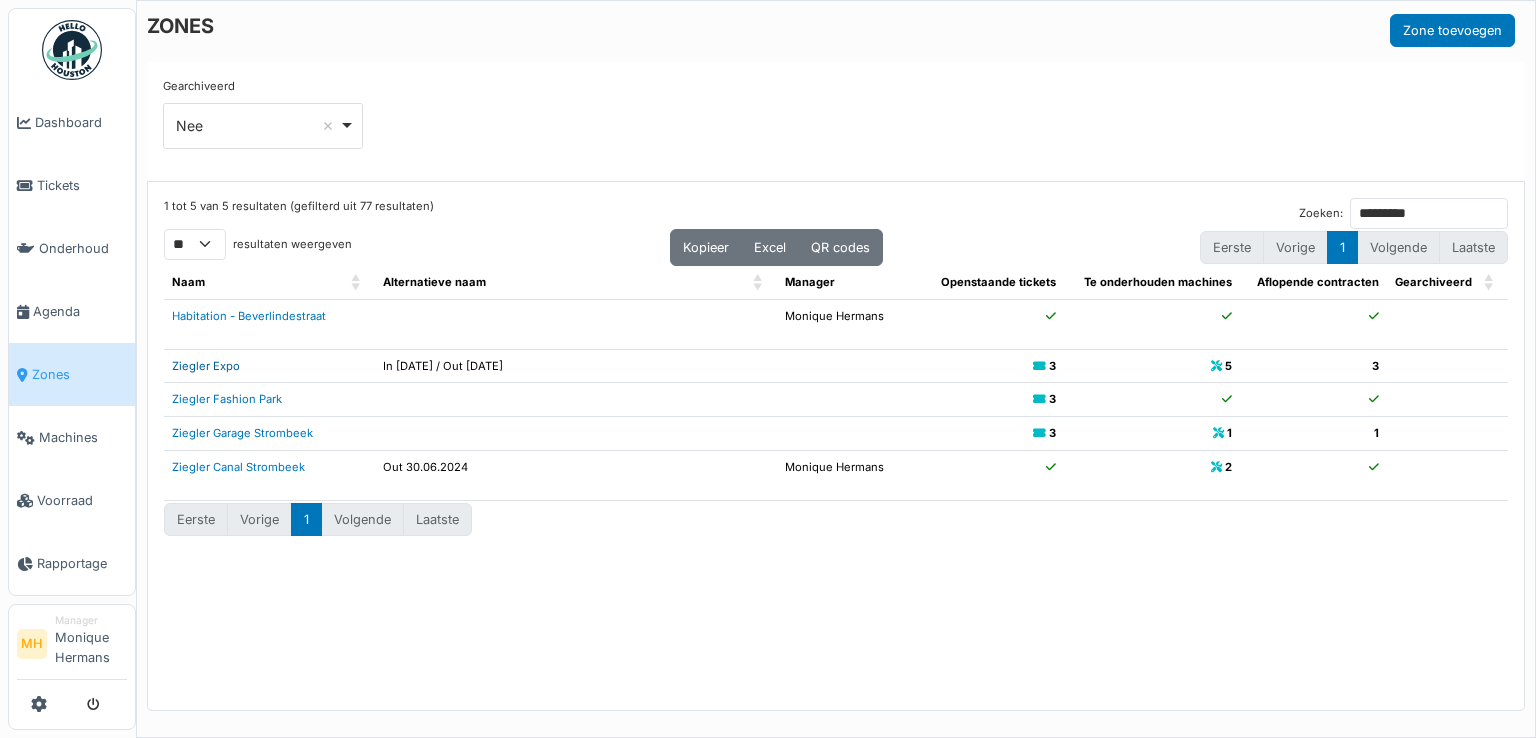 click on "Ziegler Expo" at bounding box center (206, 366) 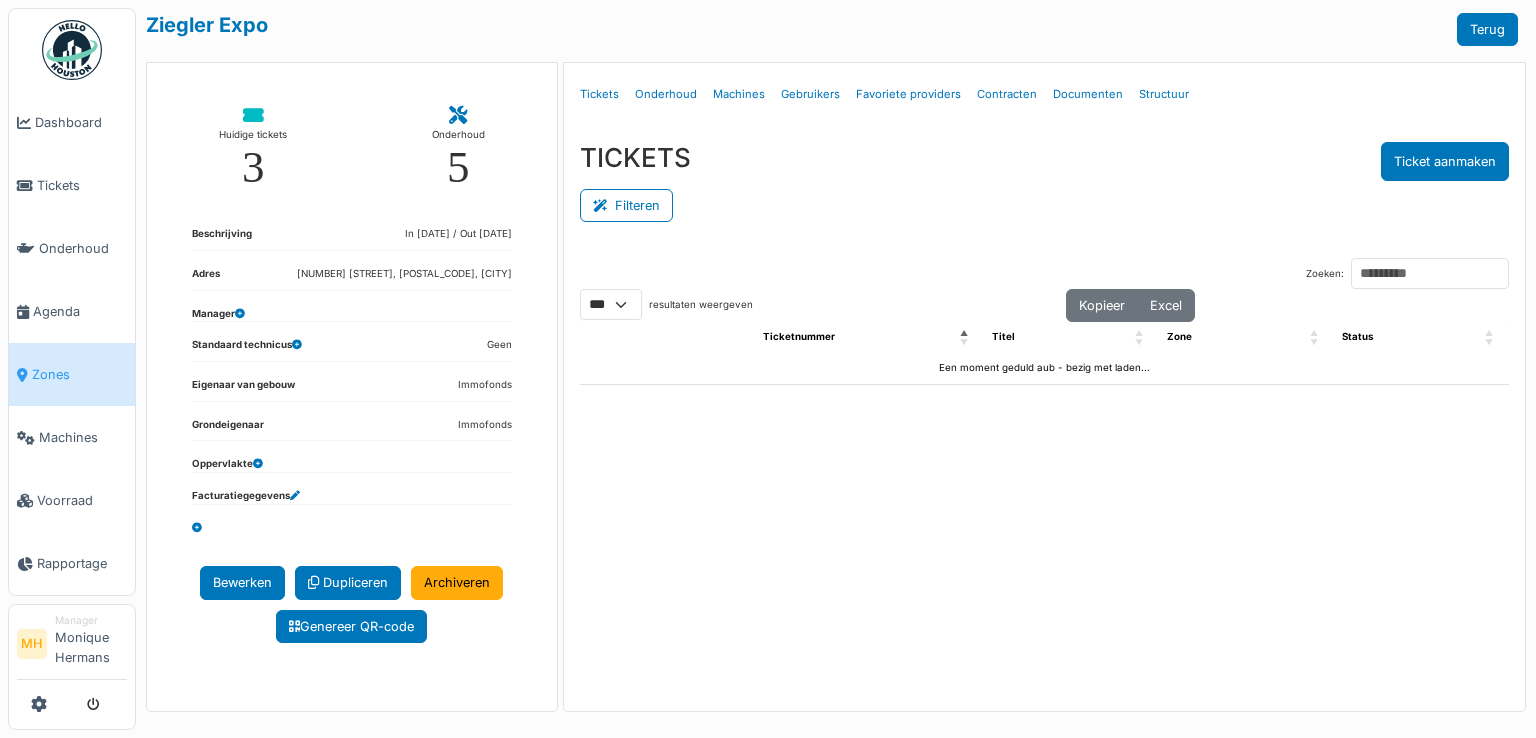 select on "***" 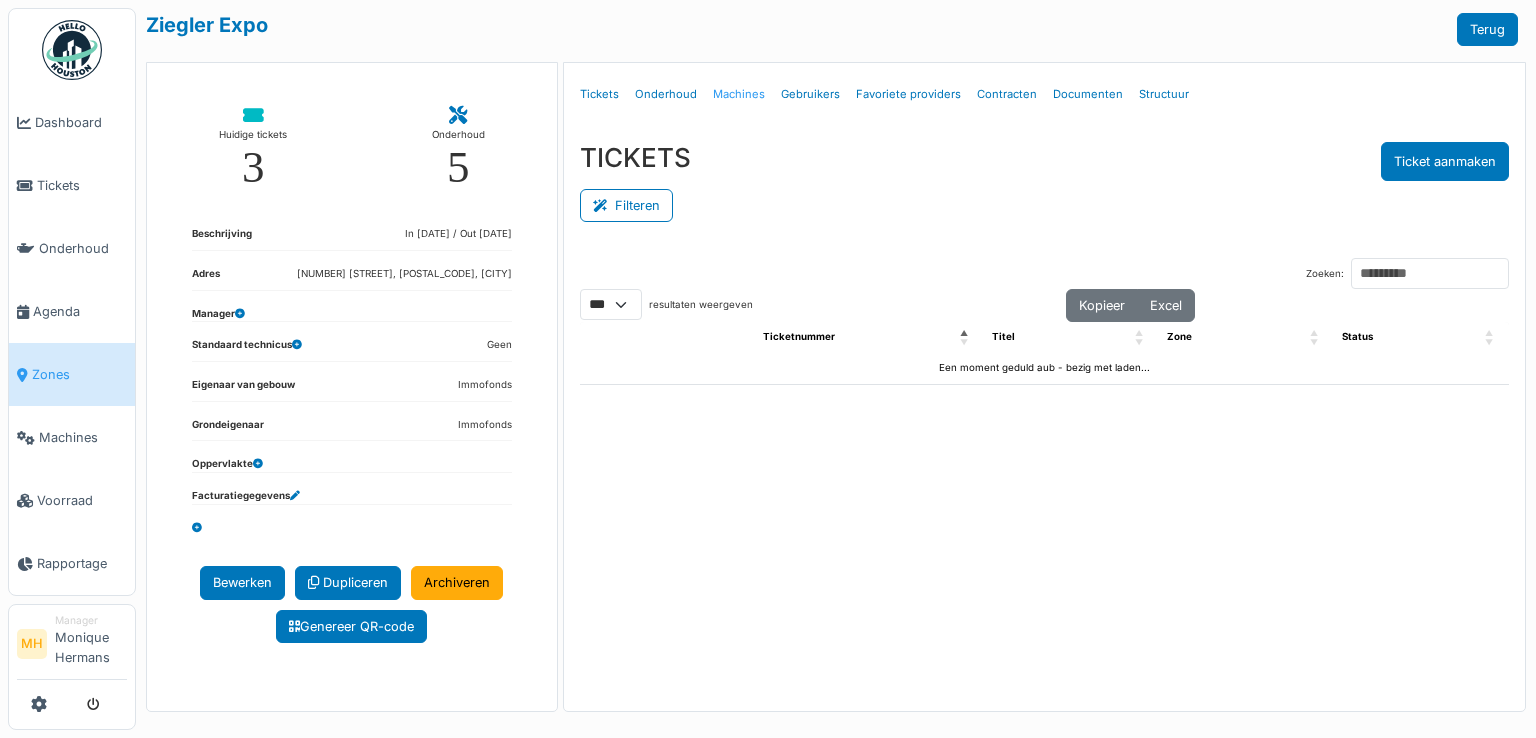 scroll, scrollTop: 0, scrollLeft: 0, axis: both 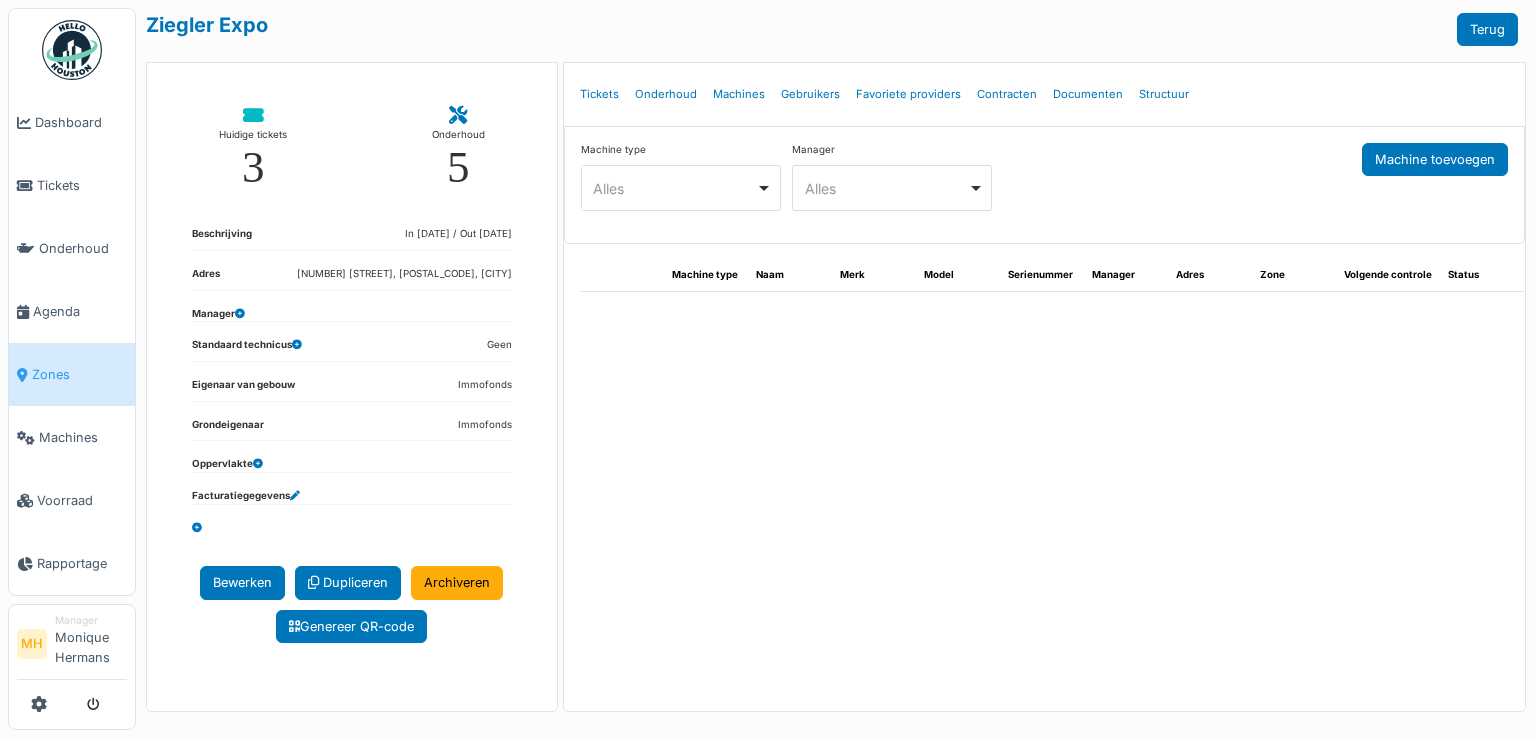select on "***" 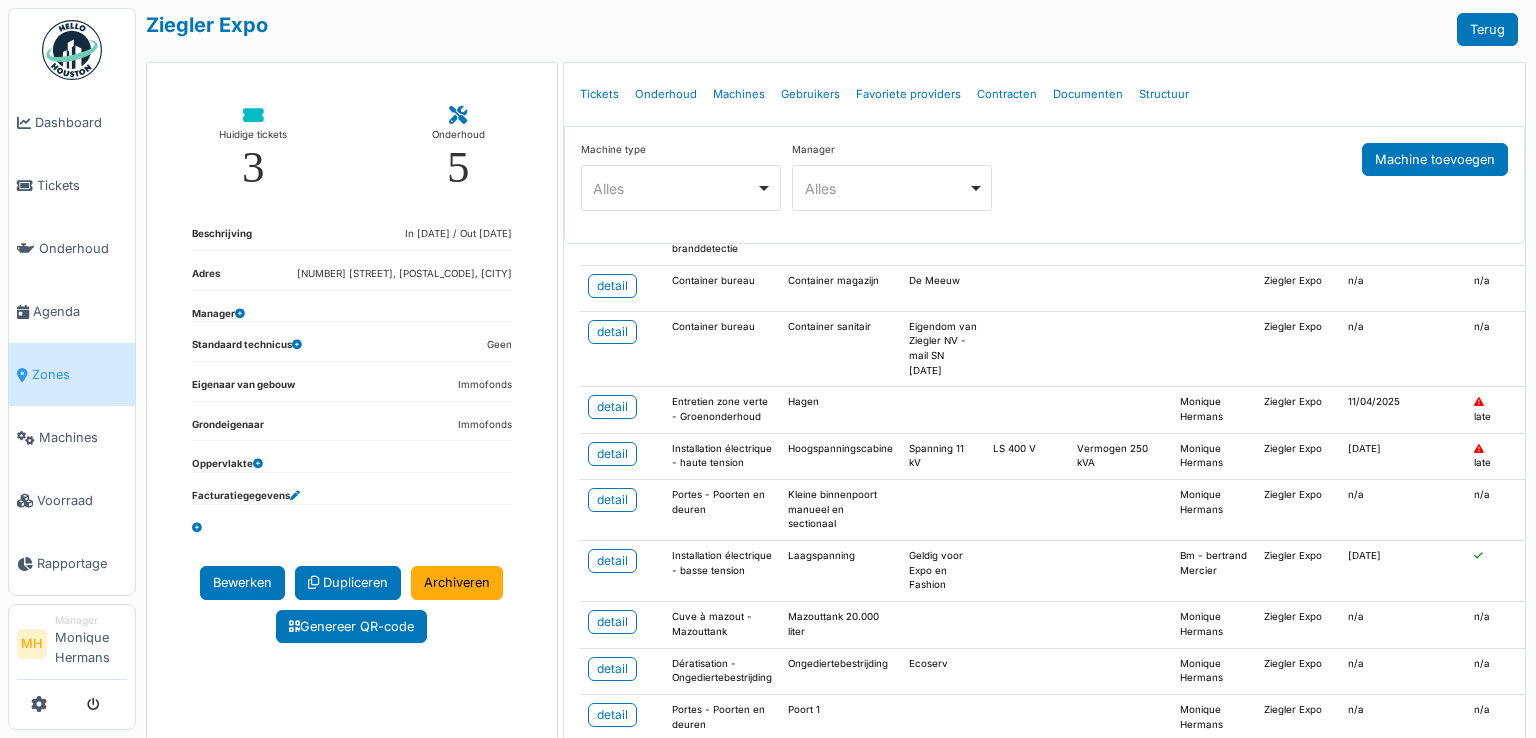 scroll, scrollTop: 300, scrollLeft: 0, axis: vertical 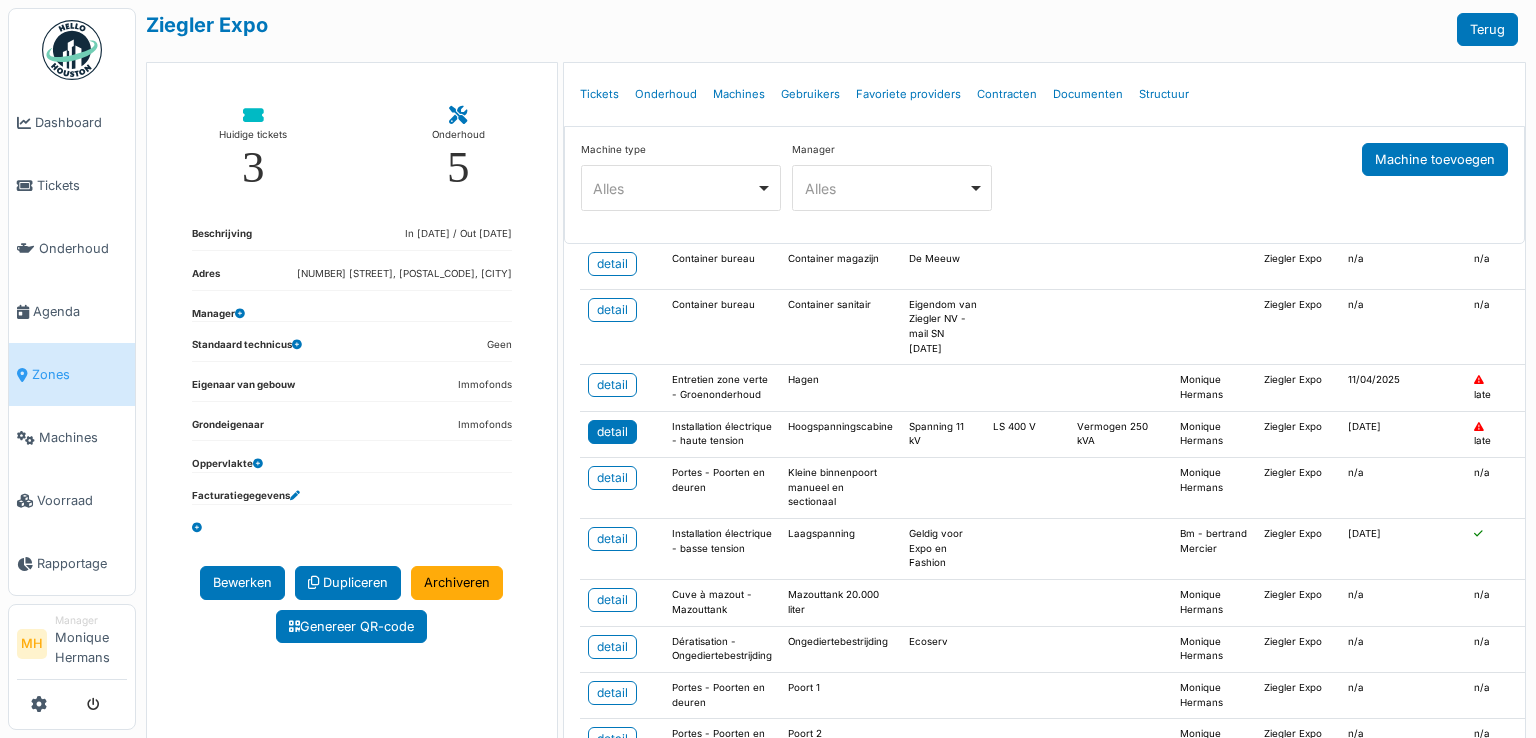 click on "detail" at bounding box center (612, 432) 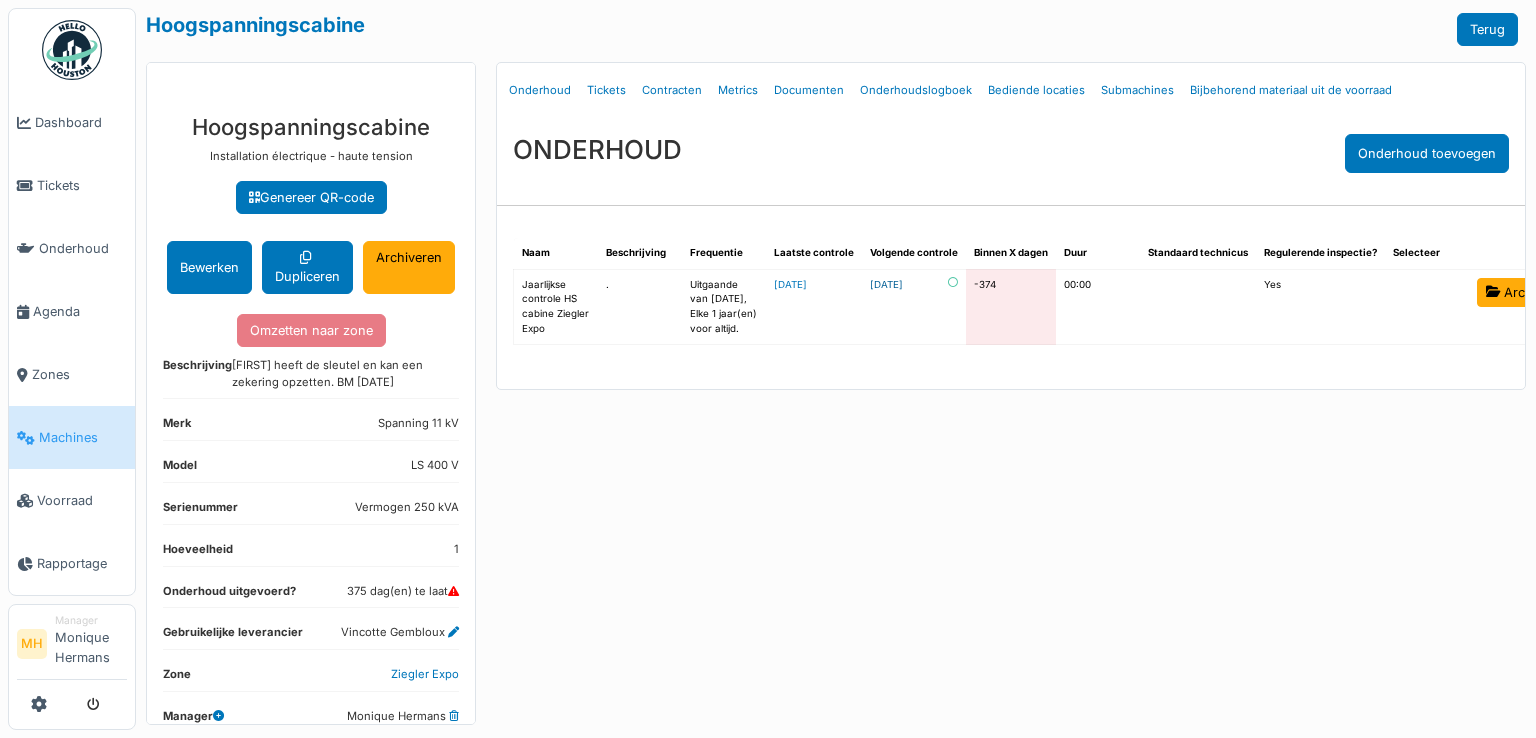 click on "2024-07-28" at bounding box center (886, 285) 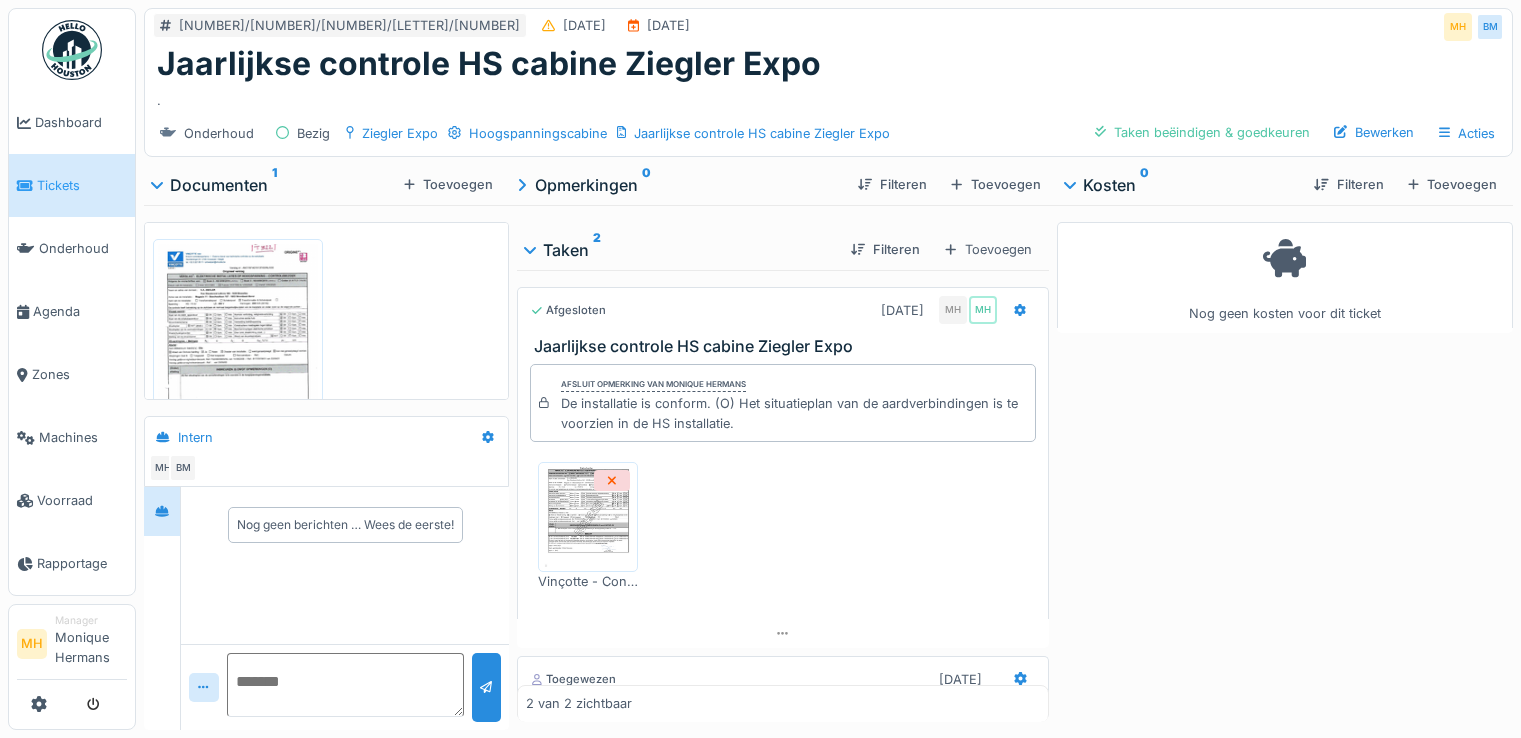 scroll, scrollTop: 0, scrollLeft: 0, axis: both 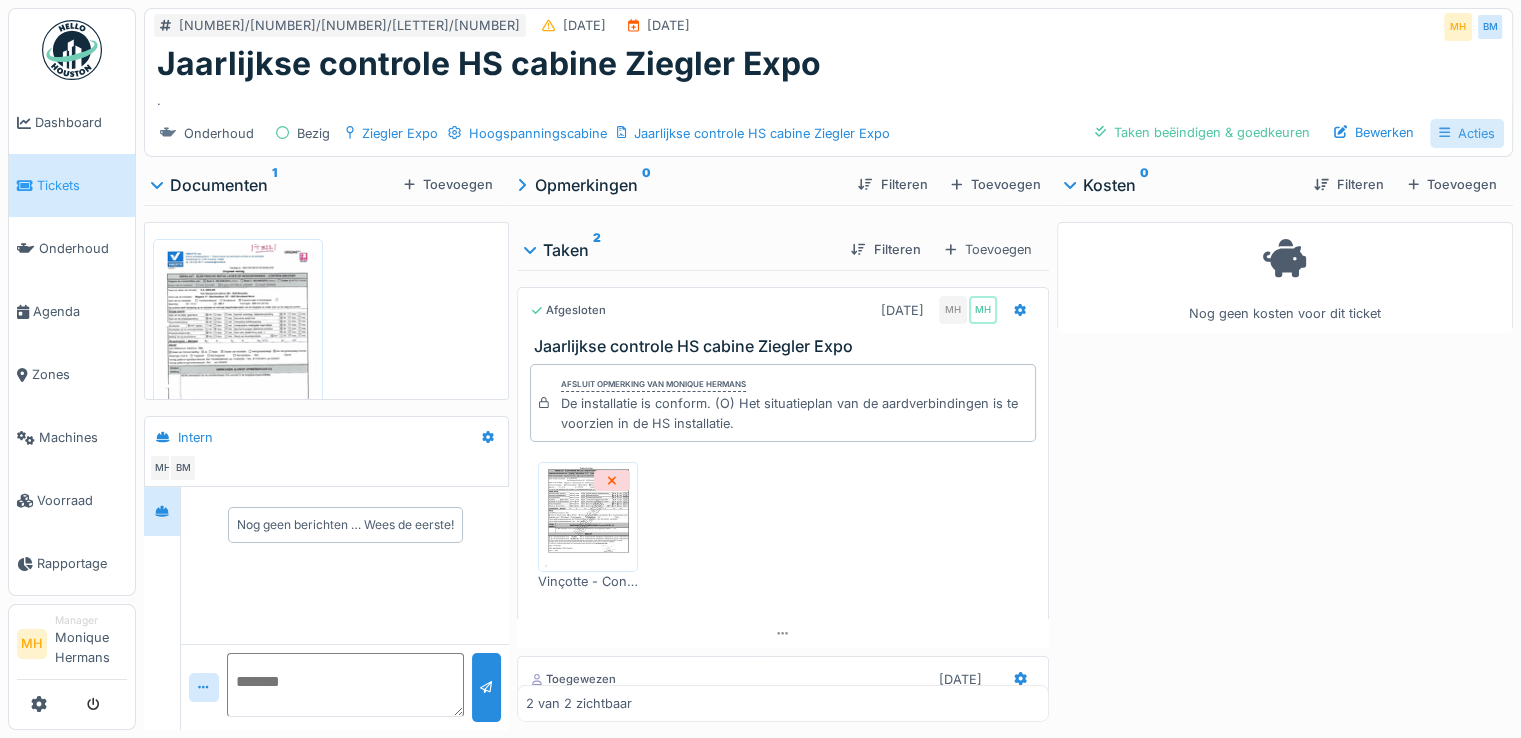 click on "Acties" at bounding box center [1467, 133] 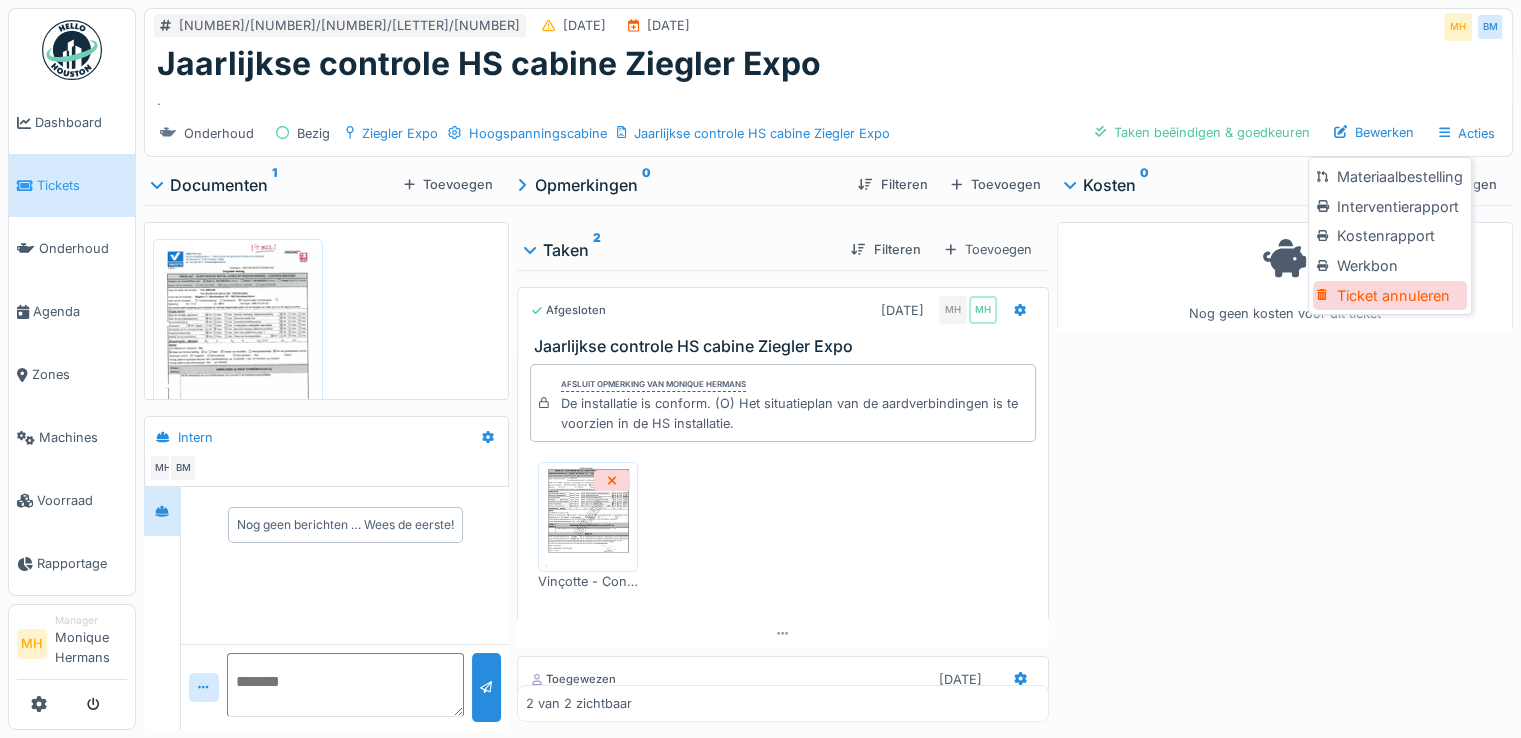 click on "Ticket annuleren" at bounding box center [1389, 296] 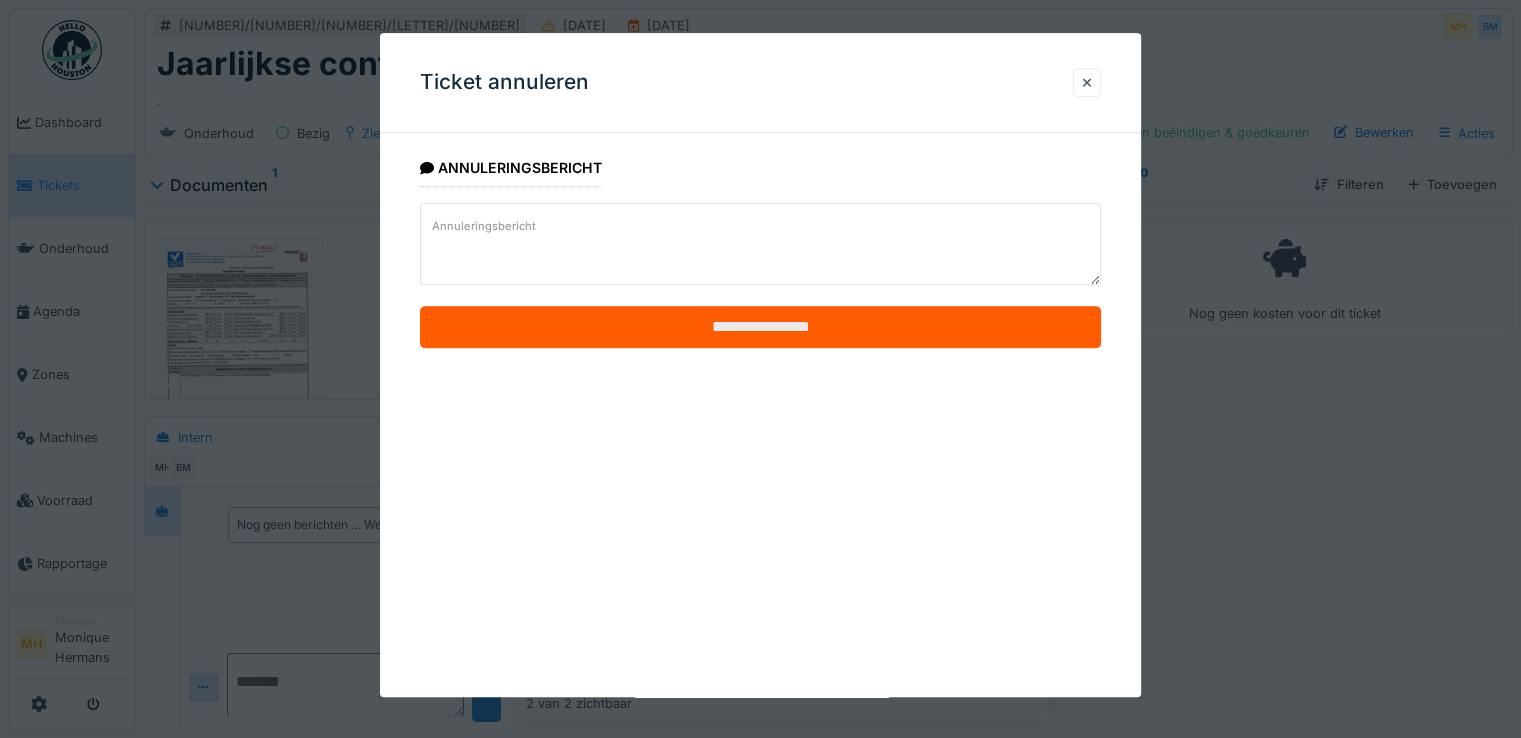 click on "**********" at bounding box center [760, 328] 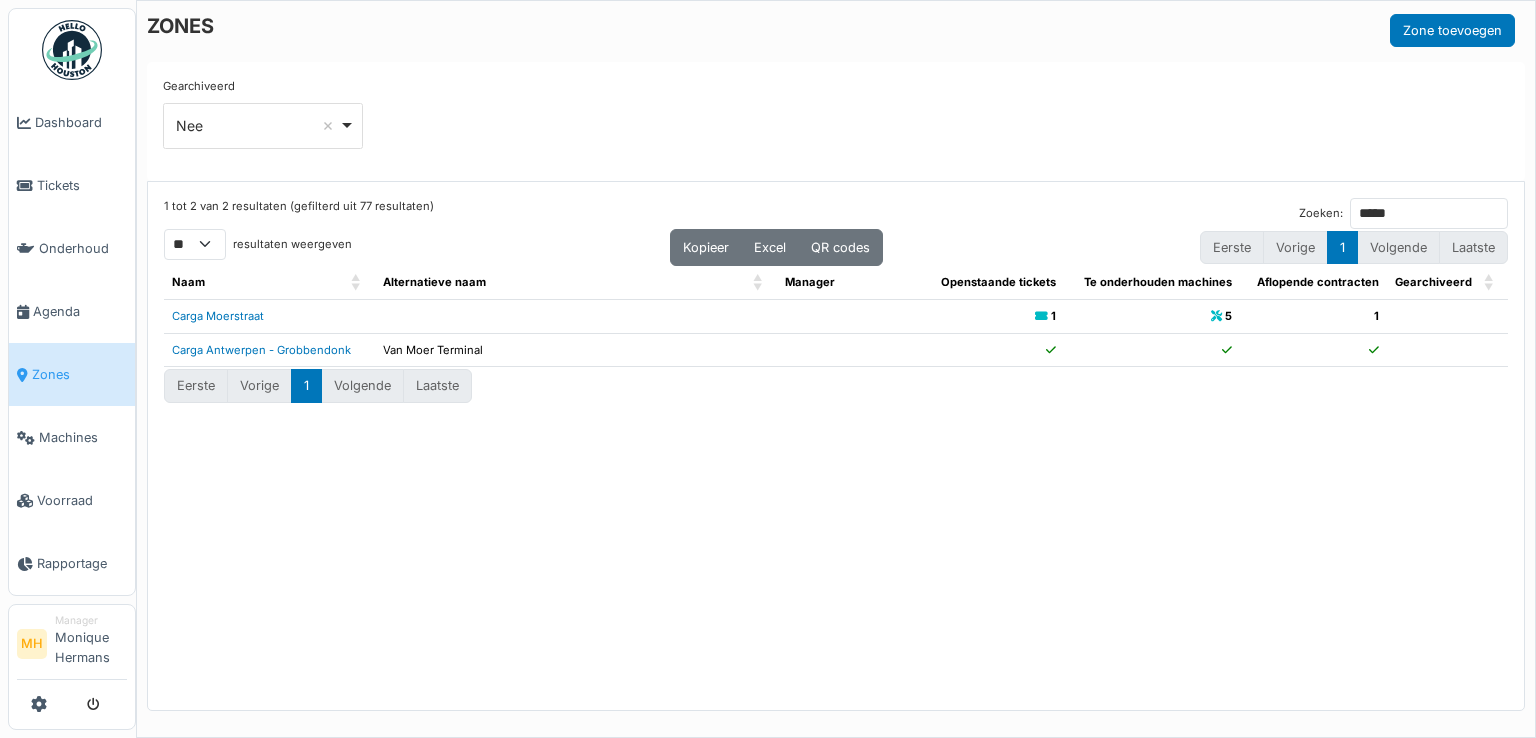 select on "**" 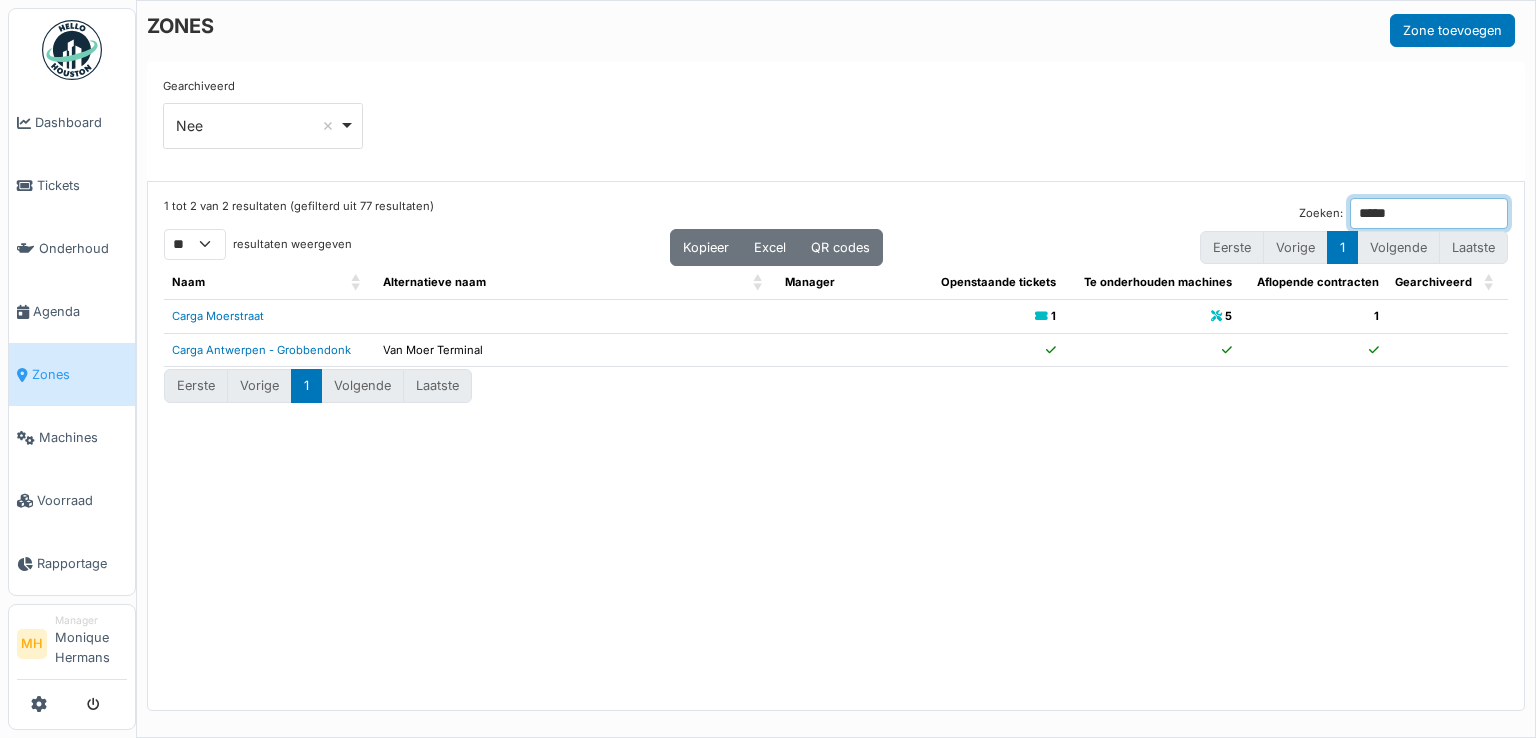 click on "*****" at bounding box center [1429, 213] 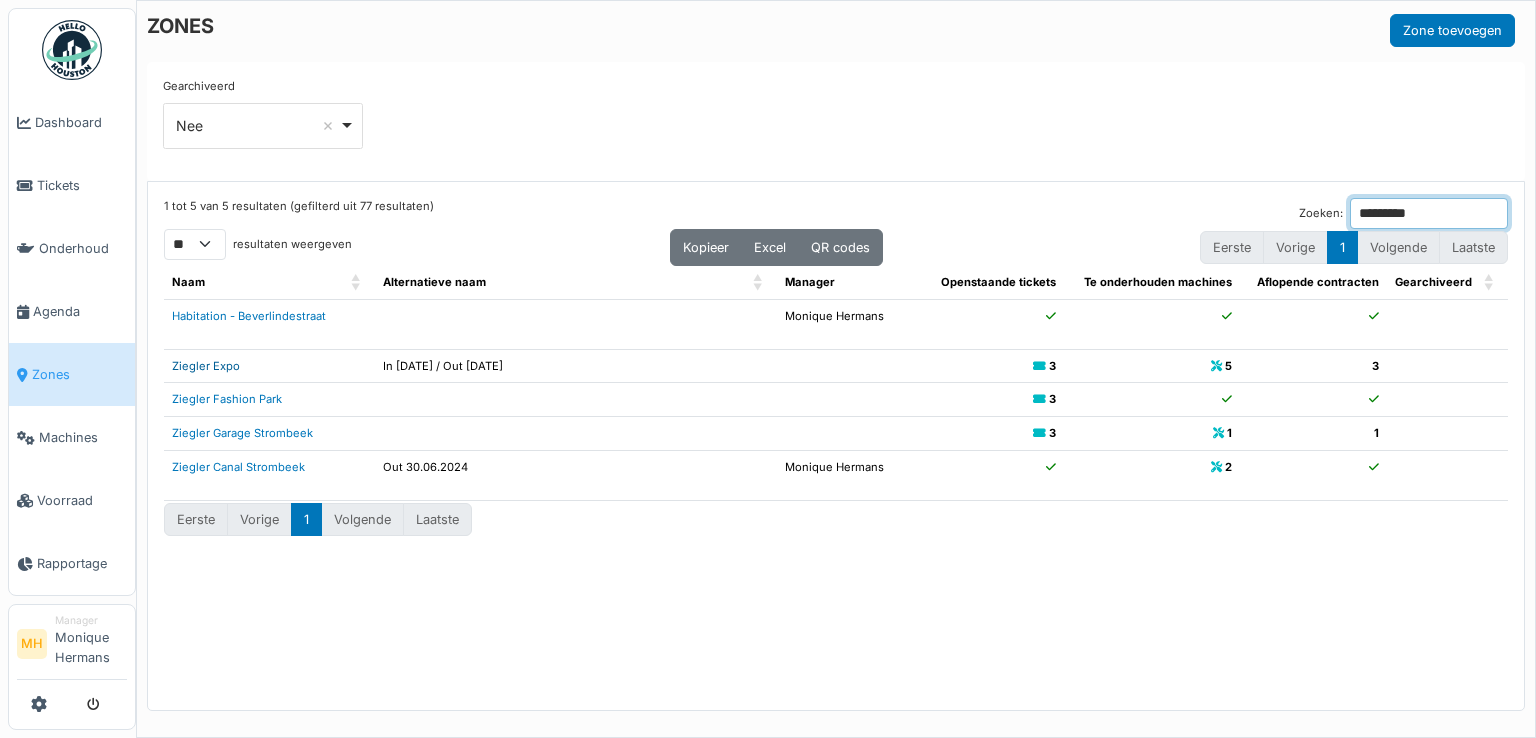 type on "*********" 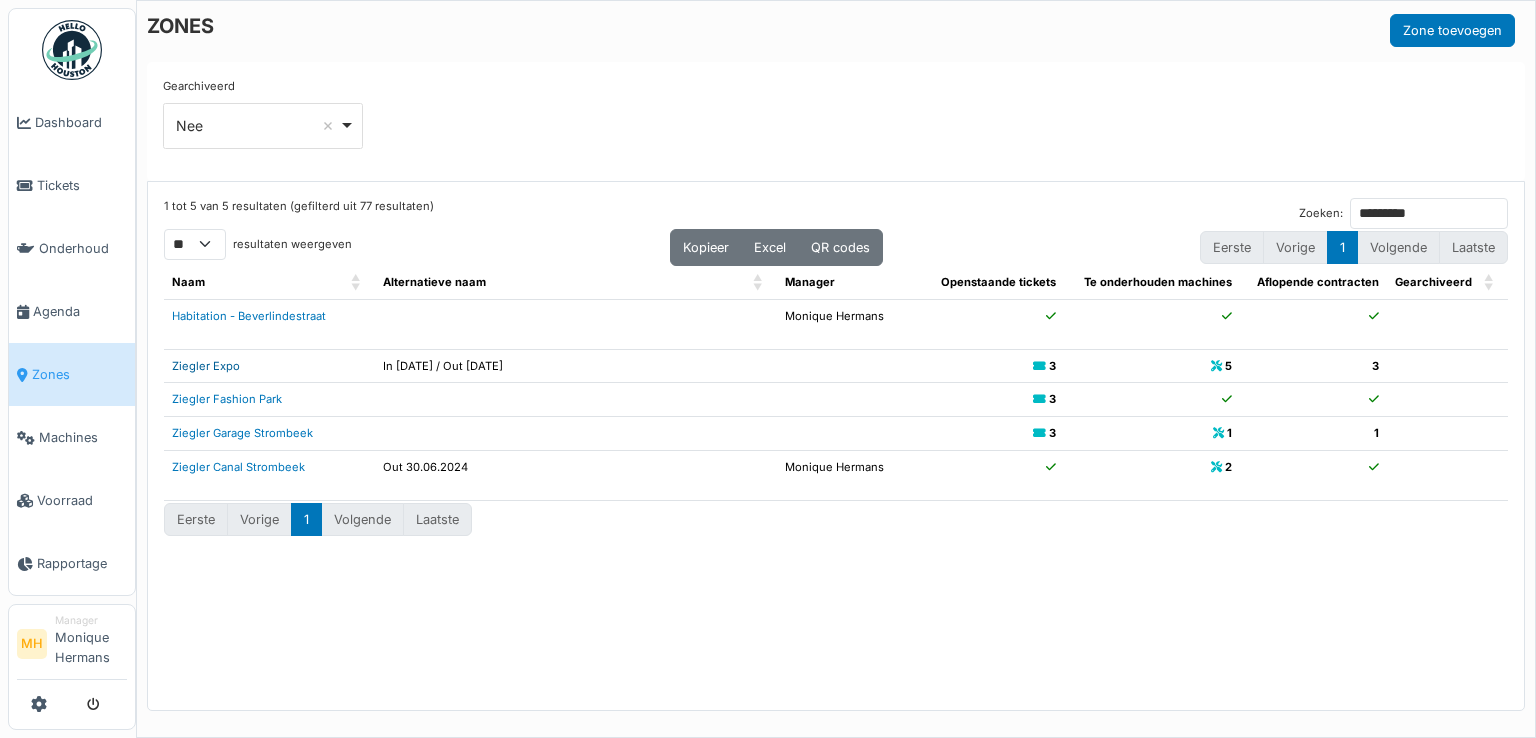 click on "Ziegler Expo" at bounding box center (206, 366) 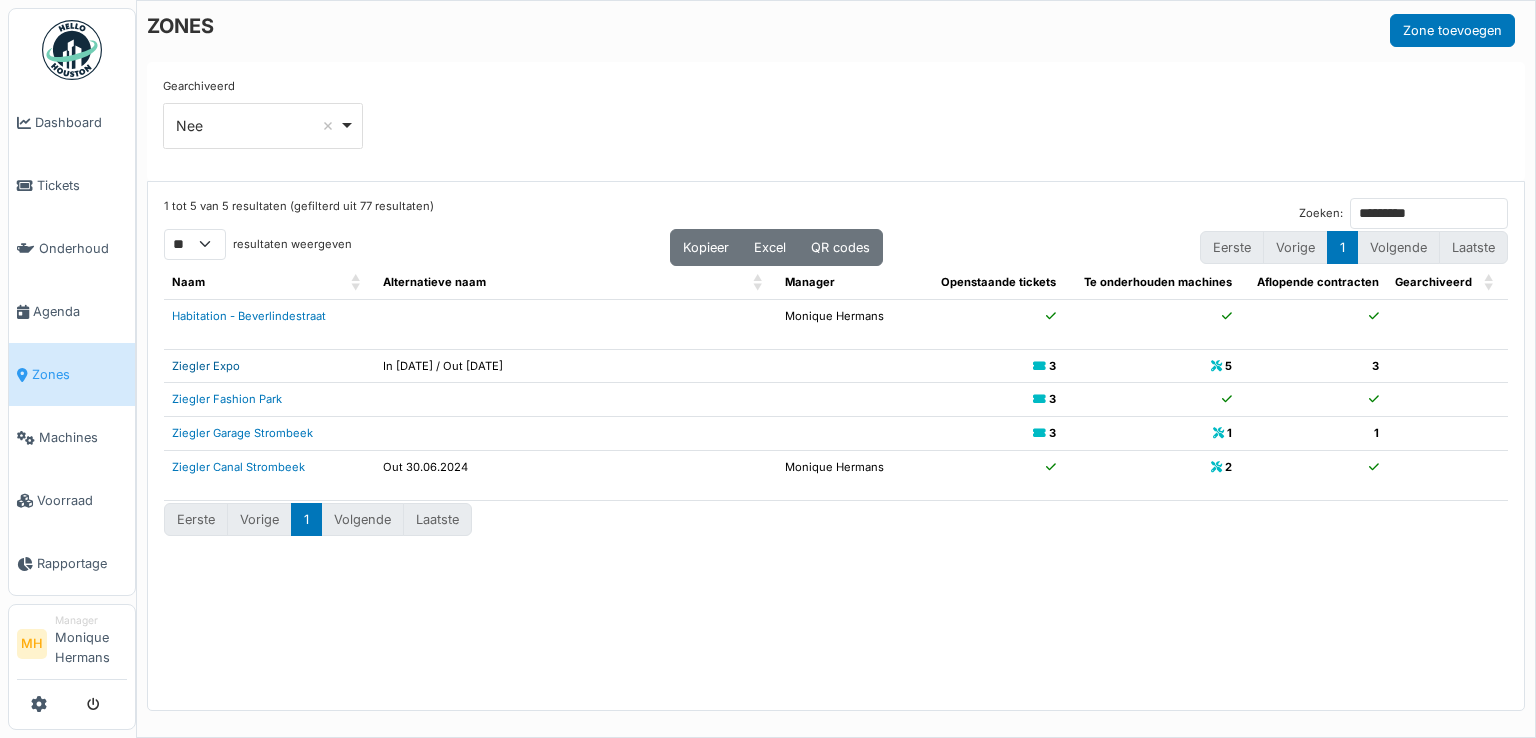 click on "Ziegler Expo" at bounding box center (206, 366) 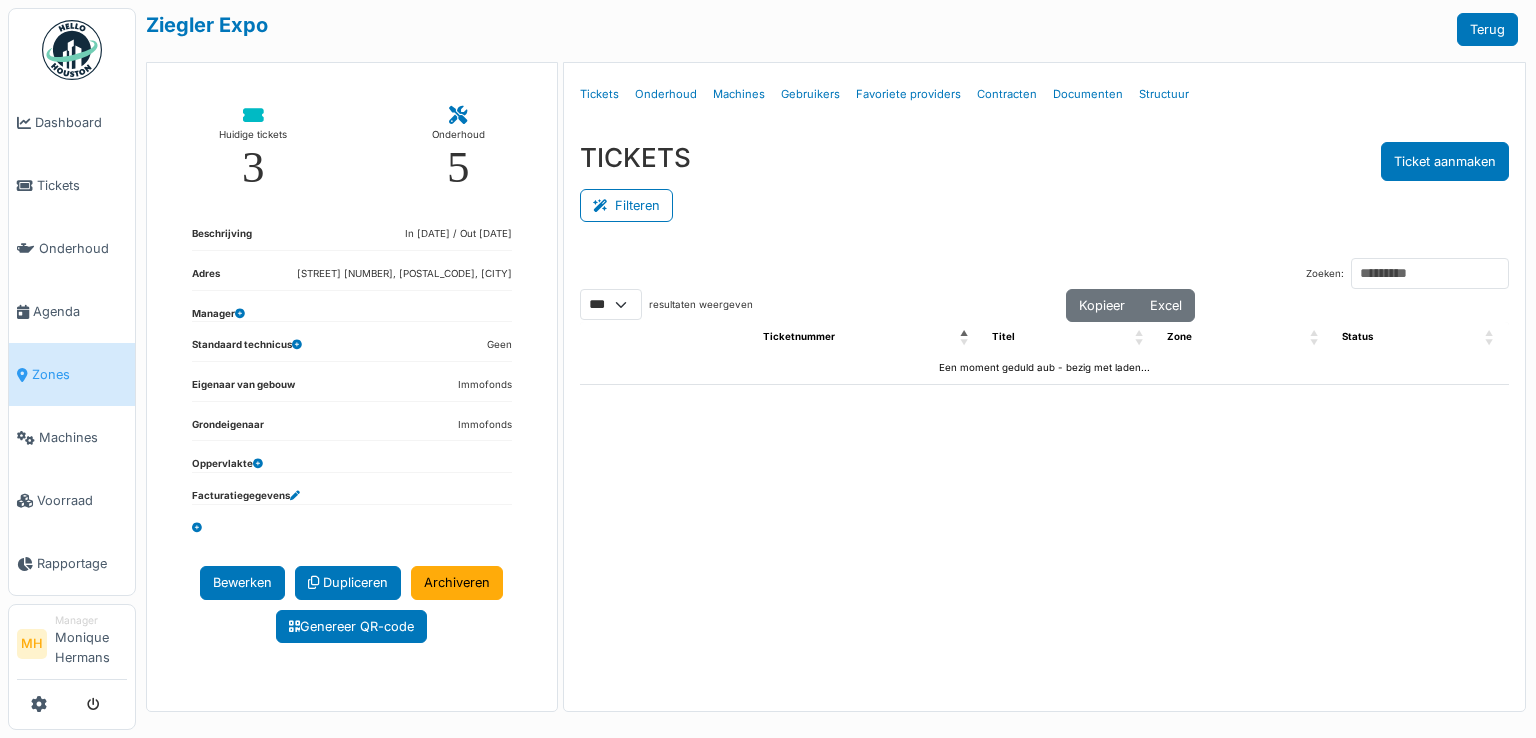 select on "***" 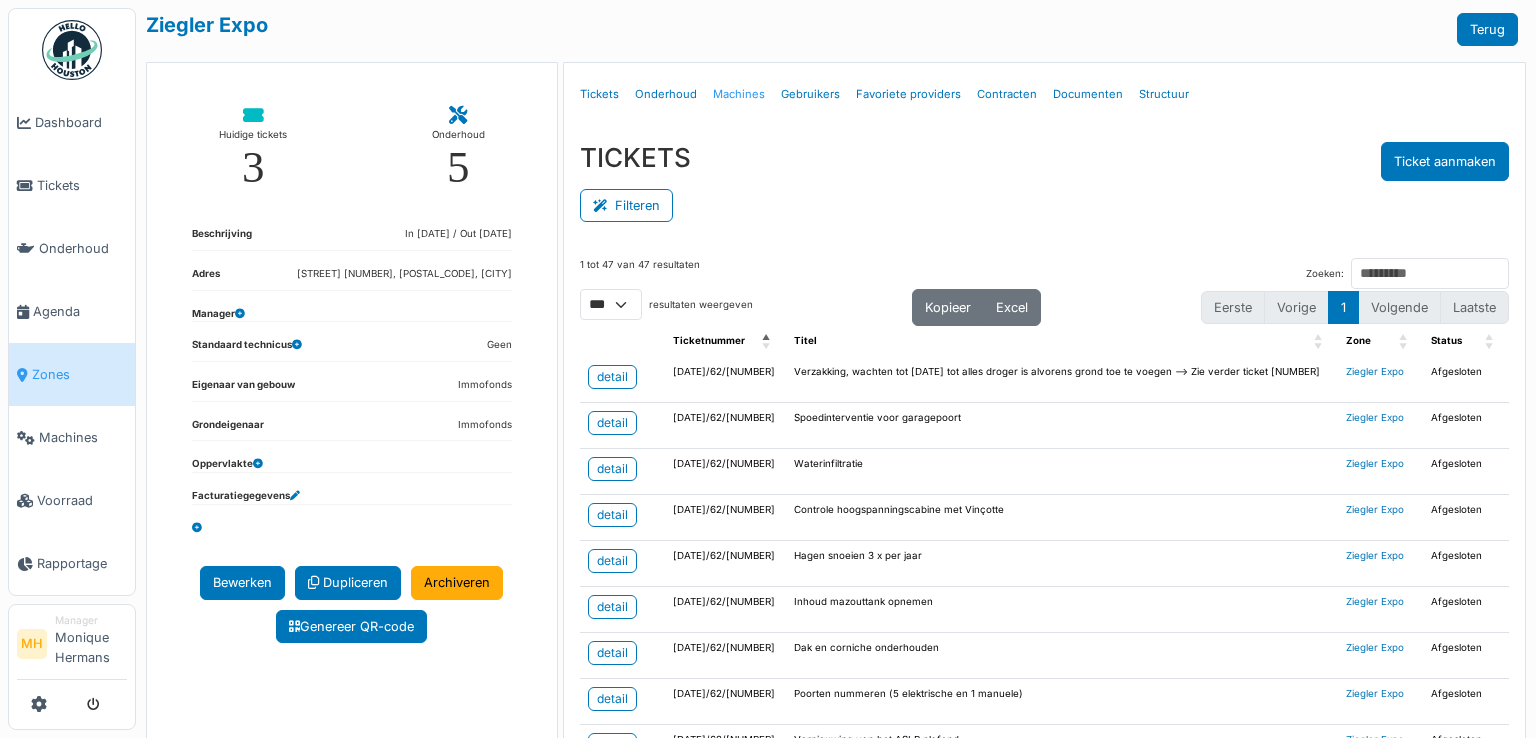 click on "Machines" at bounding box center (739, 94) 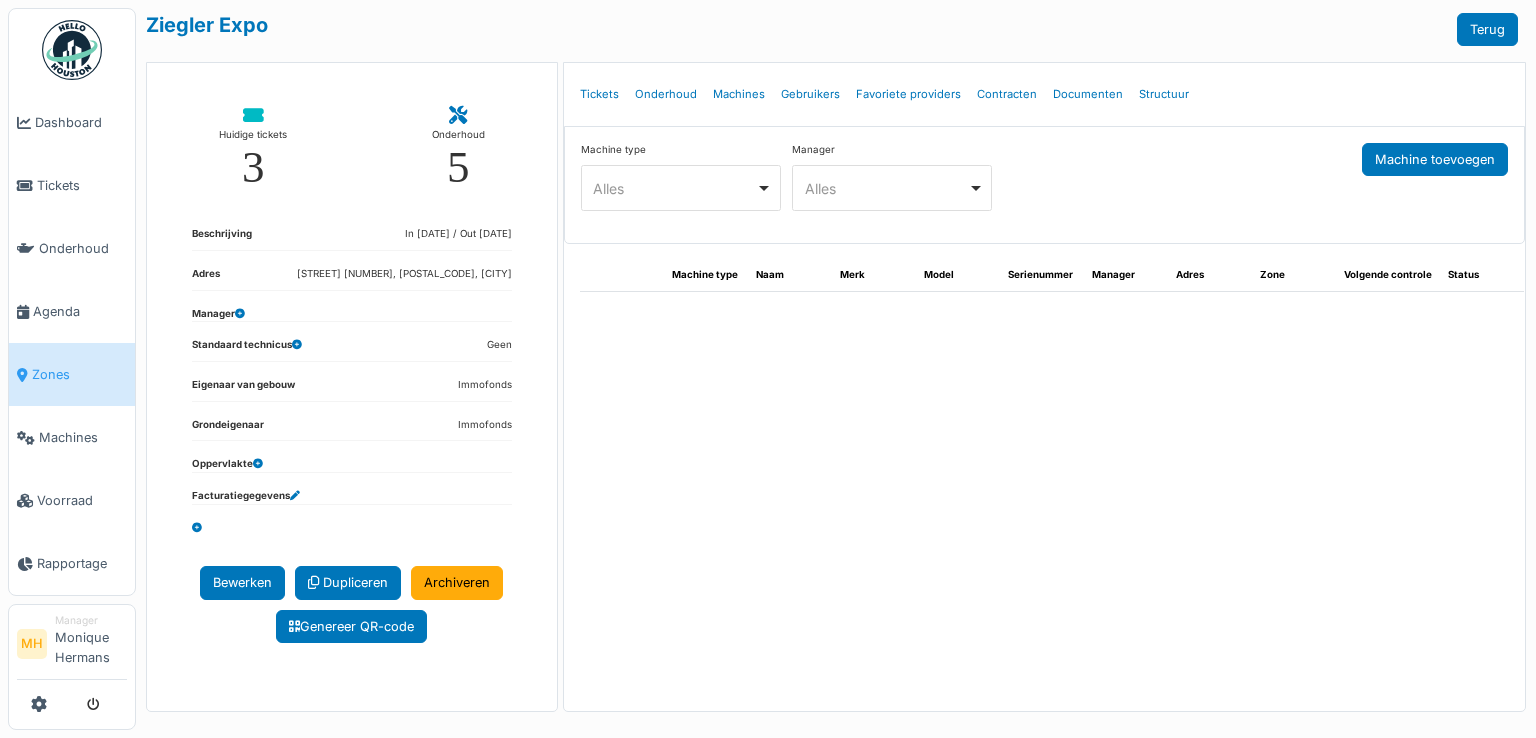 select on "***" 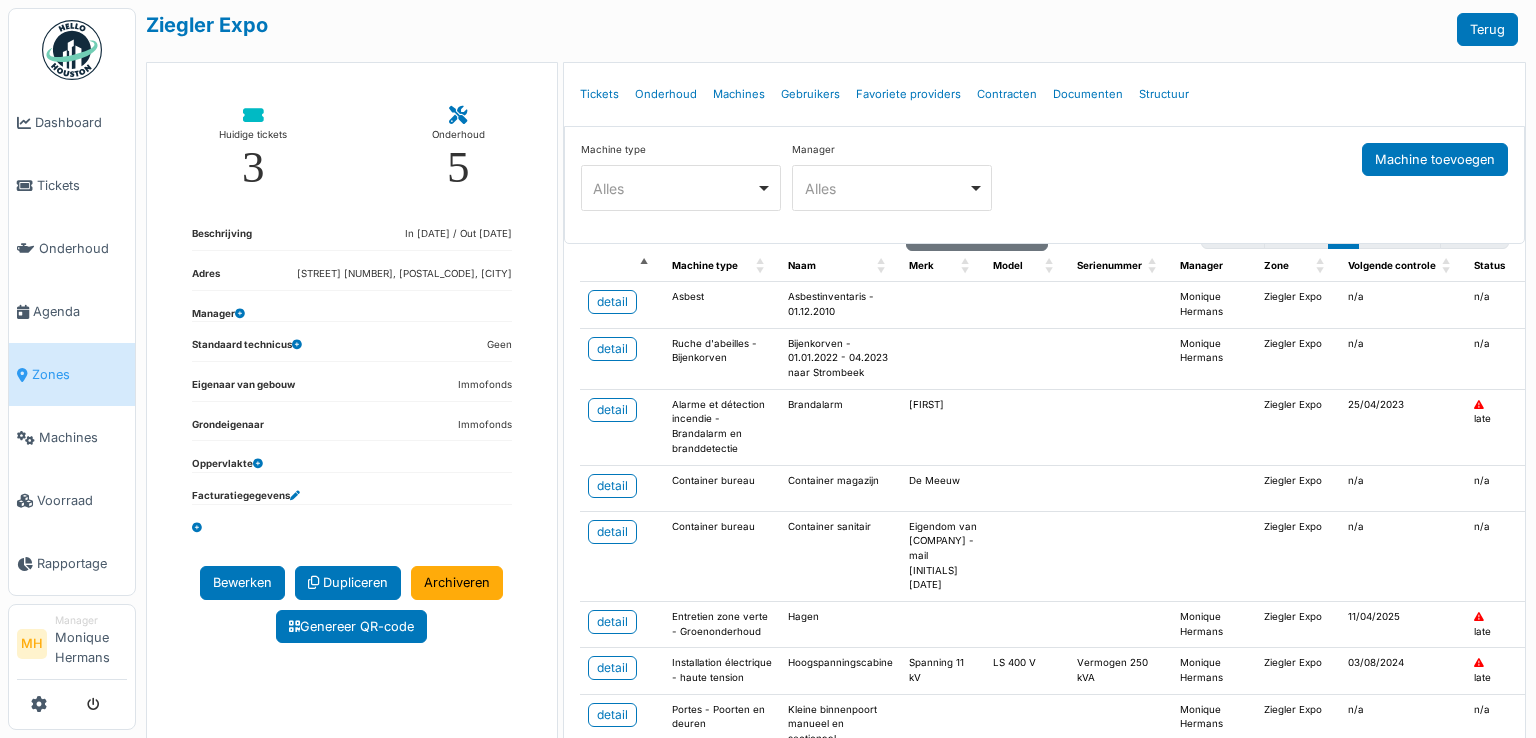 scroll, scrollTop: 100, scrollLeft: 0, axis: vertical 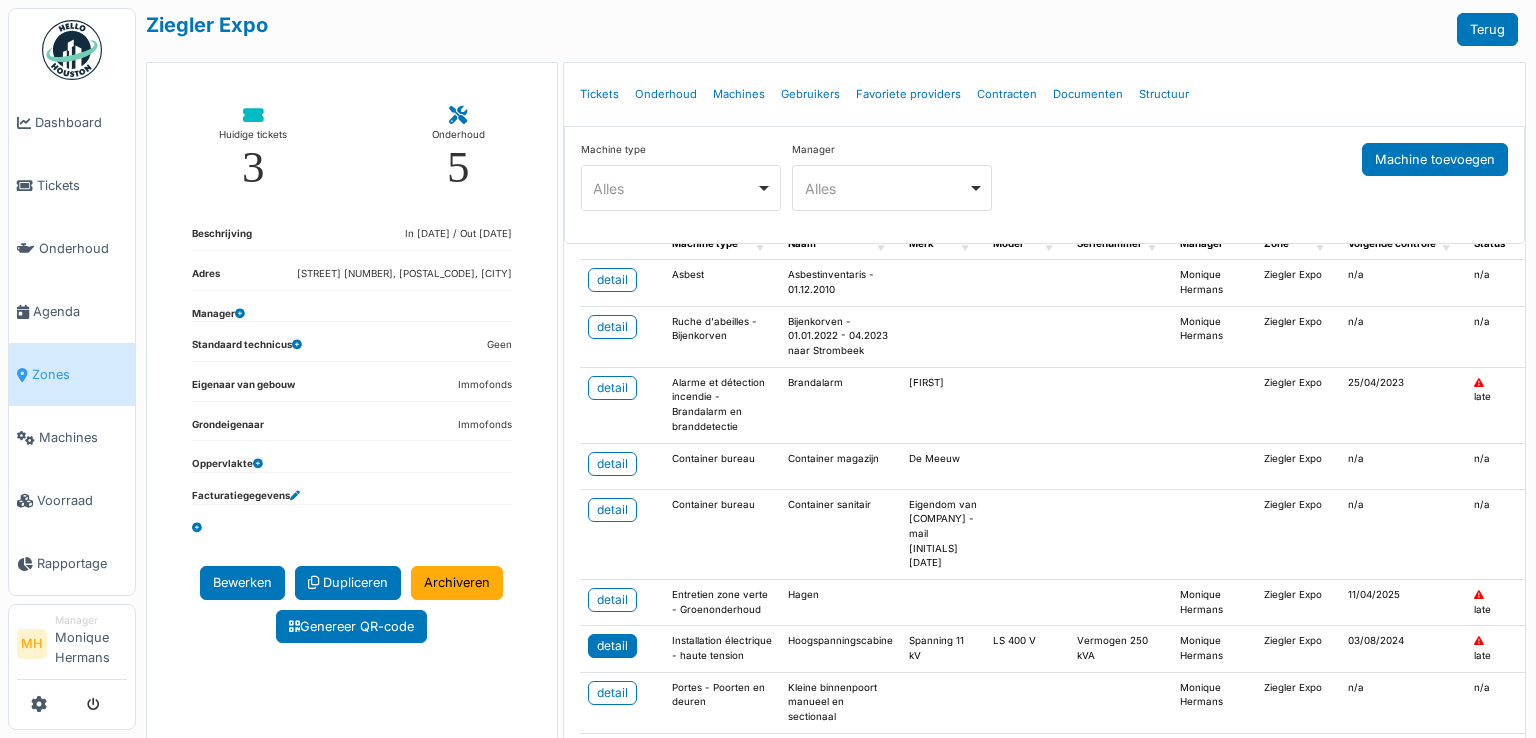 click on "detail" at bounding box center (612, 646) 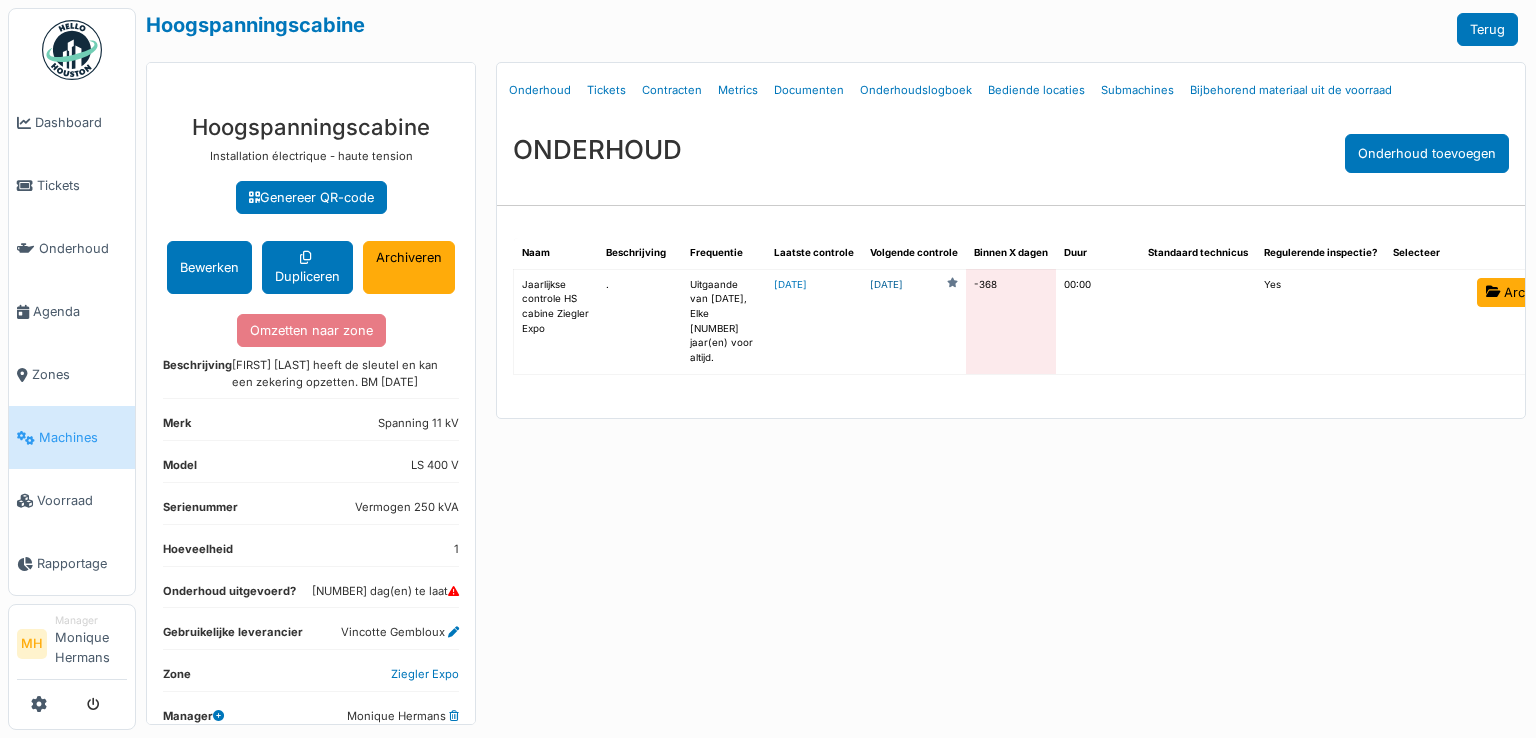 click on "2024-08-03" at bounding box center (886, 285) 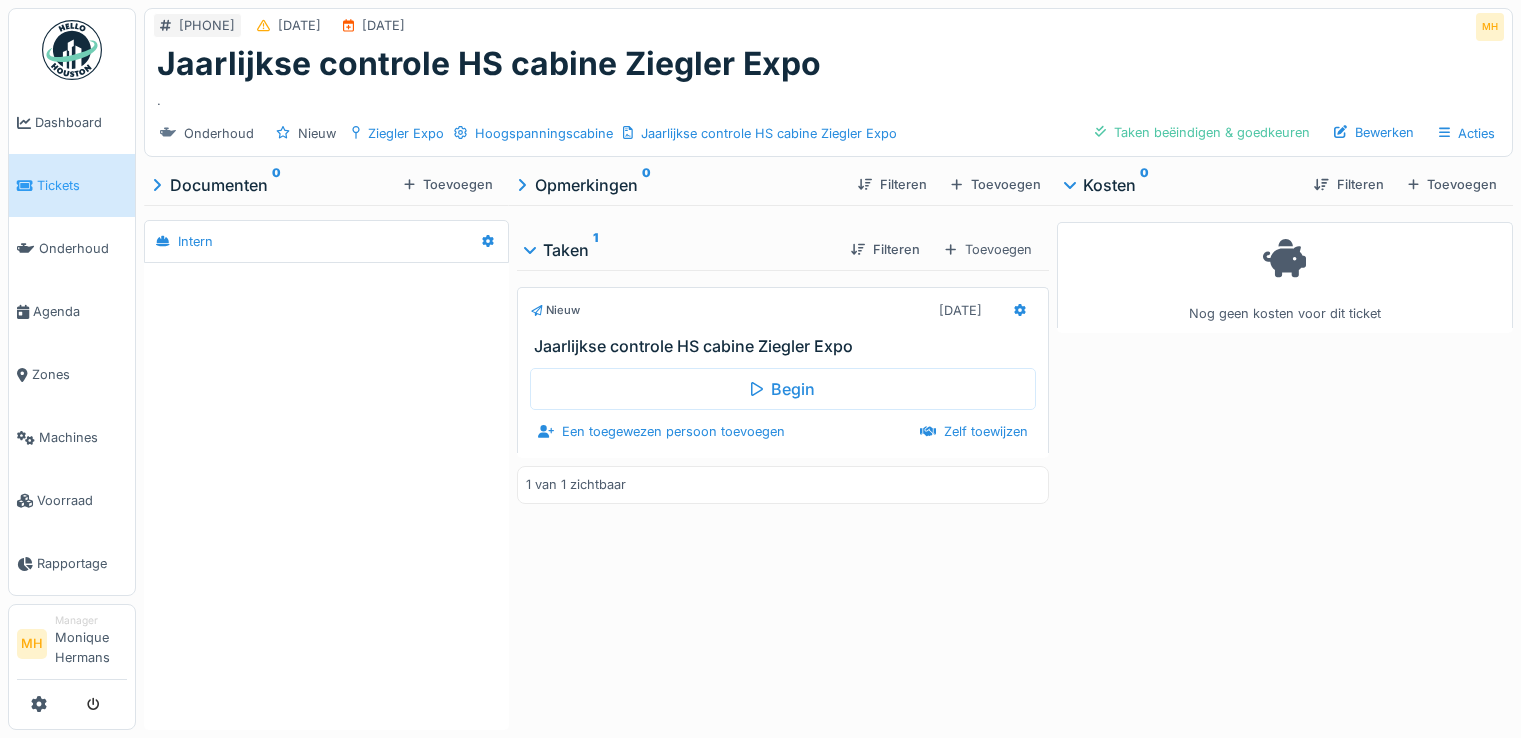 scroll, scrollTop: 0, scrollLeft: 0, axis: both 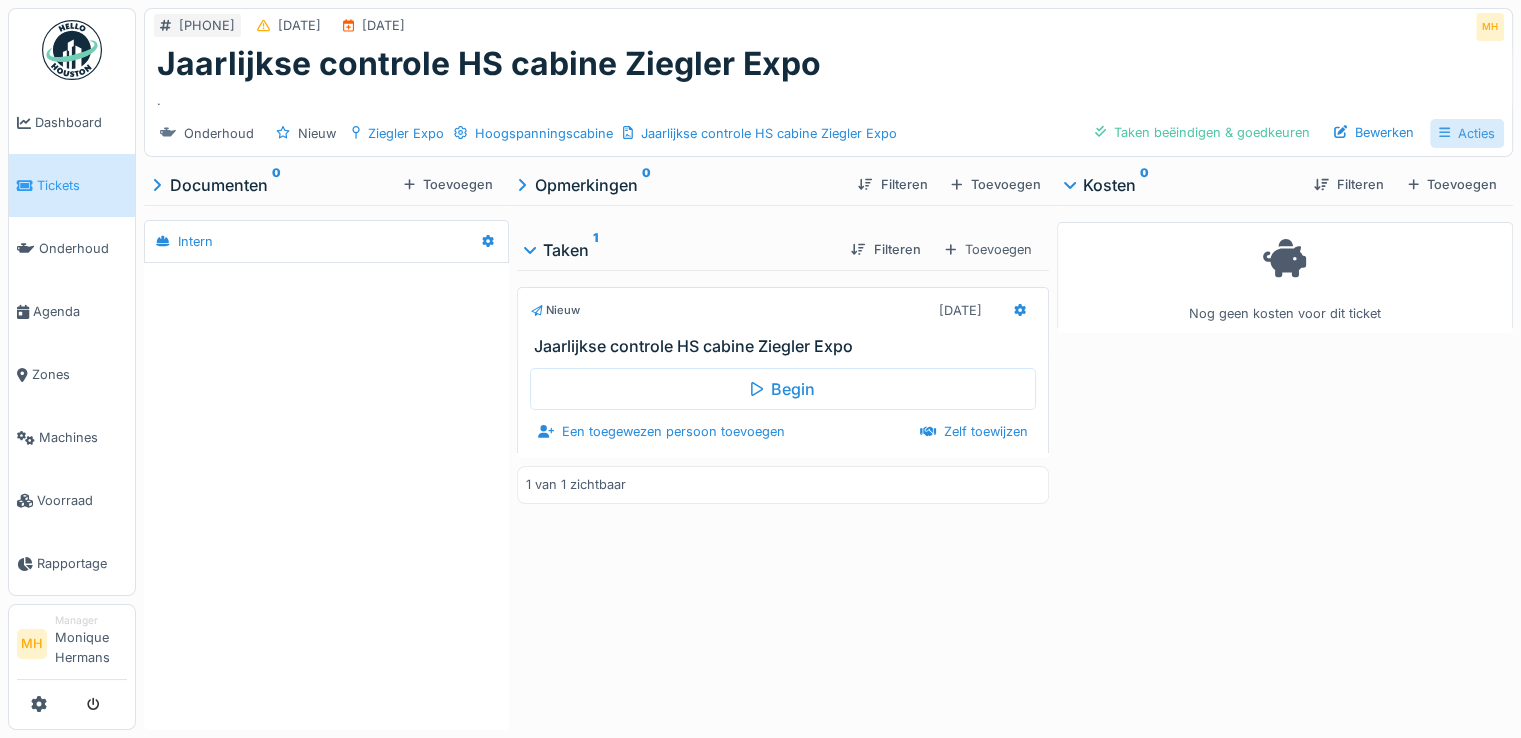 click on "Acties" at bounding box center [1467, 133] 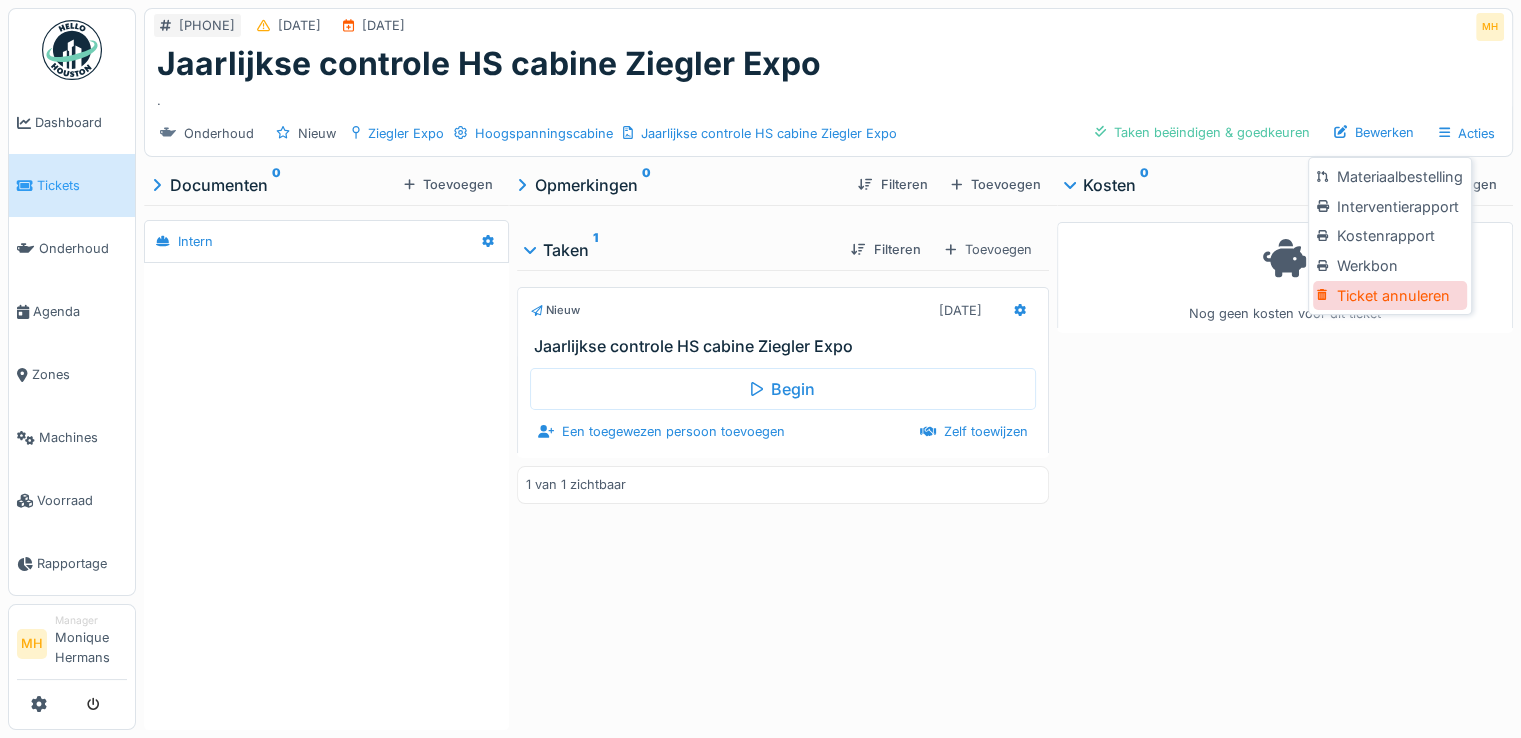 click on "Ticket annuleren" at bounding box center (1389, 296) 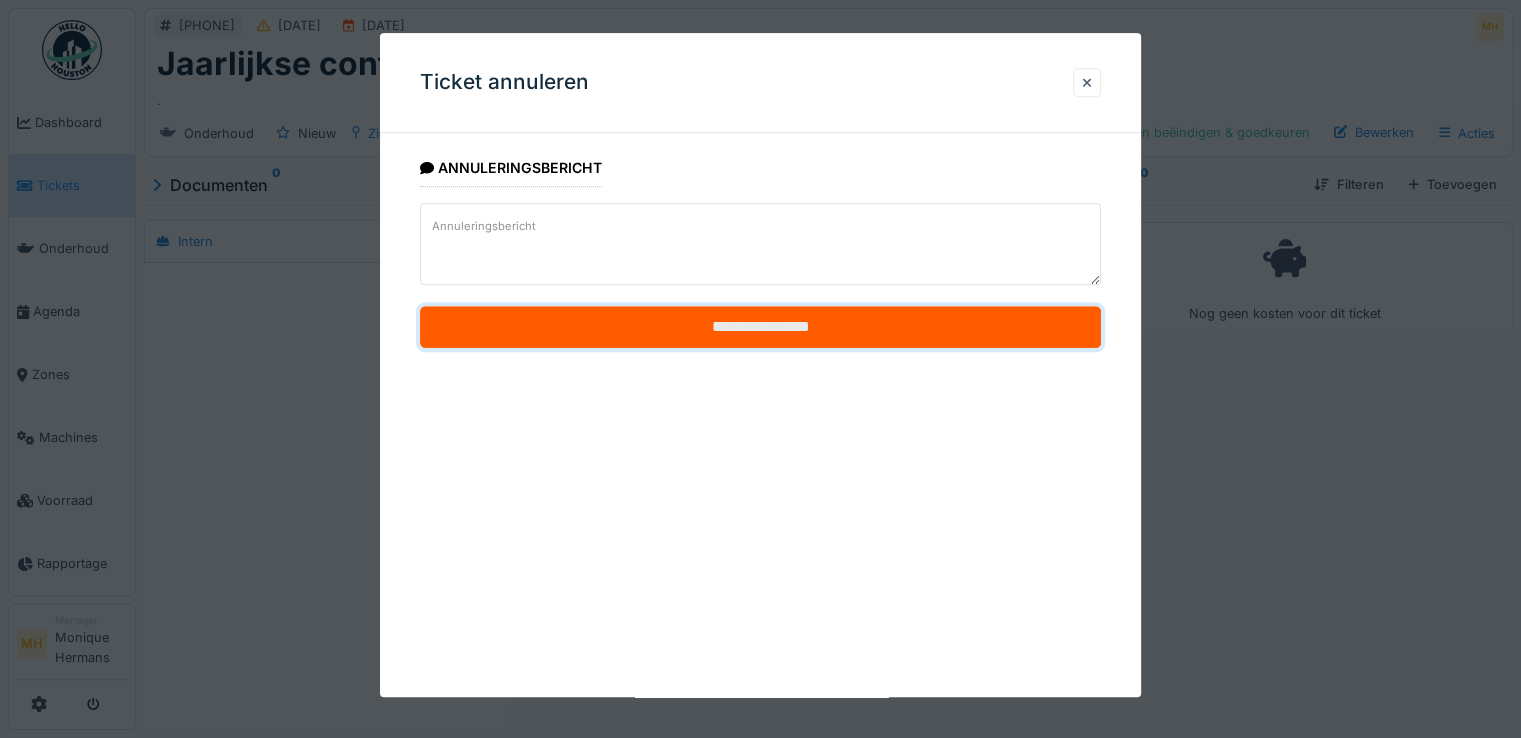 click on "**********" at bounding box center [760, 328] 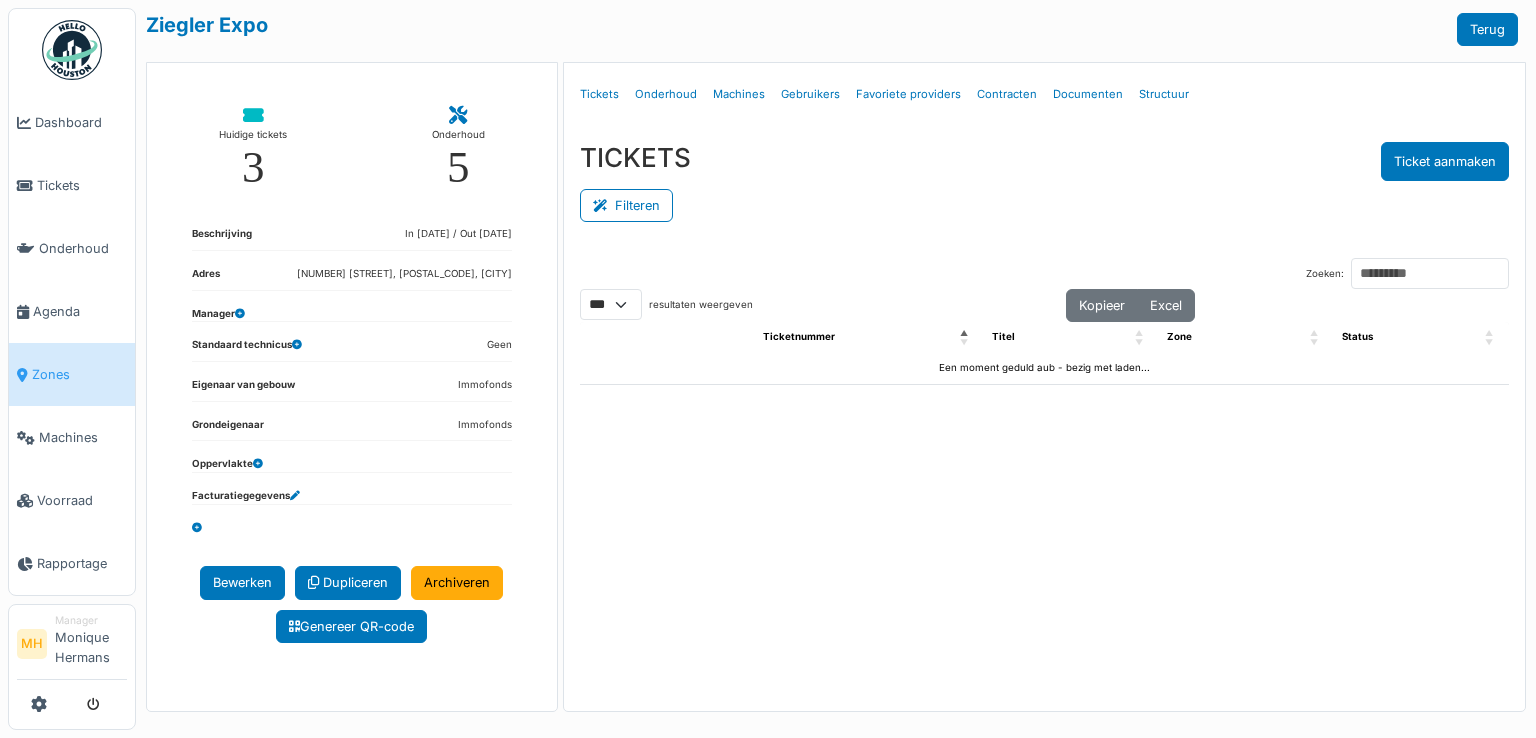 select on "***" 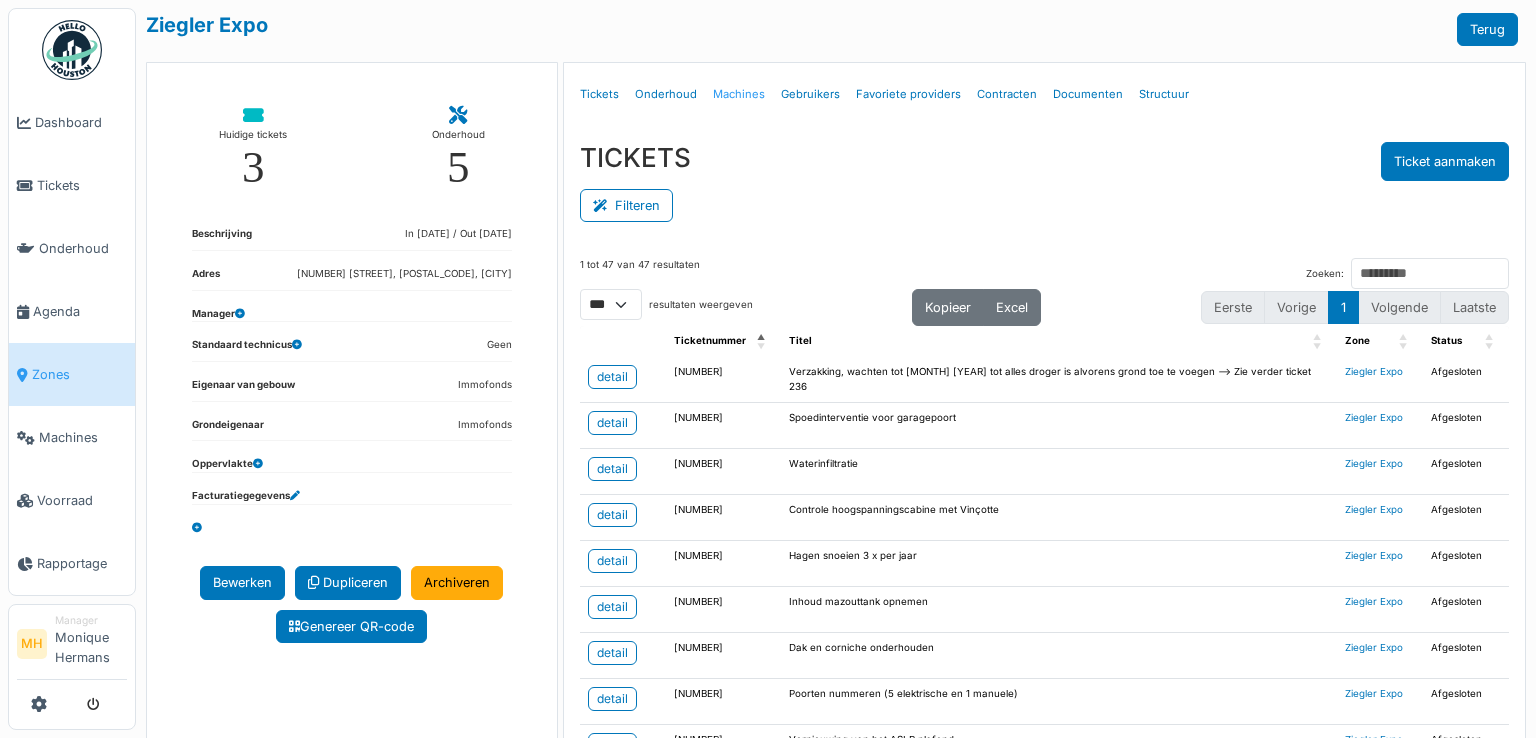 click on "Machines" at bounding box center (739, 94) 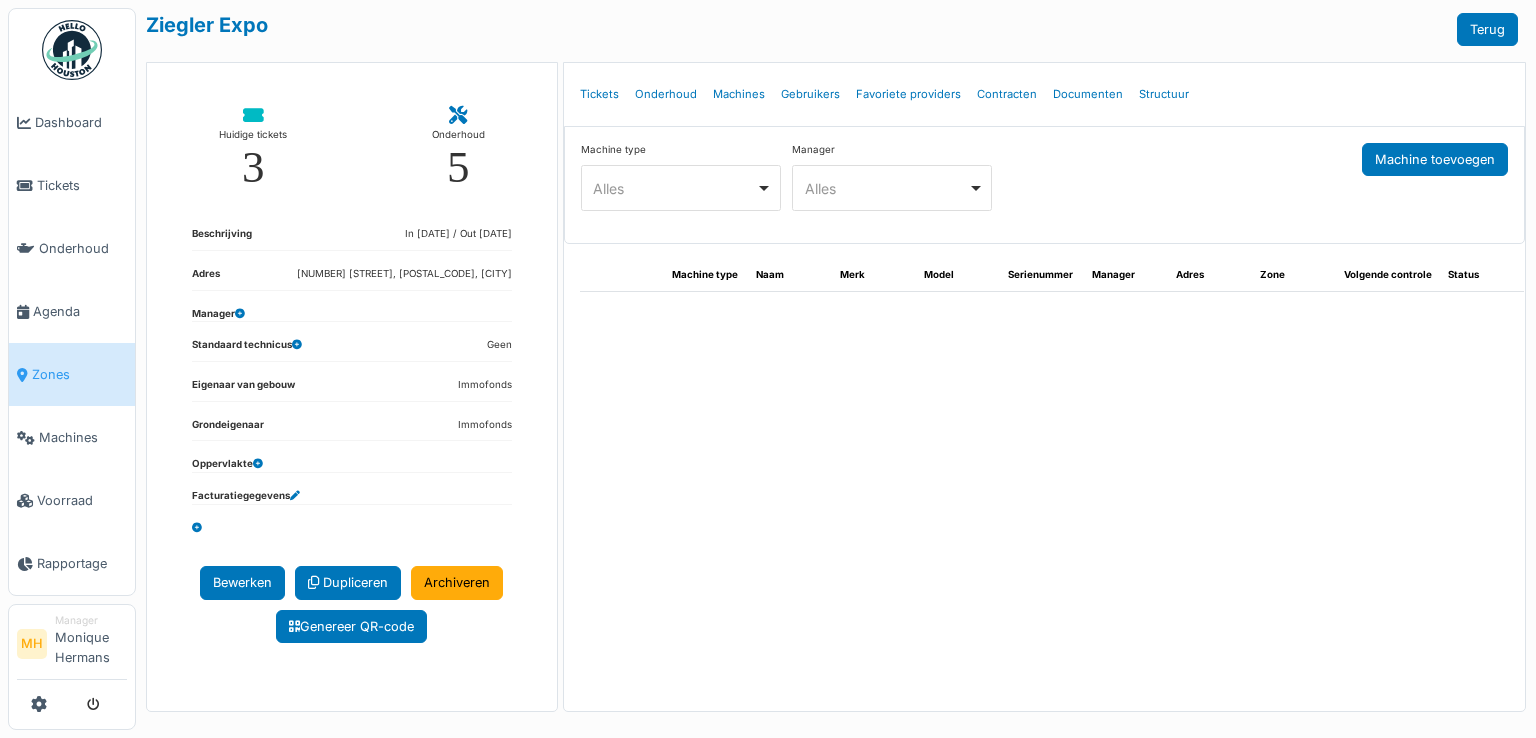 select on "***" 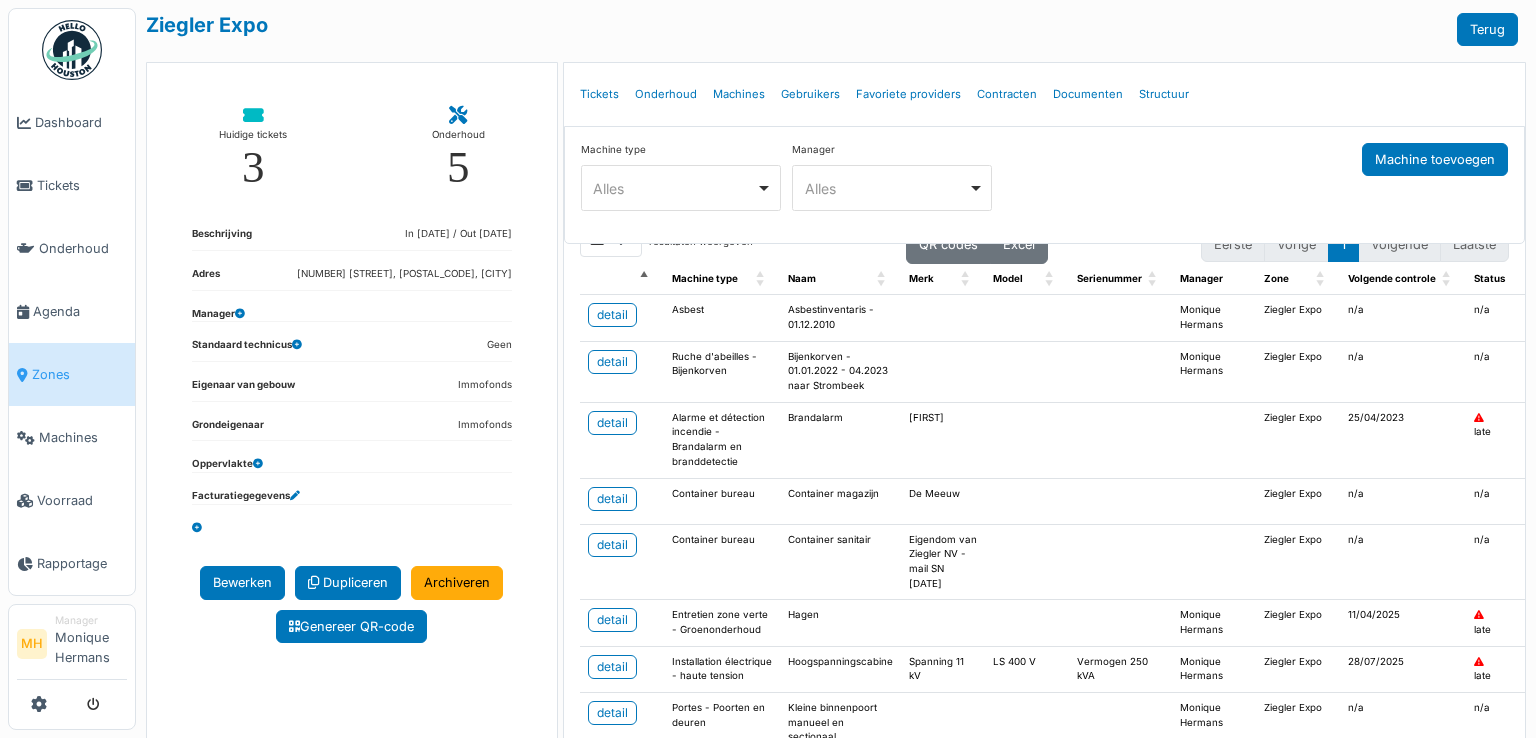 scroll, scrollTop: 100, scrollLeft: 0, axis: vertical 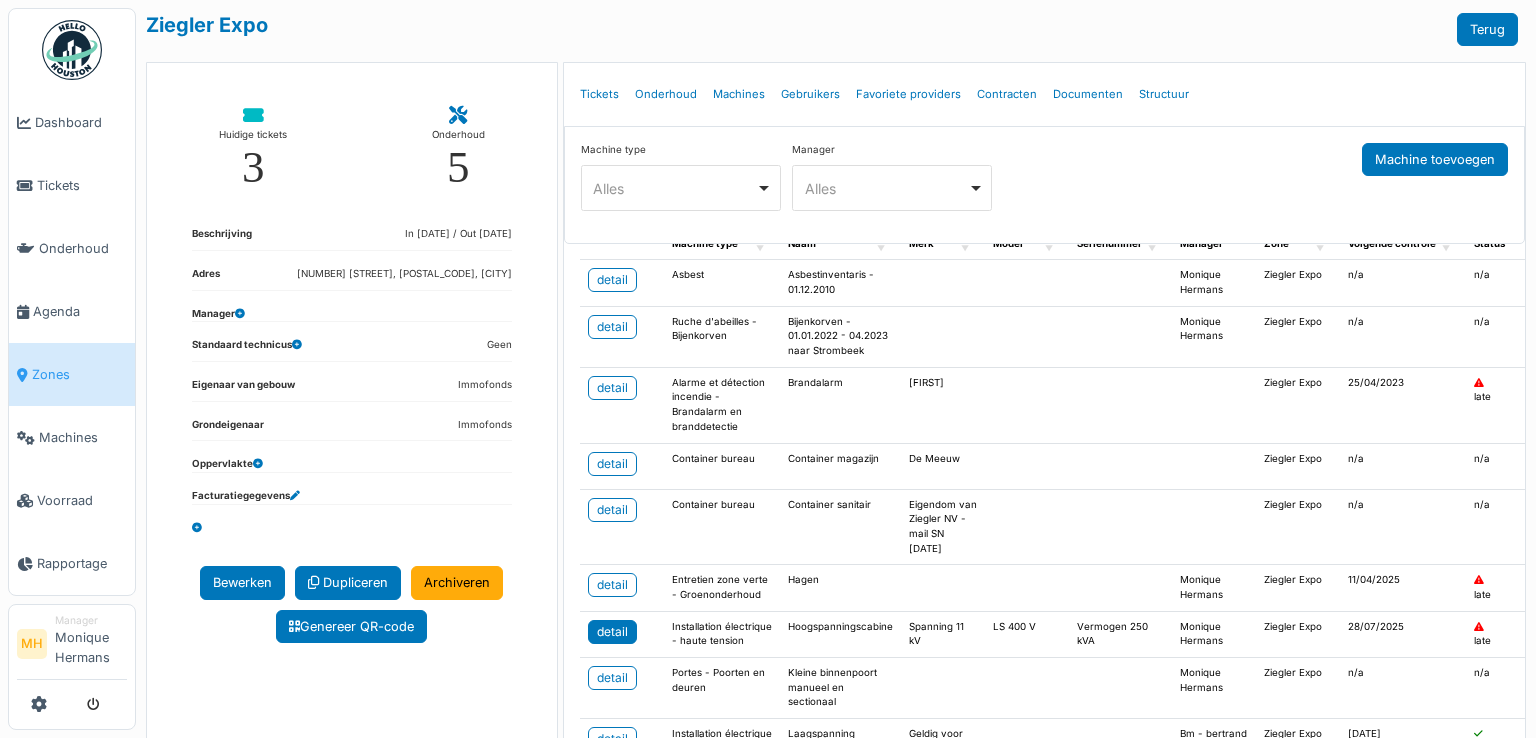 click on "detail" at bounding box center [612, 632] 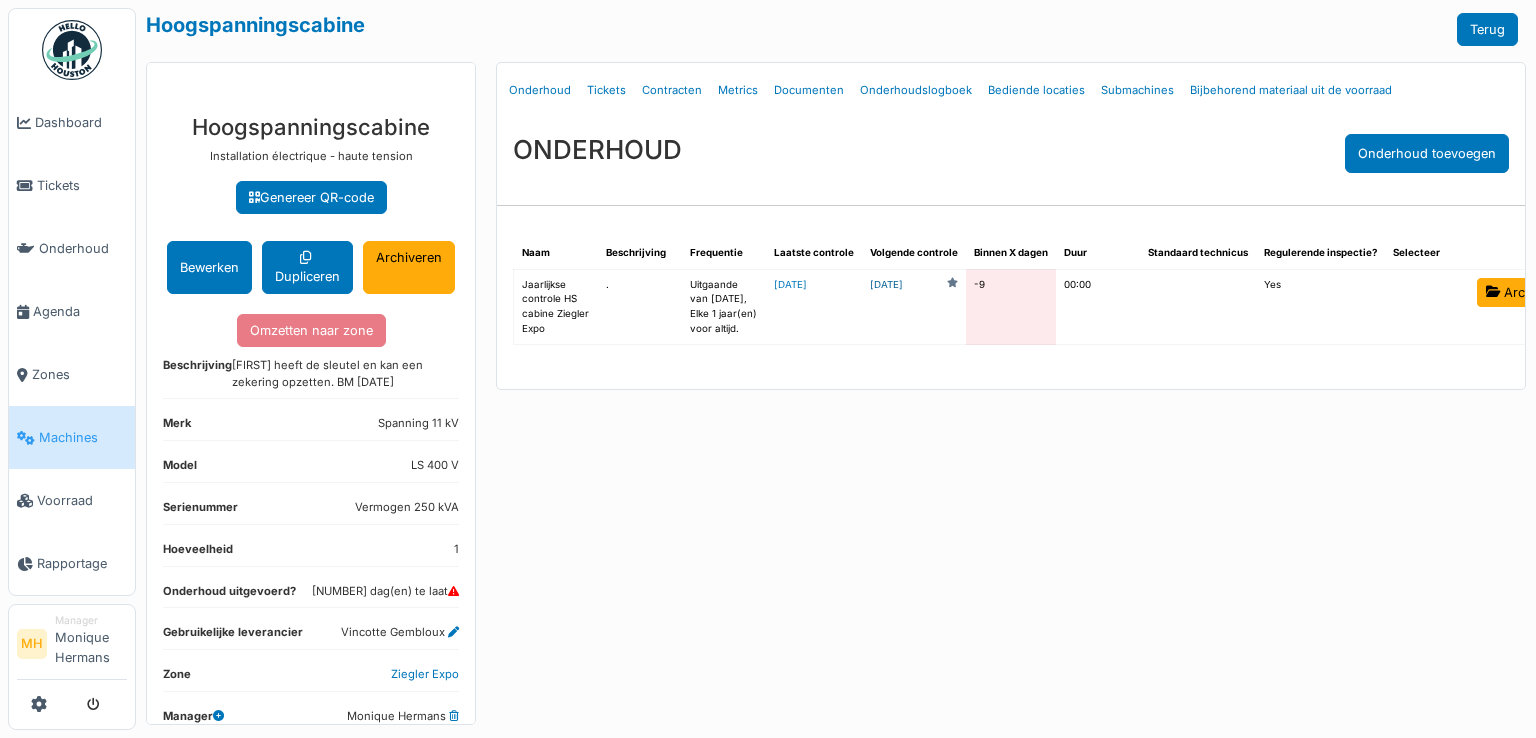 click on "2025-07-28" at bounding box center [886, 285] 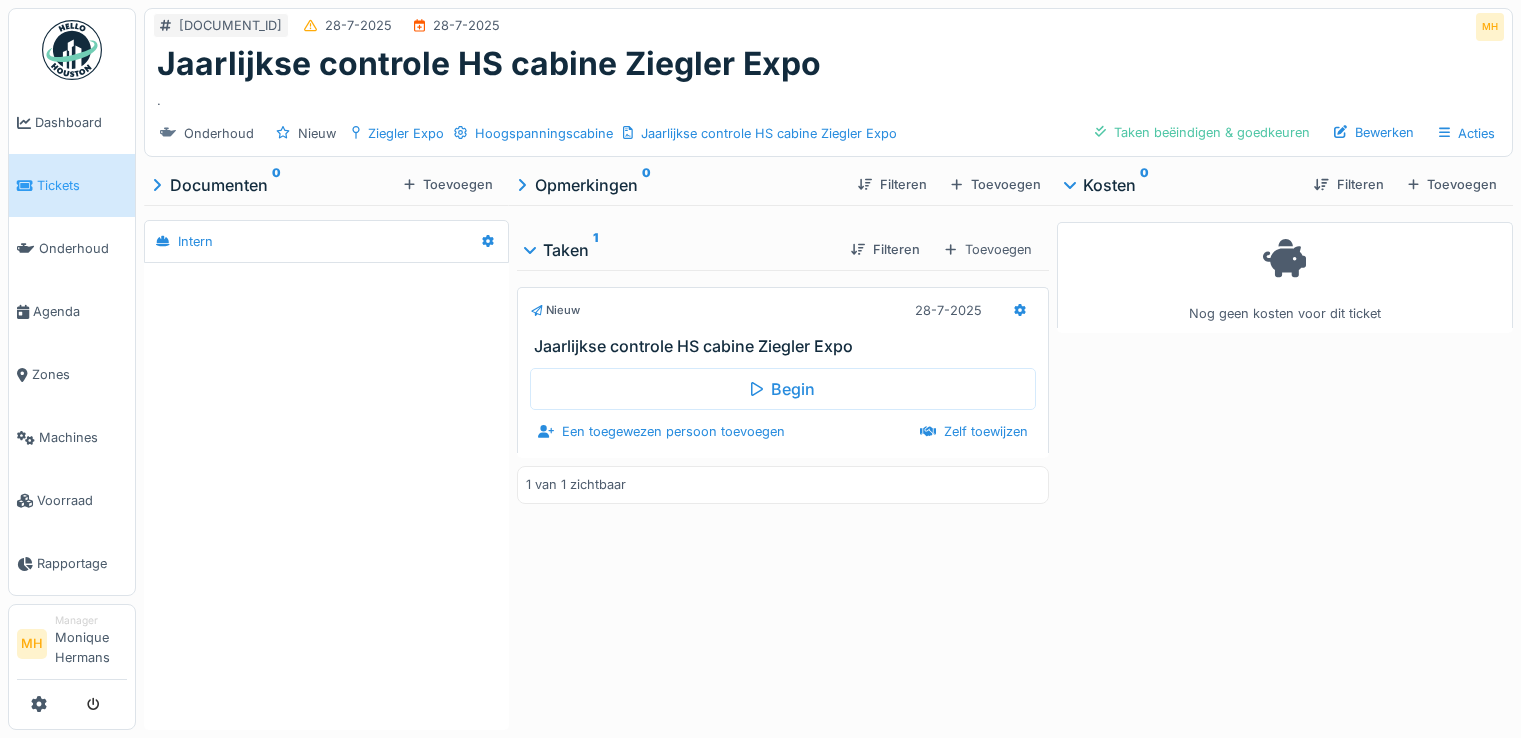 scroll, scrollTop: 0, scrollLeft: 0, axis: both 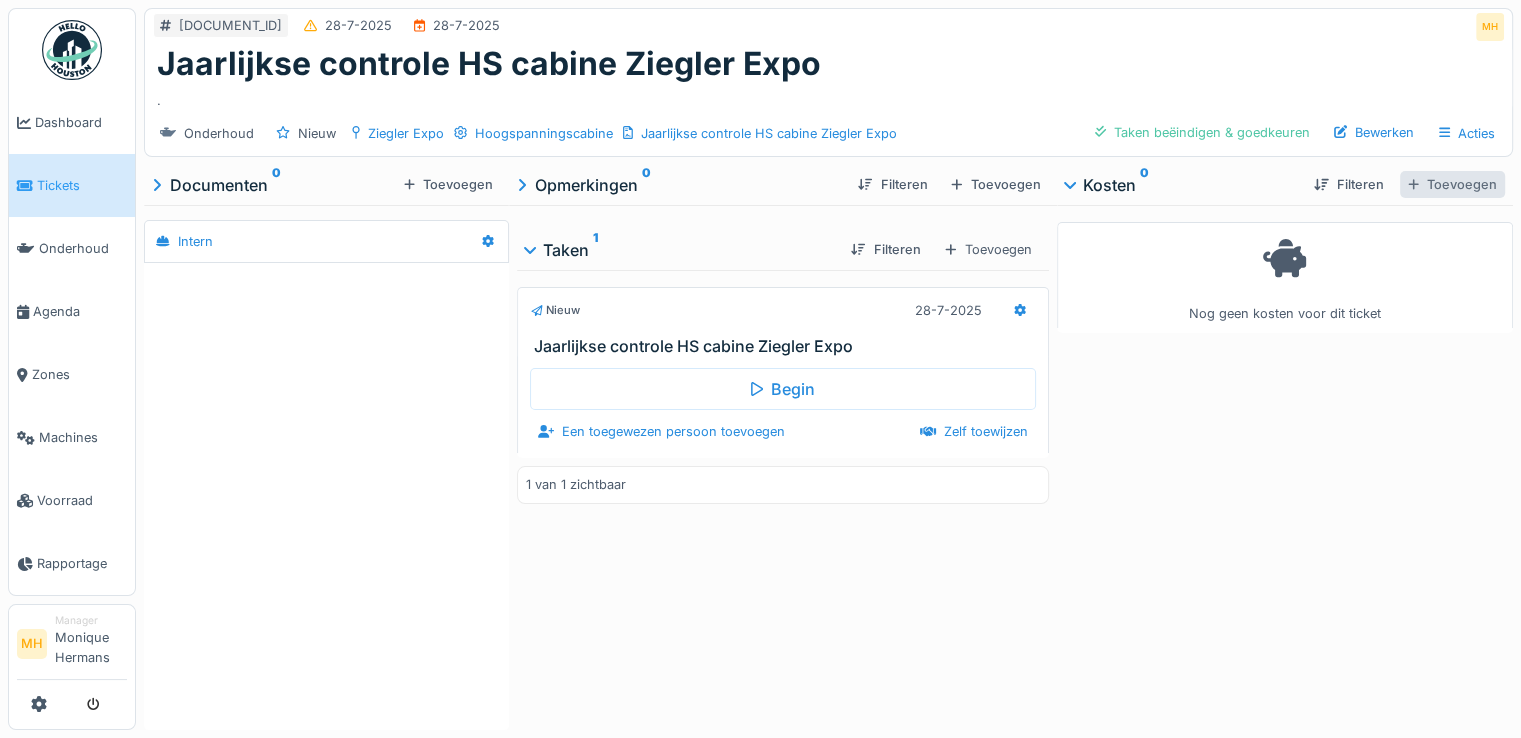 click on "Toevoegen" at bounding box center (1452, 184) 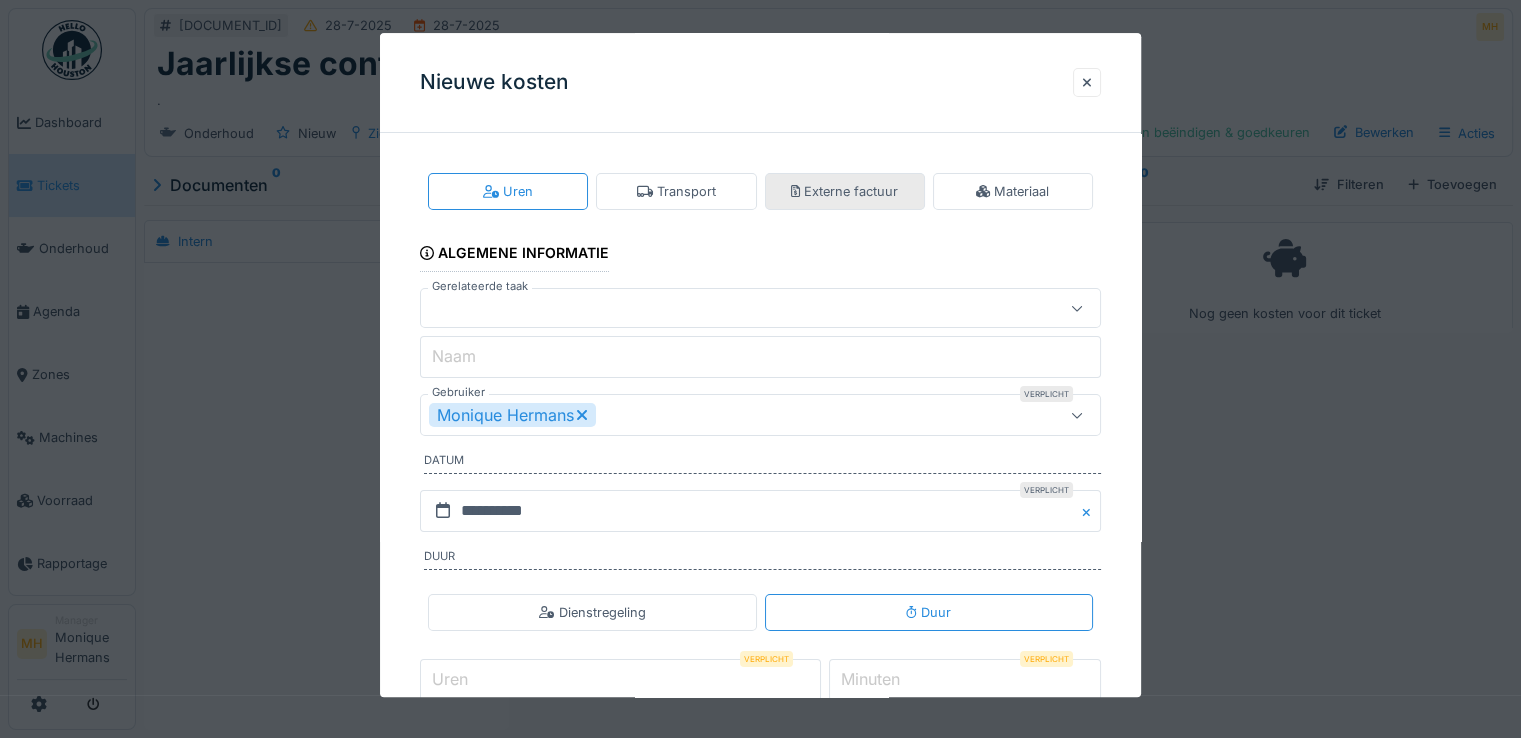 click on "Externe factuur" at bounding box center [845, 191] 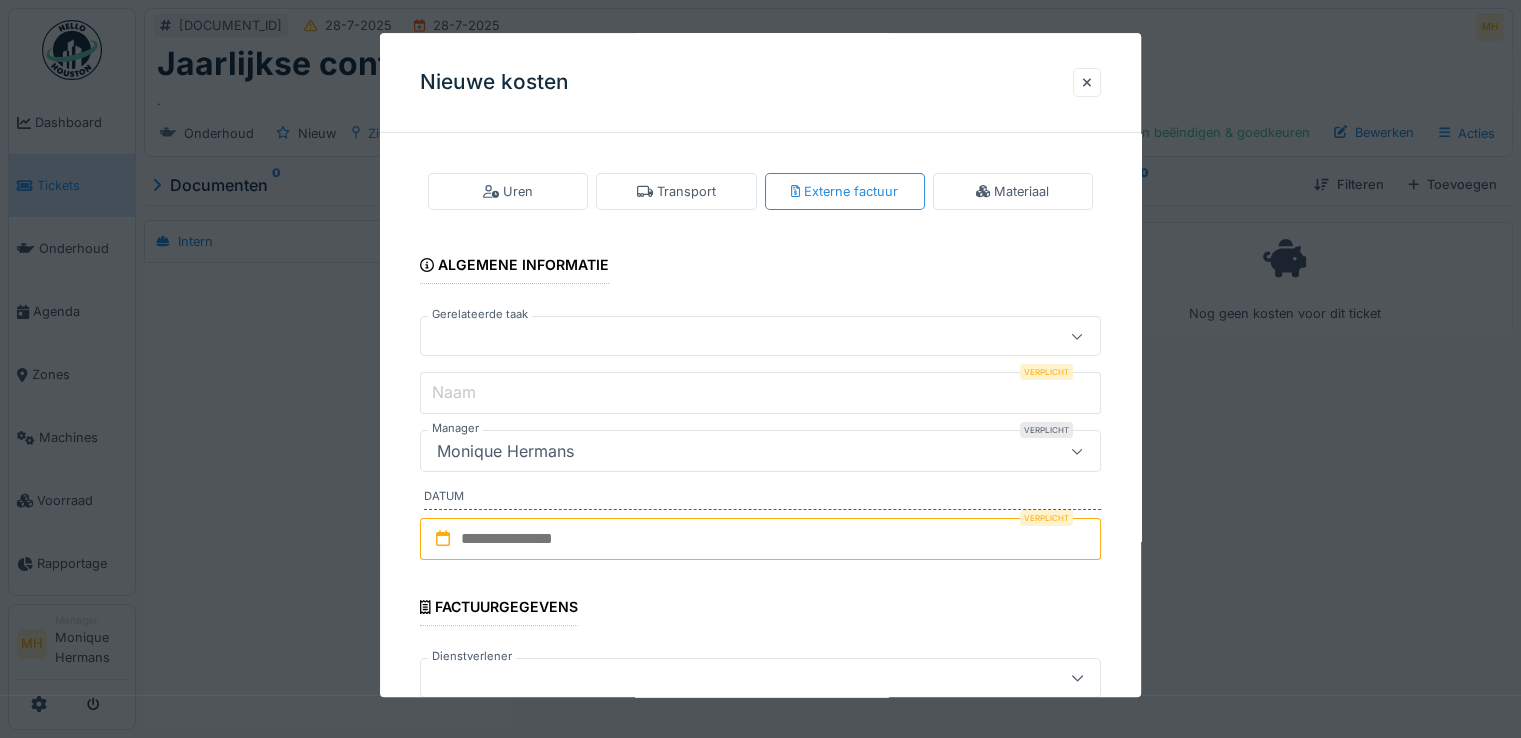 click on "Gerelateerde taak" at bounding box center (480, 315) 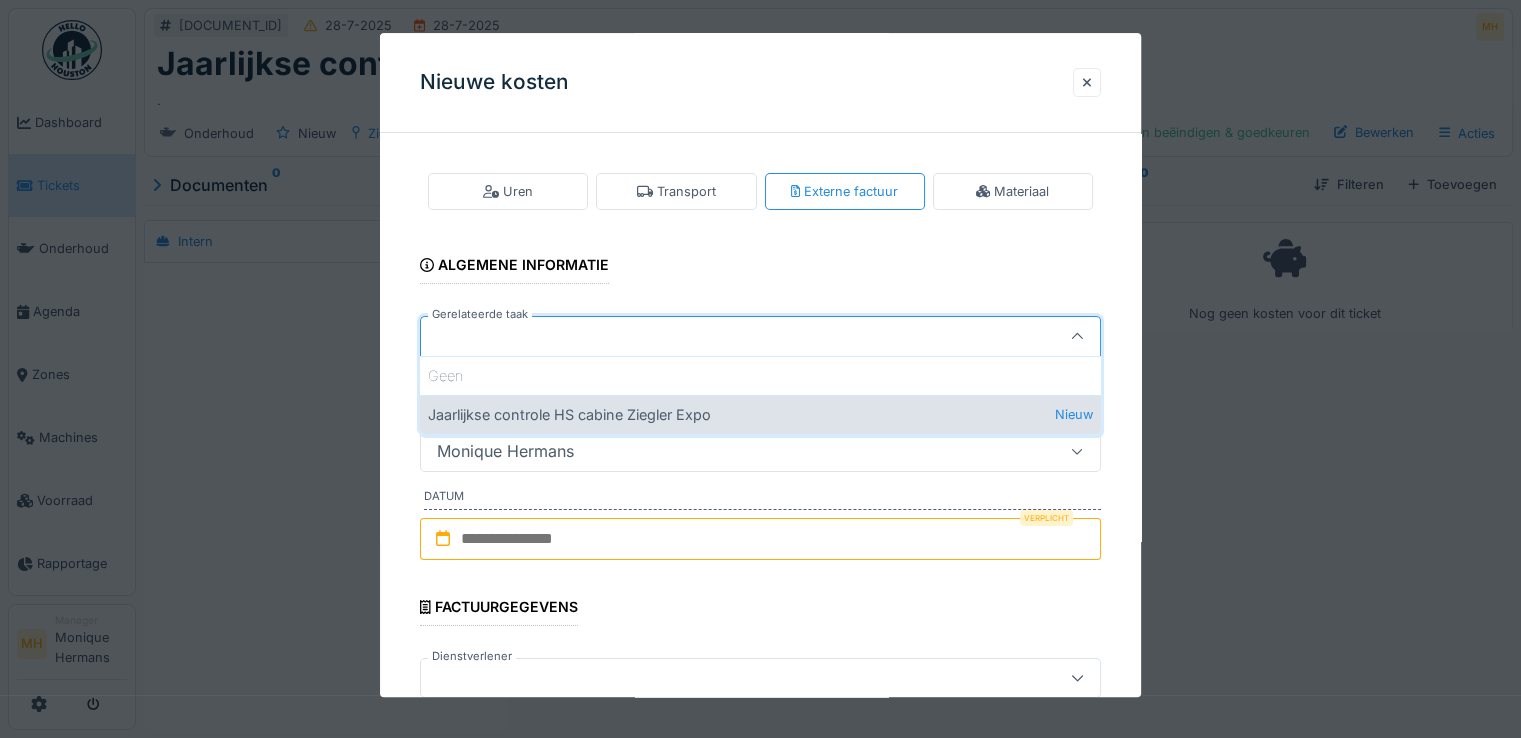 click on "Jaarlijkse controle HS cabine Ziegler Expo   Nieuw" at bounding box center [760, 414] 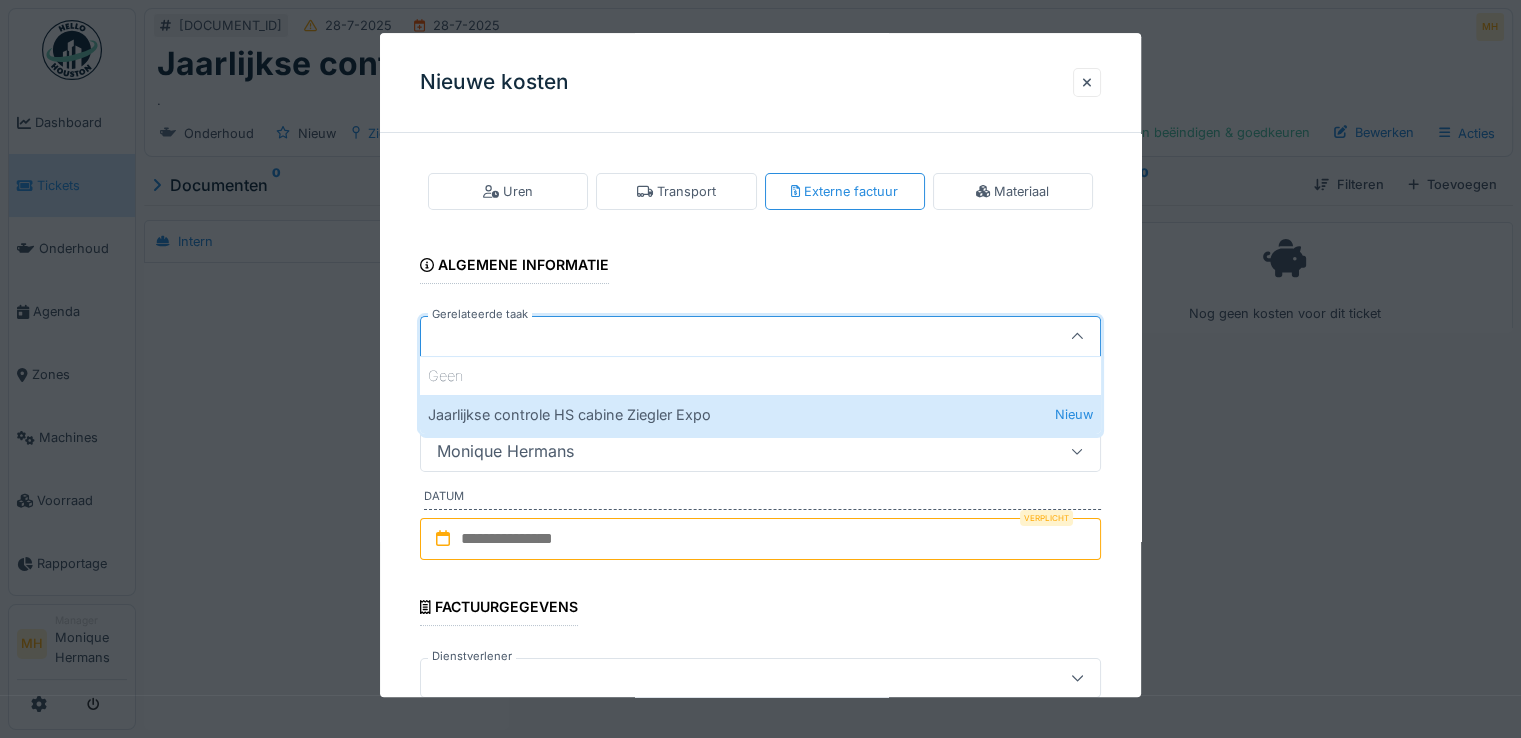 type on "******" 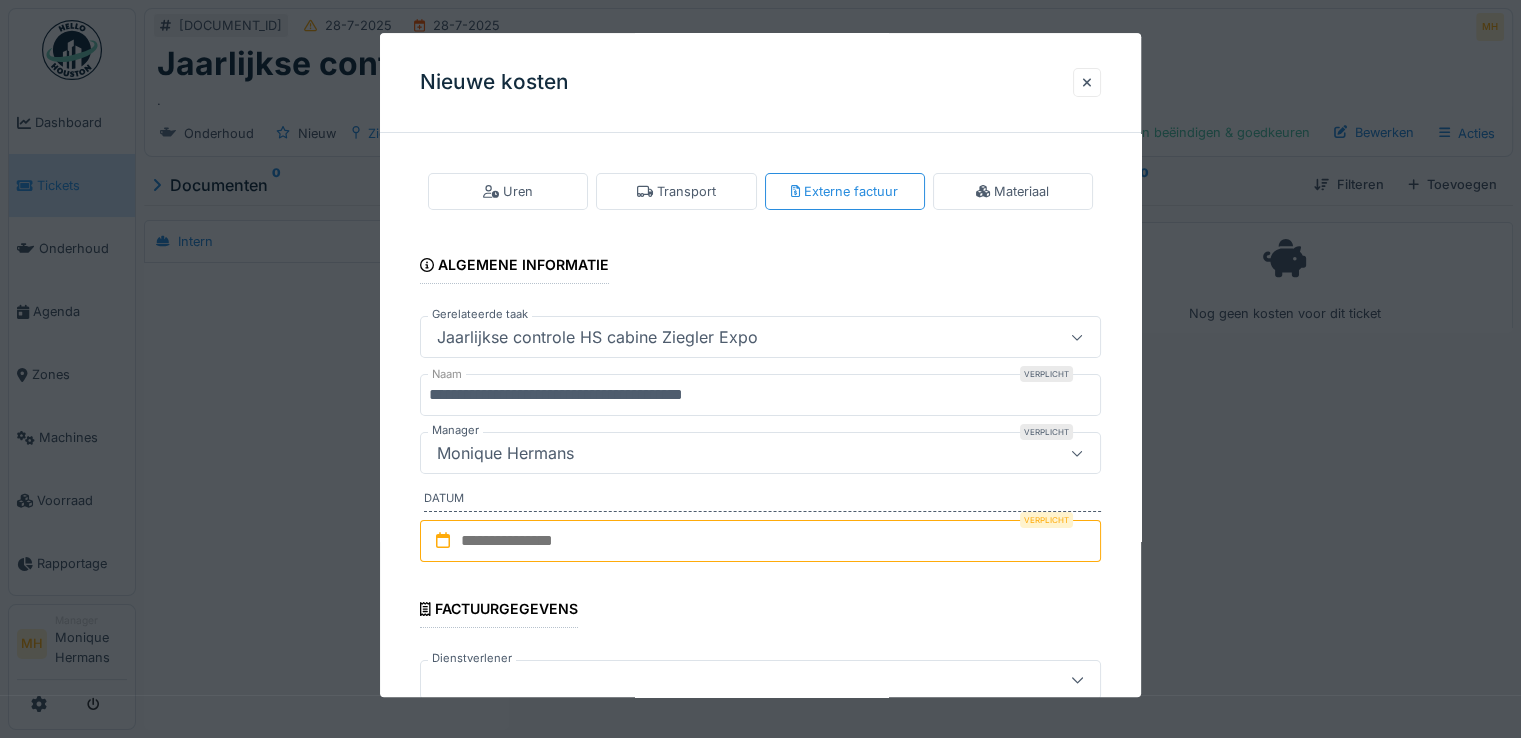click on "Monique Hermans" at bounding box center [505, 454] 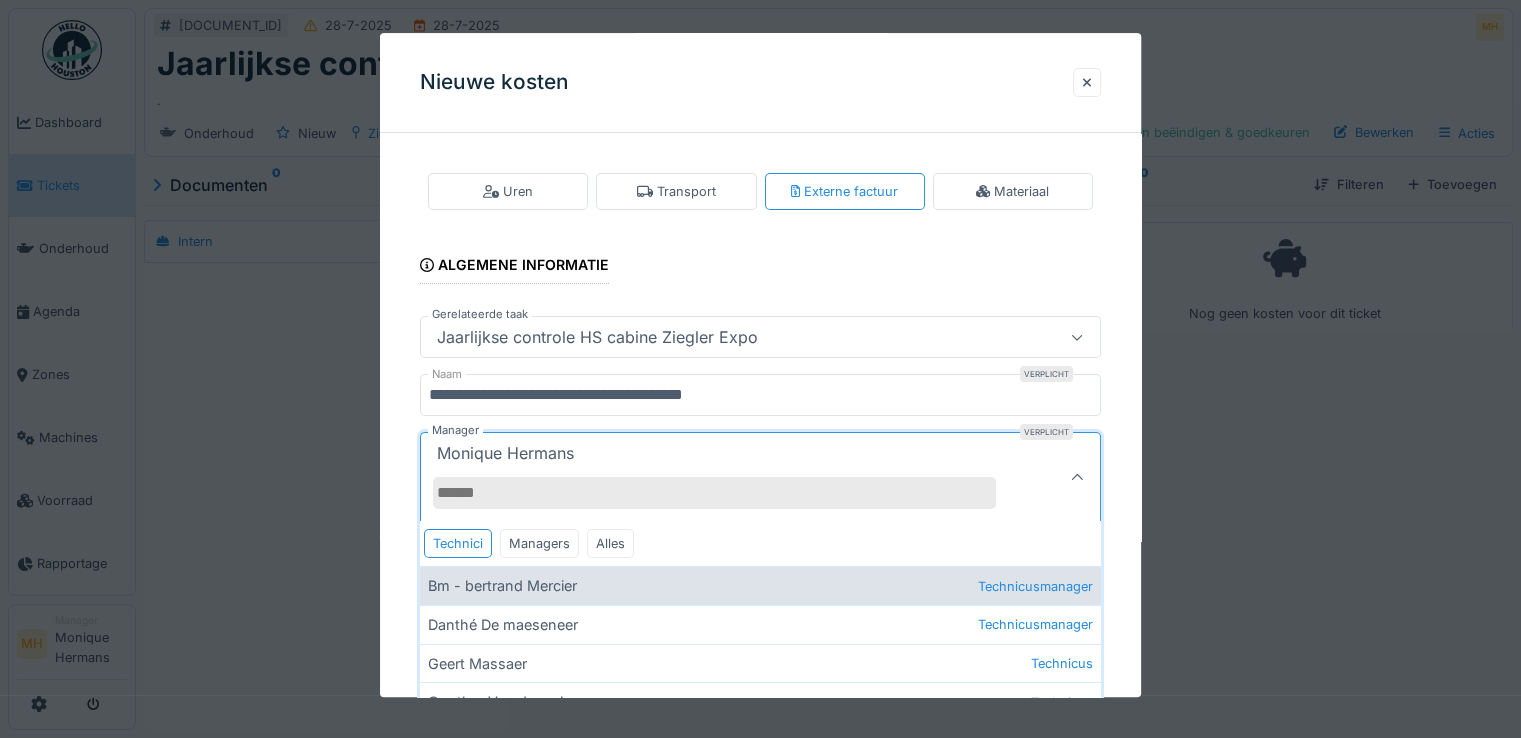click on "Bm - bertrand Mercier   Technicusmanager" at bounding box center (760, 586) 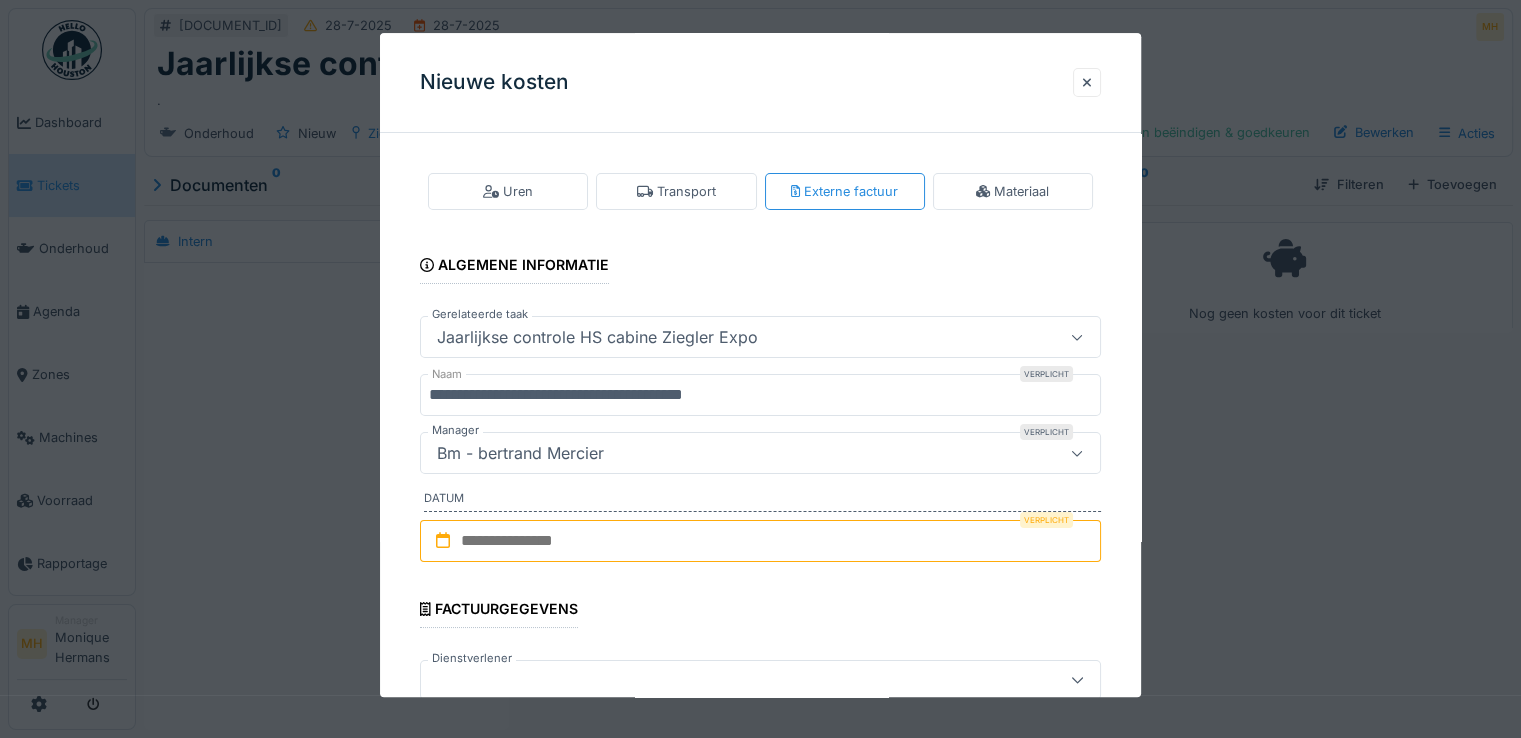 click at bounding box center [760, 541] 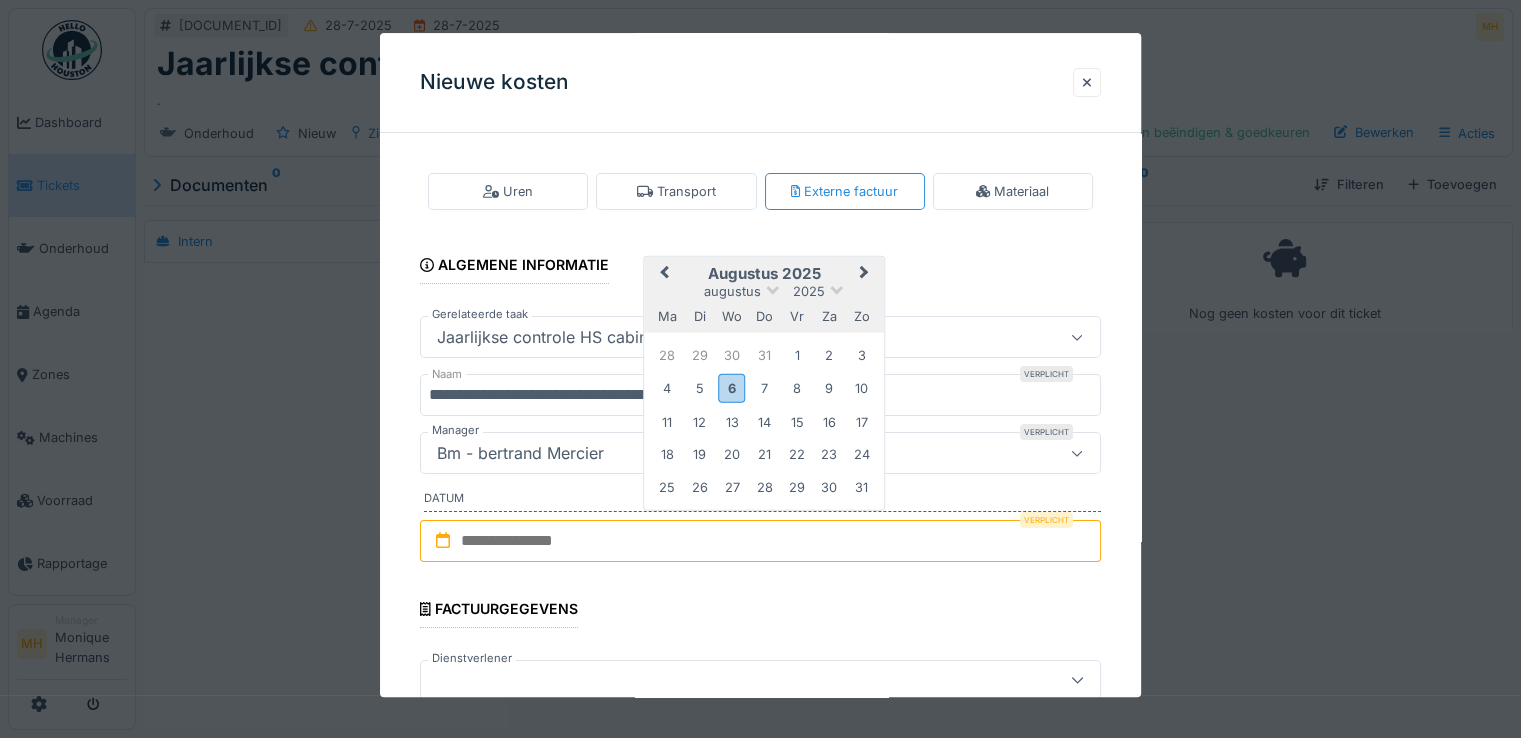 click on "5" at bounding box center (699, 388) 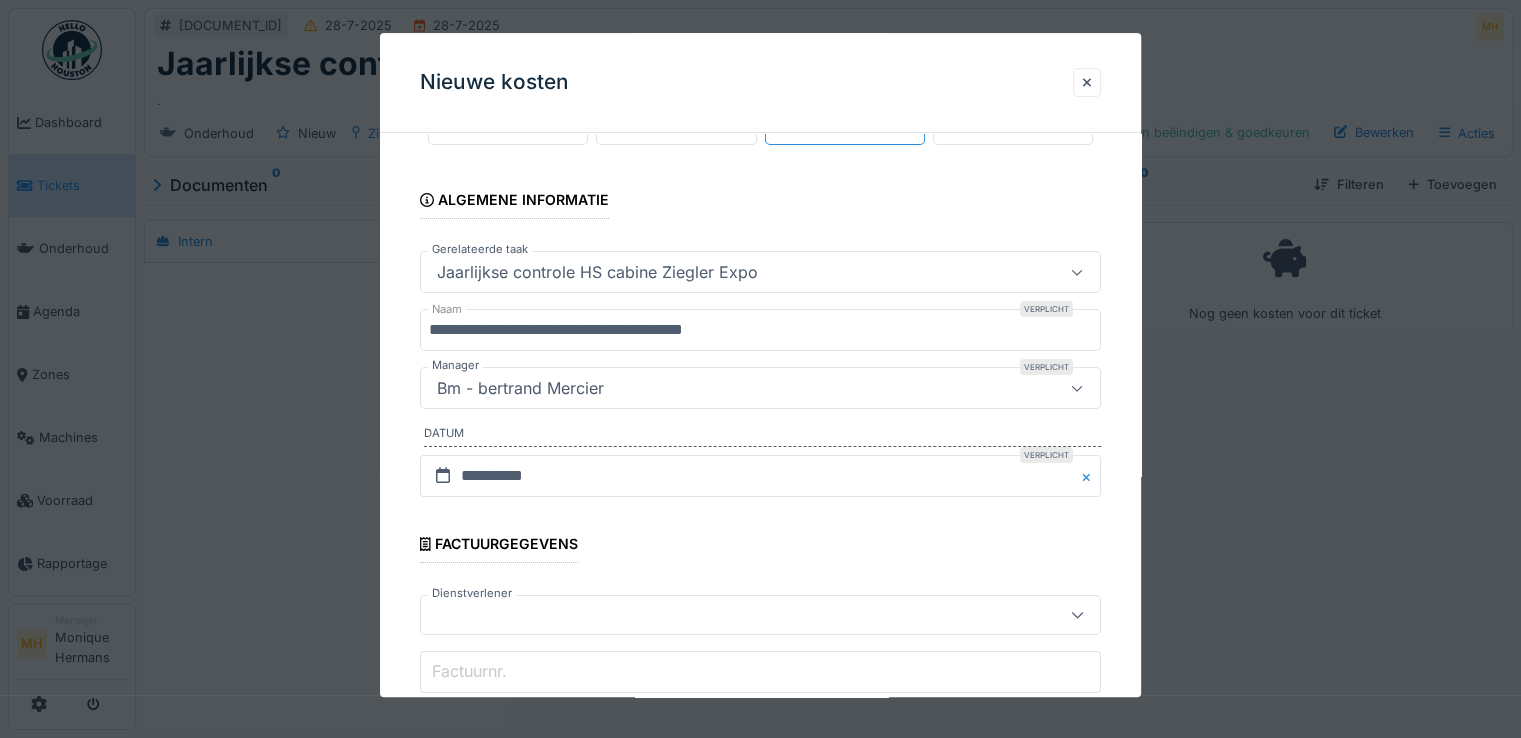 scroll, scrollTop: 100, scrollLeft: 0, axis: vertical 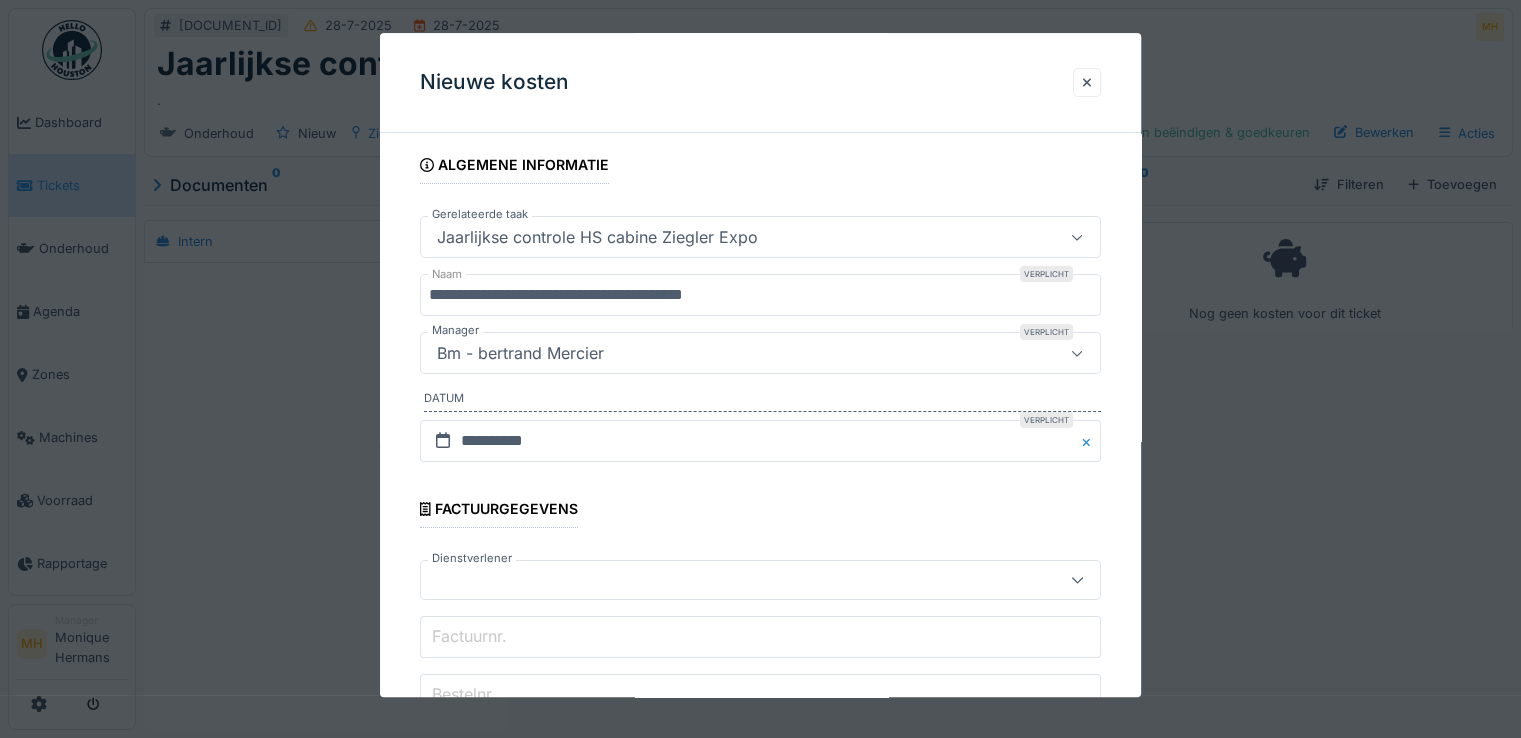 drag, startPoint x: 476, startPoint y: 569, endPoint x: 503, endPoint y: 568, distance: 27.018513 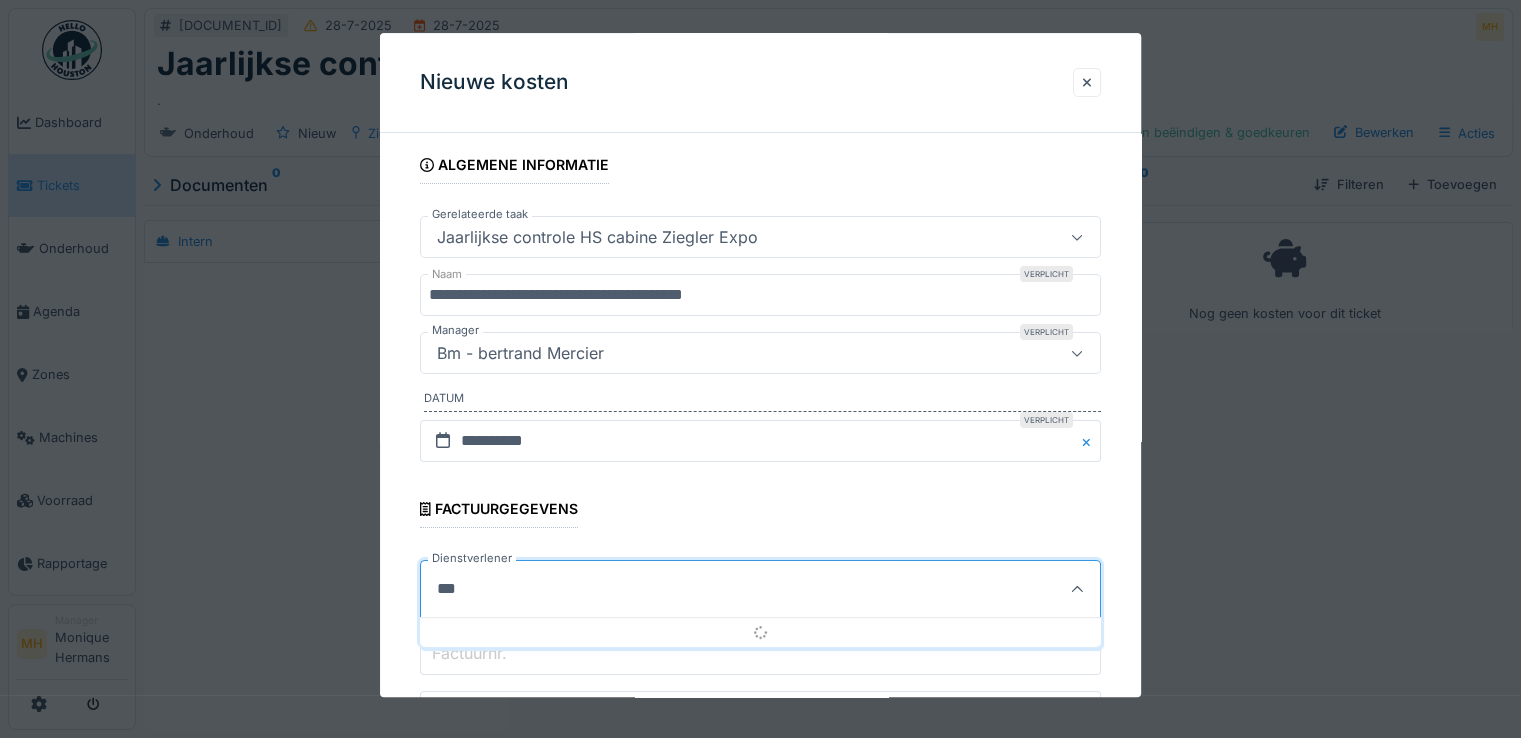 type on "****" 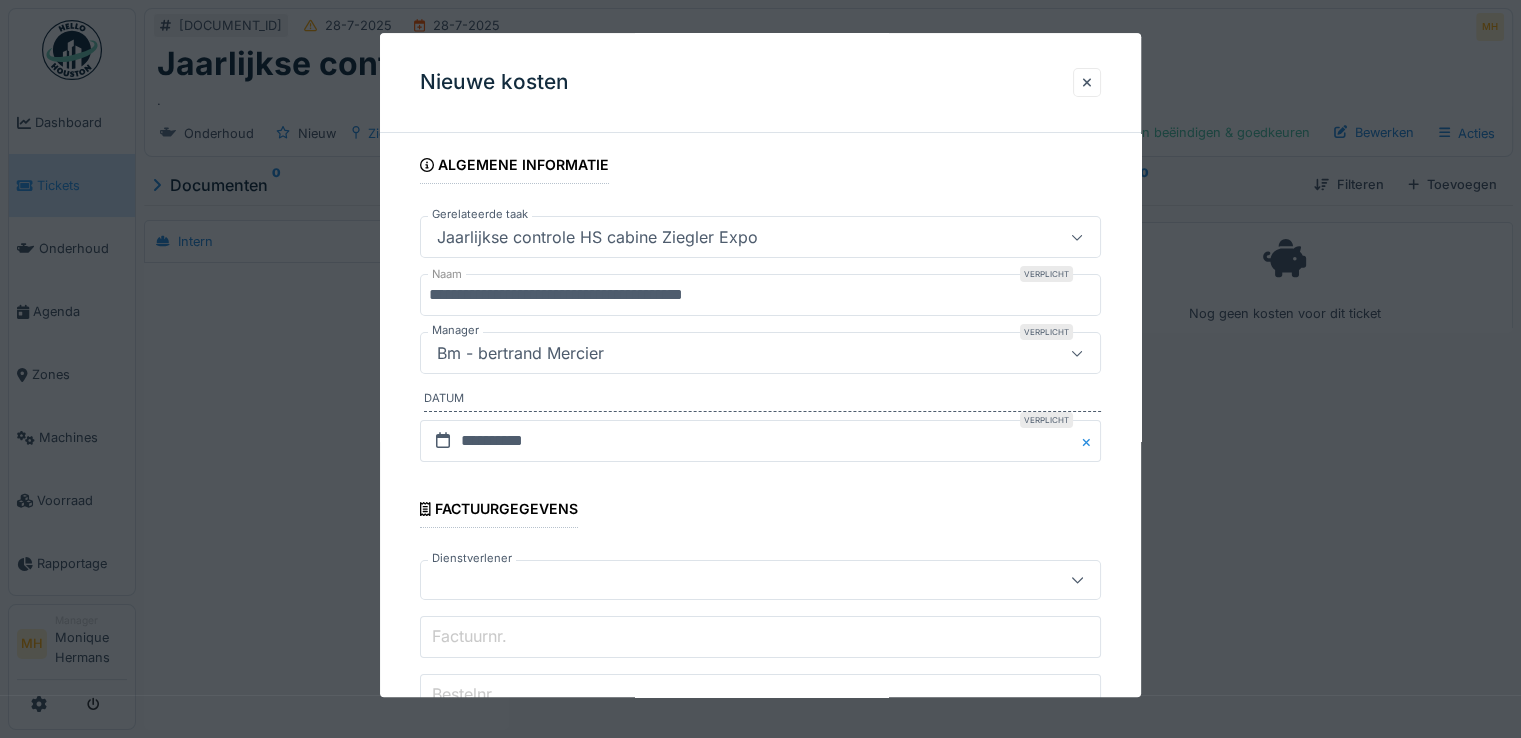 click at bounding box center [726, 580] 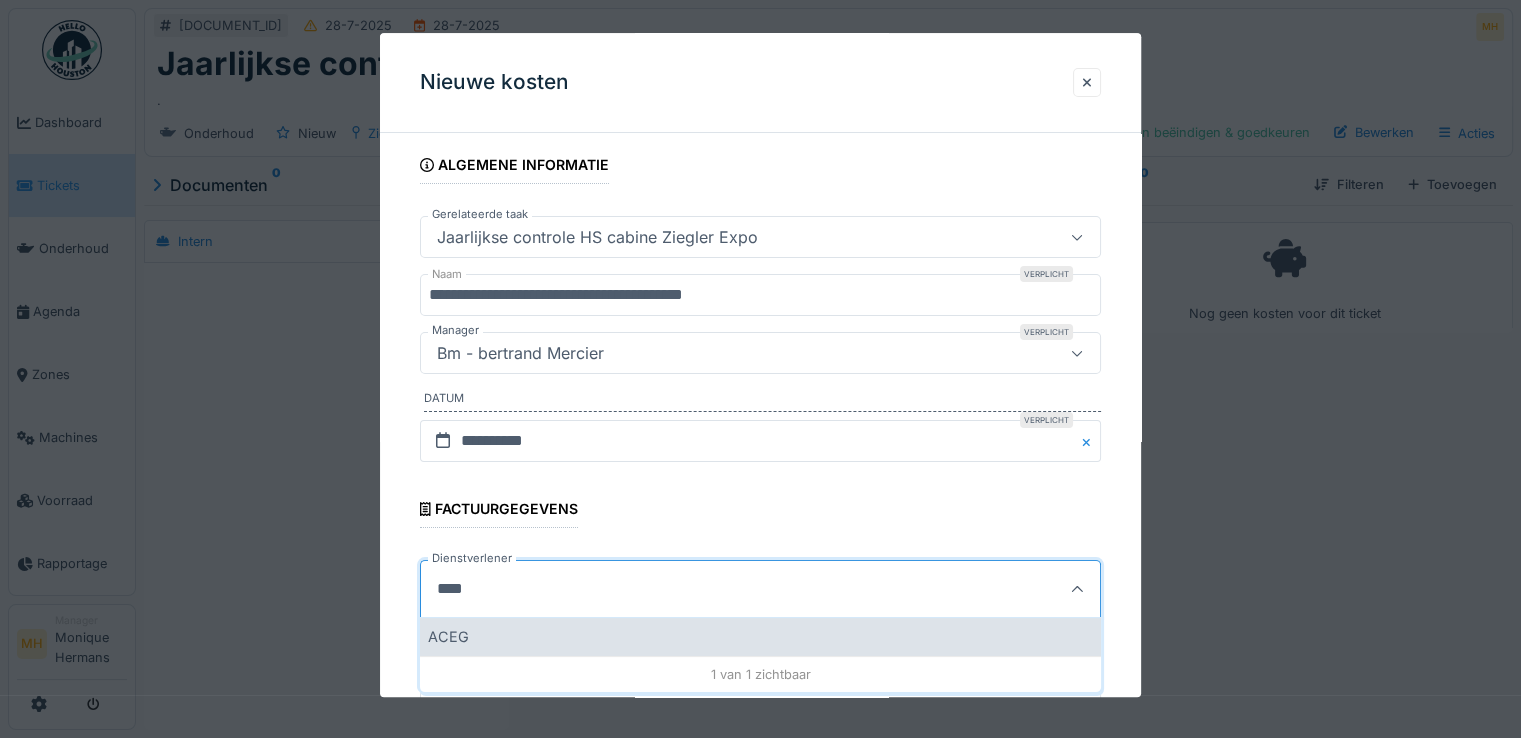 type on "****" 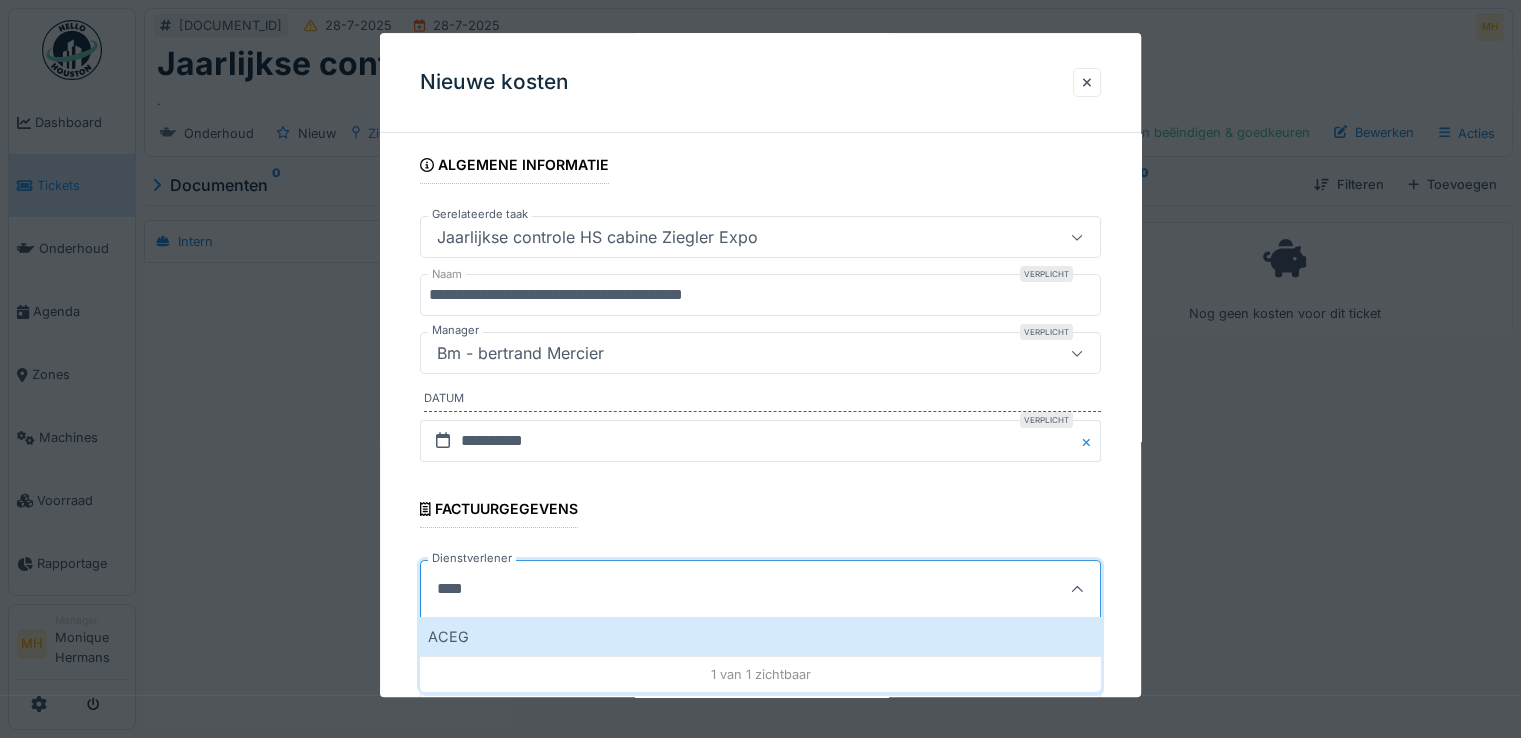 drag, startPoint x: 448, startPoint y: 643, endPoint x: 511, endPoint y: 616, distance: 68.54196 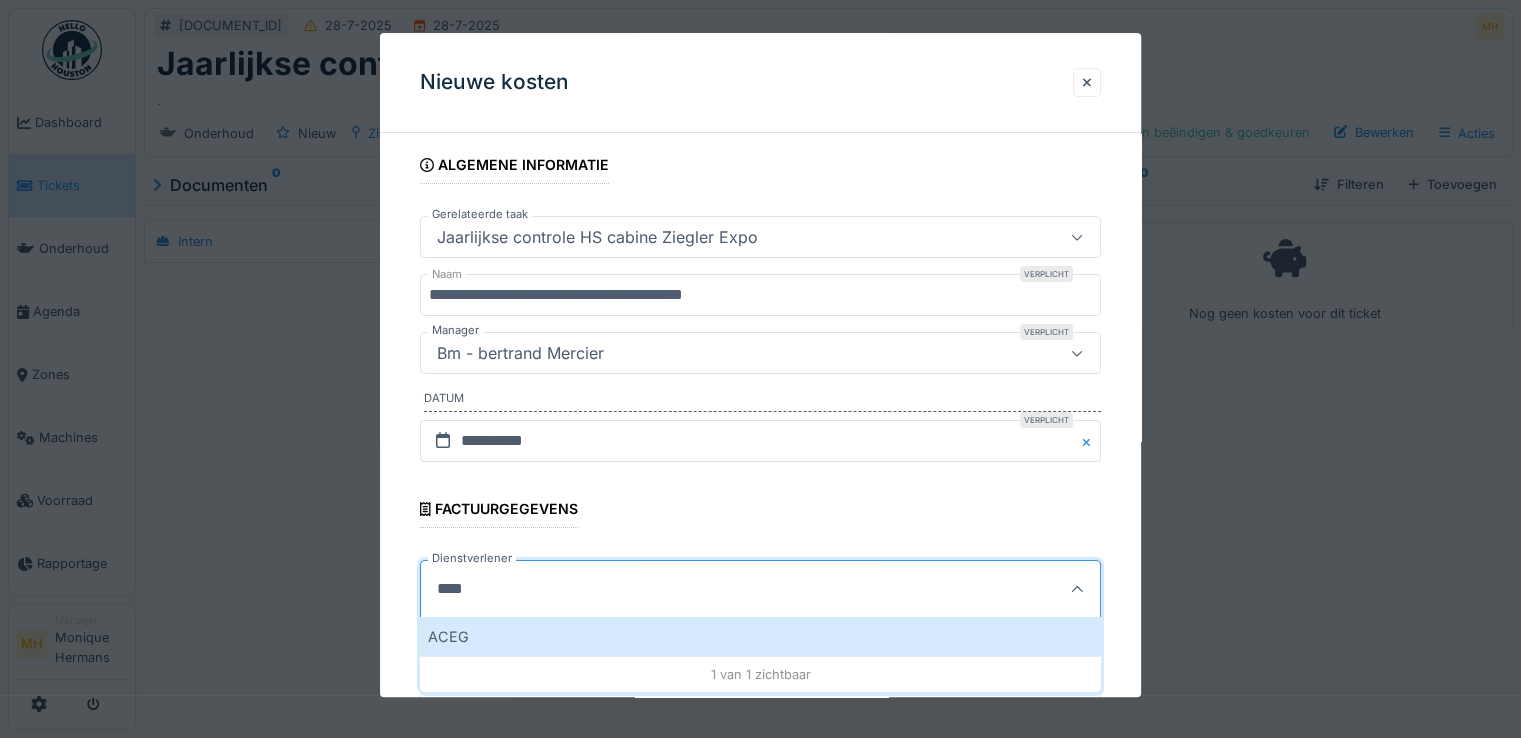 click on "ACEG" at bounding box center [760, 636] 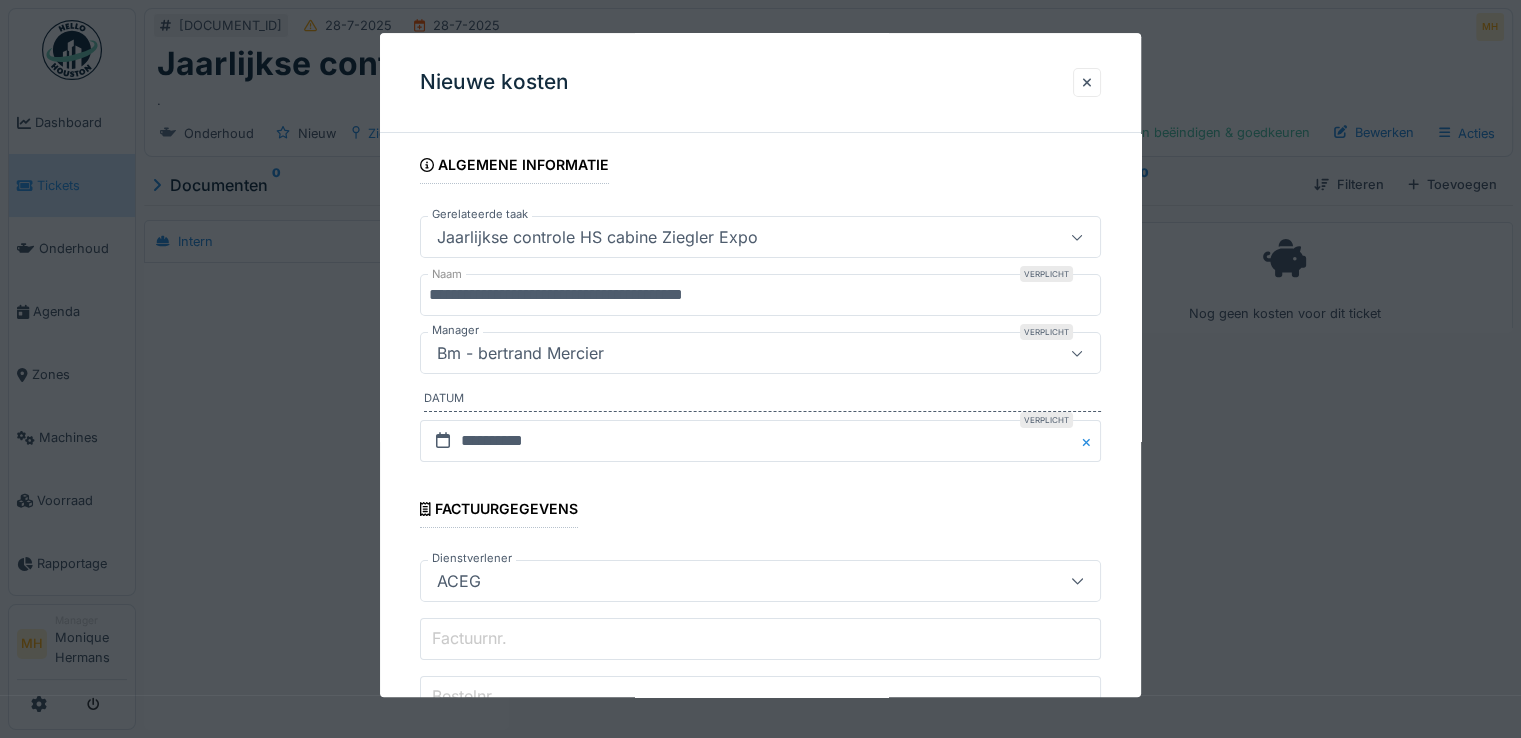 scroll, scrollTop: 300, scrollLeft: 0, axis: vertical 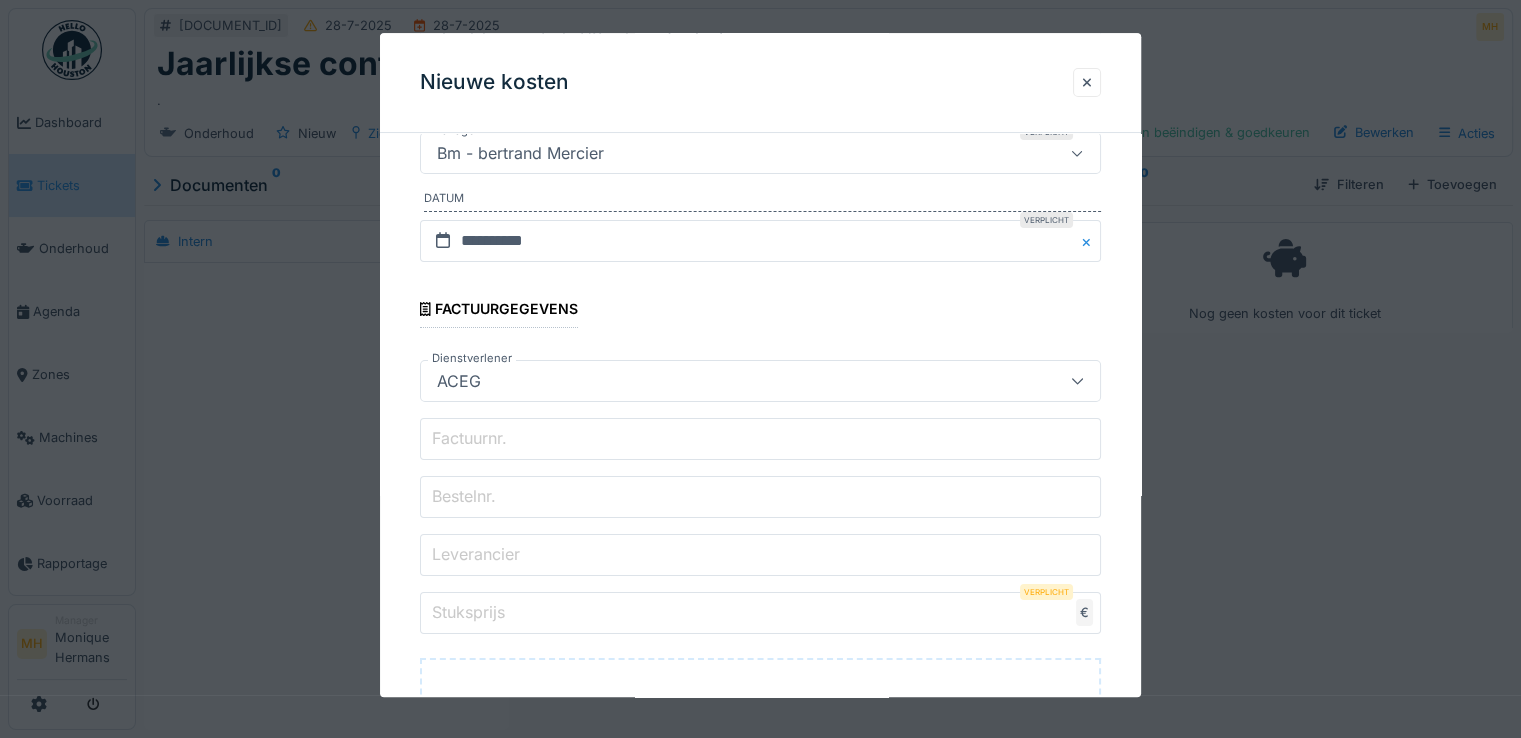 drag, startPoint x: 544, startPoint y: 435, endPoint x: 549, endPoint y: 445, distance: 11.18034 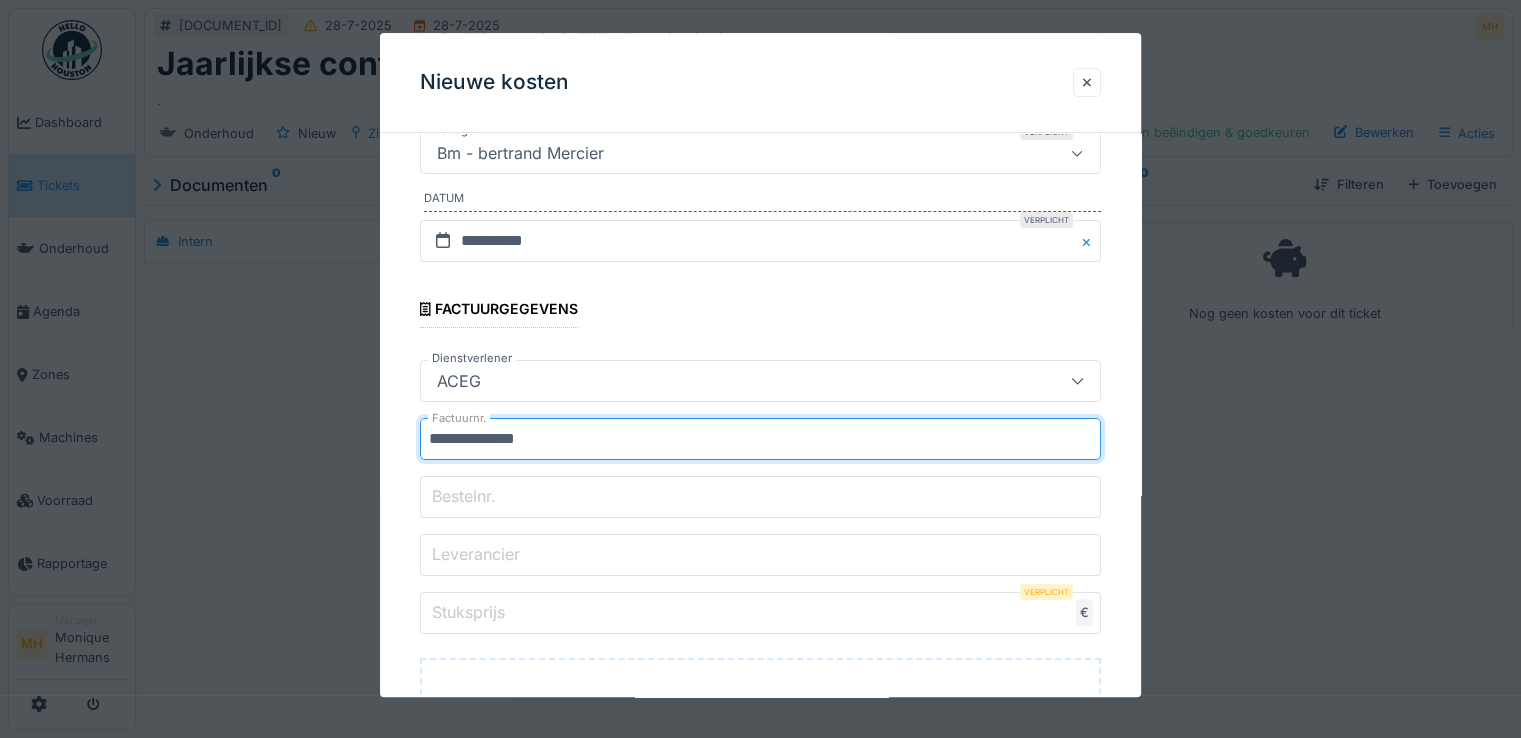 type on "**********" 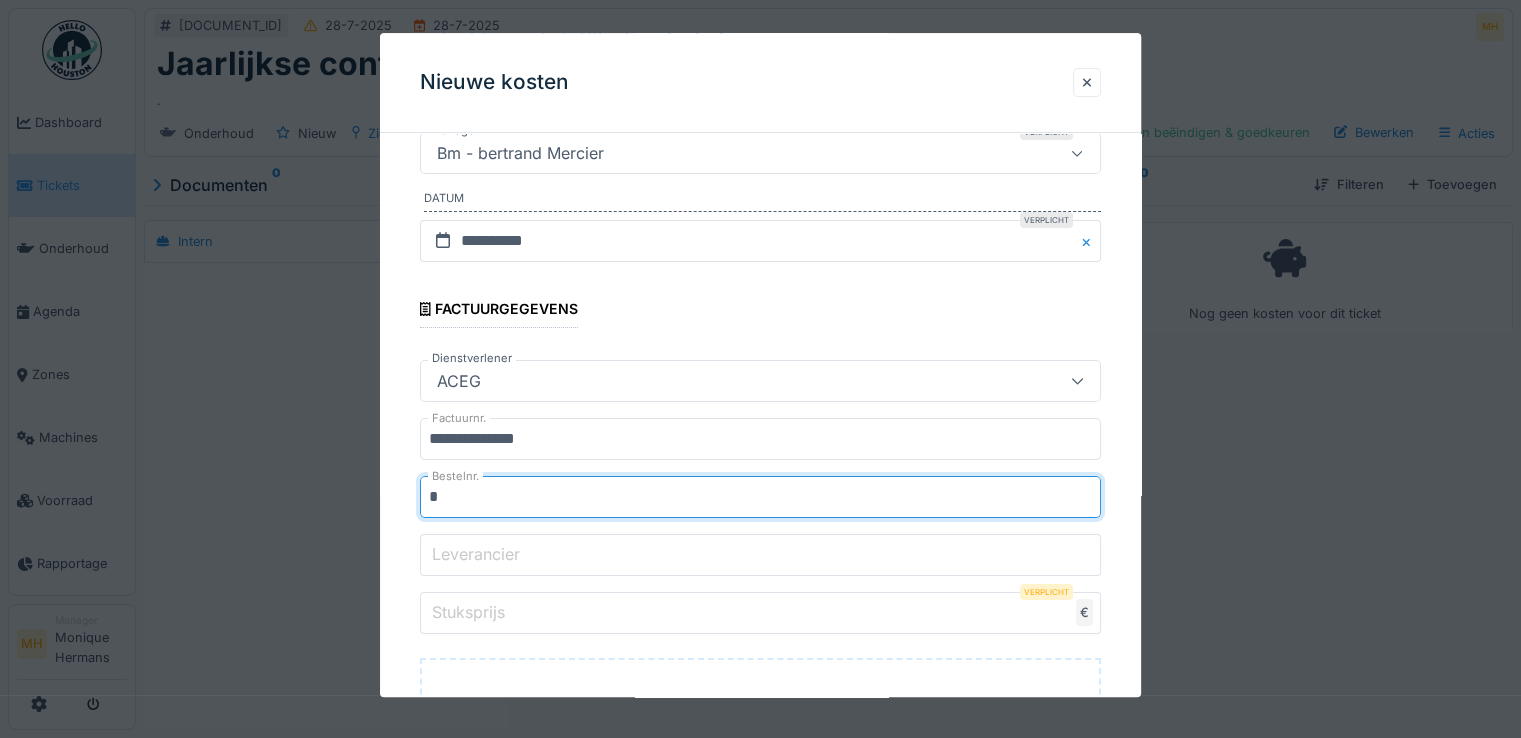 type on "*" 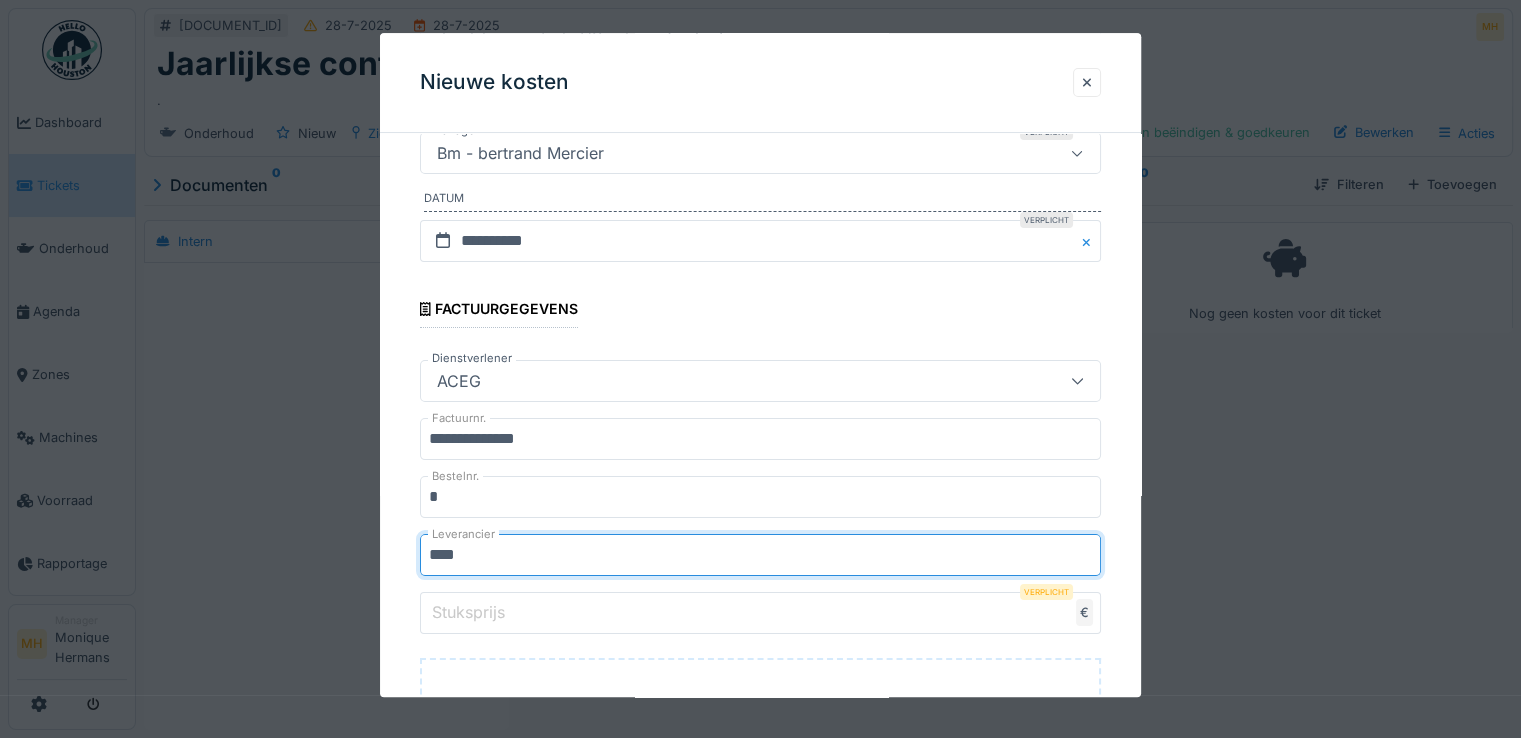 type on "****" 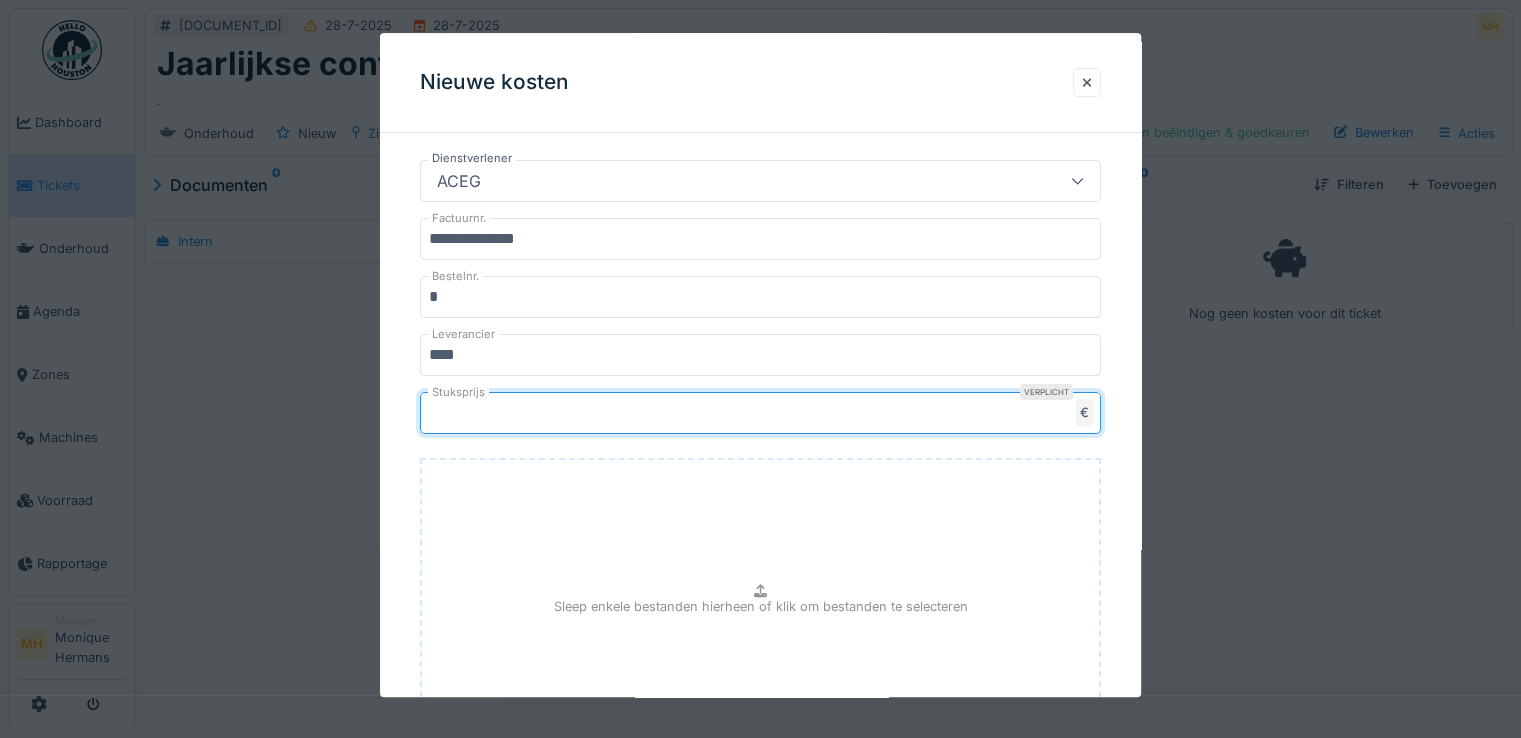 scroll, scrollTop: 686, scrollLeft: 0, axis: vertical 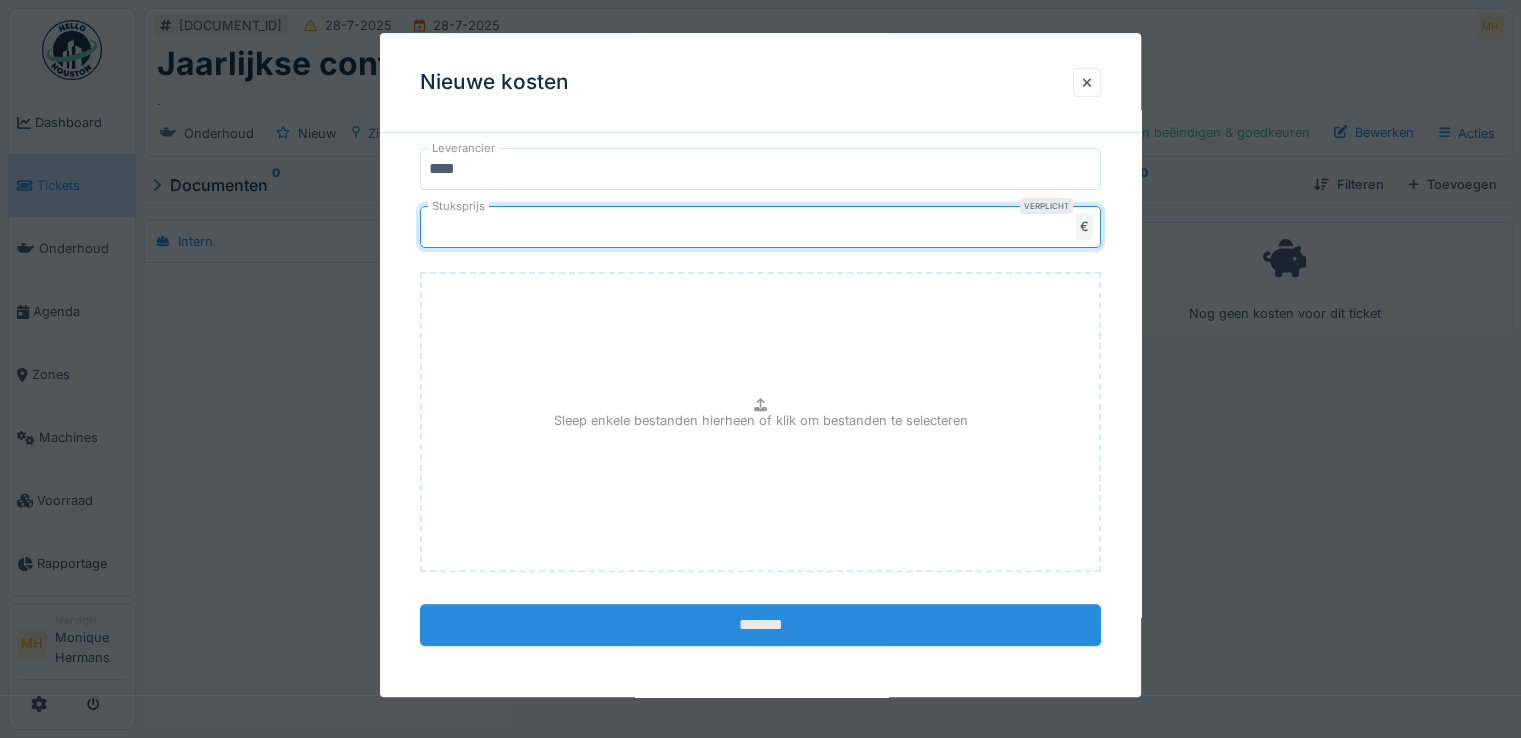 type on "******" 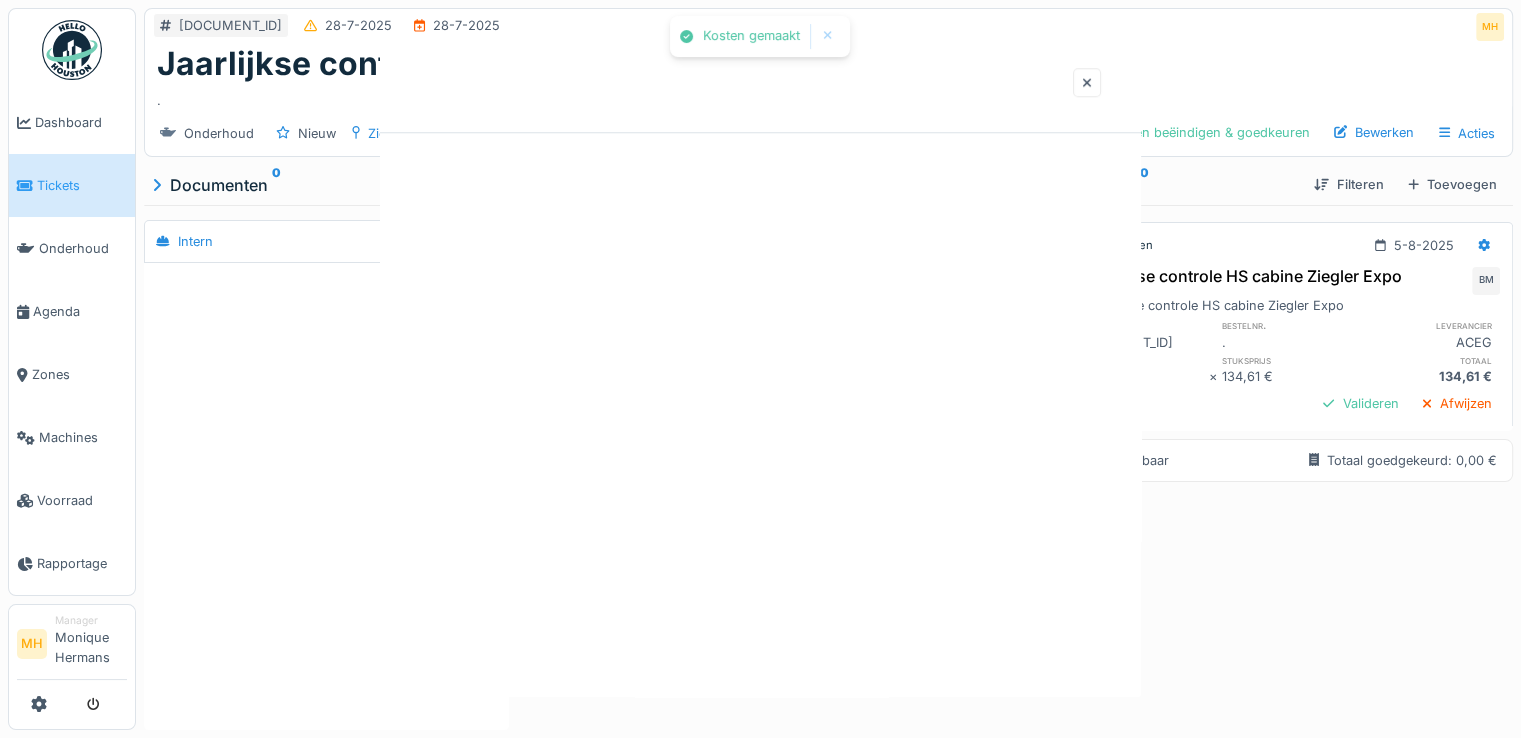 scroll, scrollTop: 0, scrollLeft: 0, axis: both 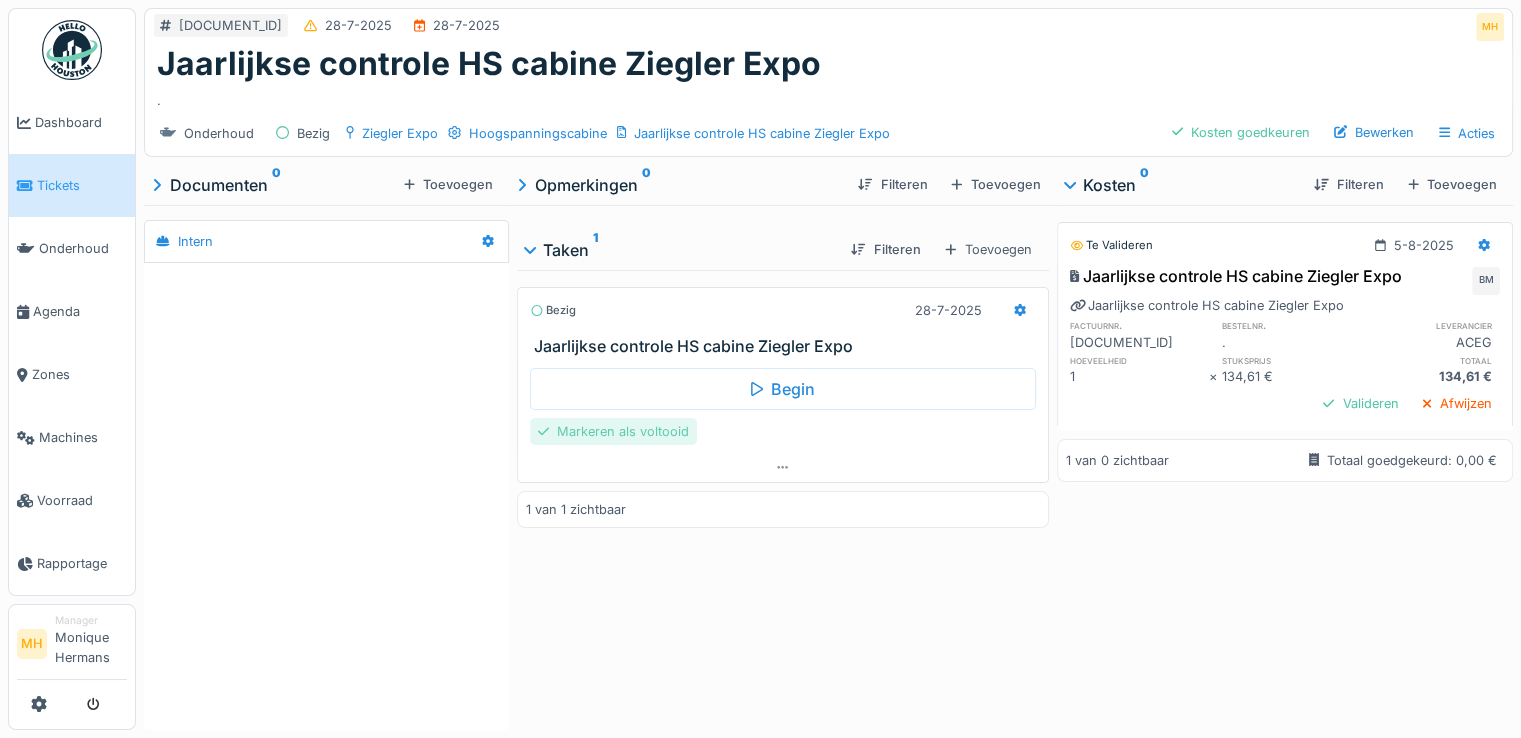 click on "Markeren als voltooid" at bounding box center (613, 431) 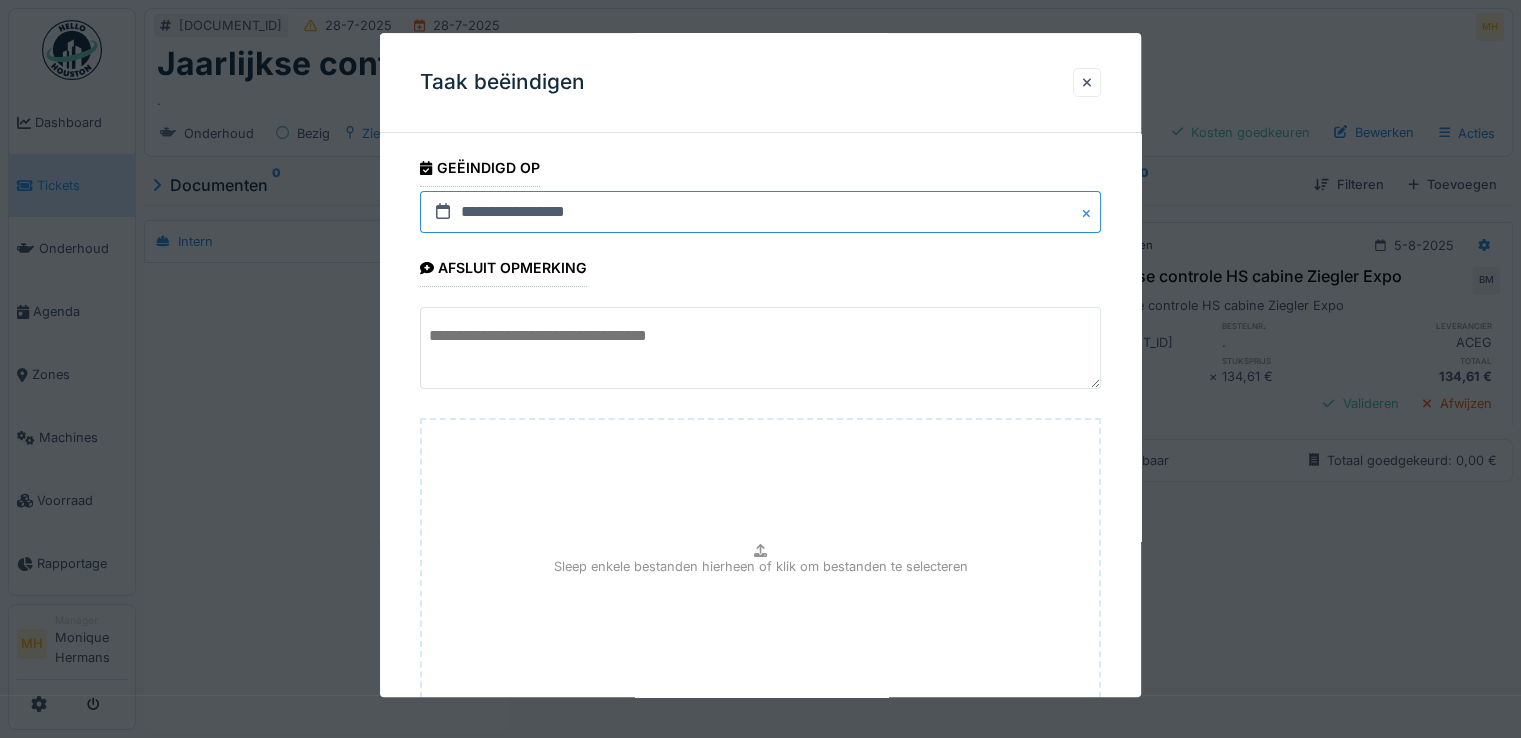 click on "**********" at bounding box center [760, 212] 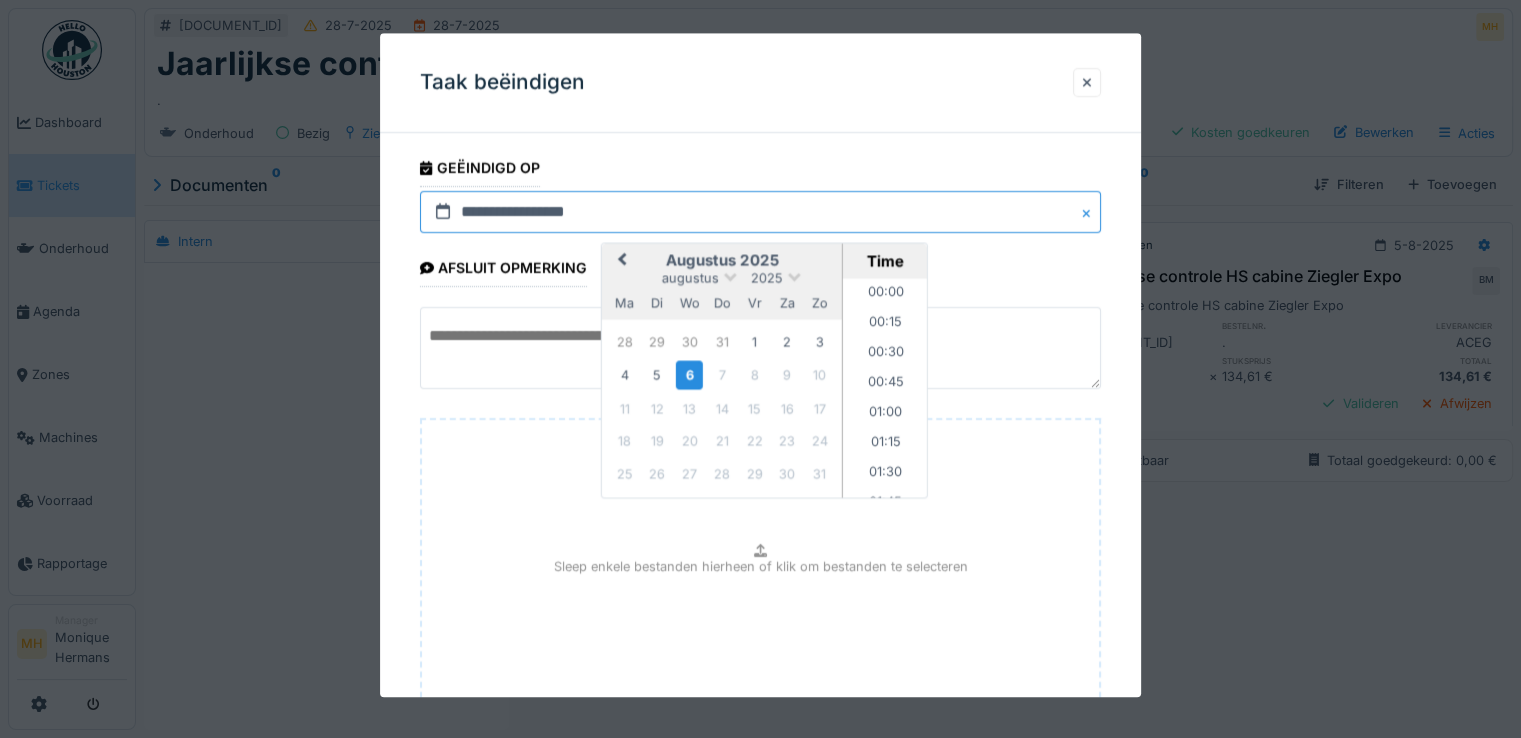 scroll, scrollTop: 1555, scrollLeft: 0, axis: vertical 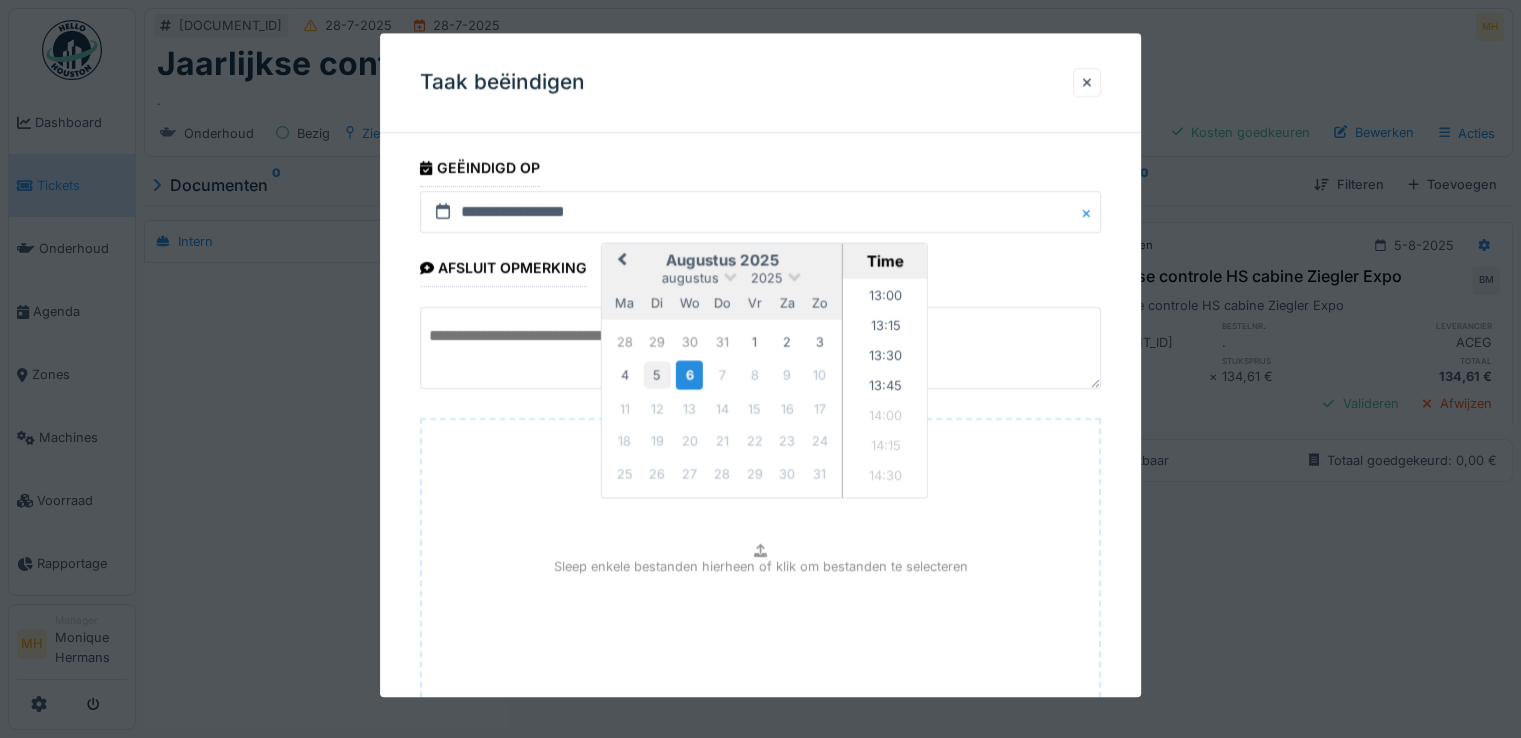 click on "5" at bounding box center [657, 375] 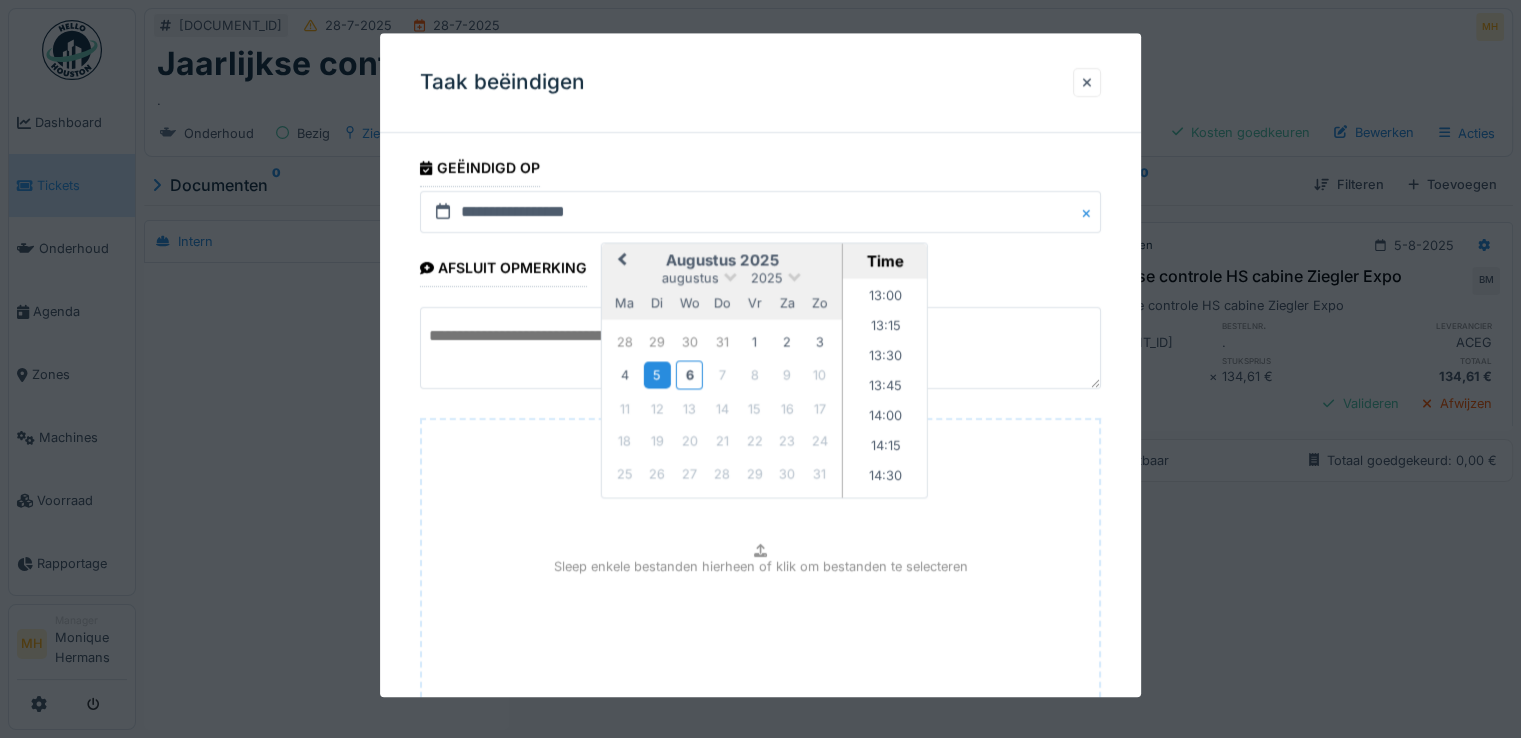 click on "5" at bounding box center [657, 375] 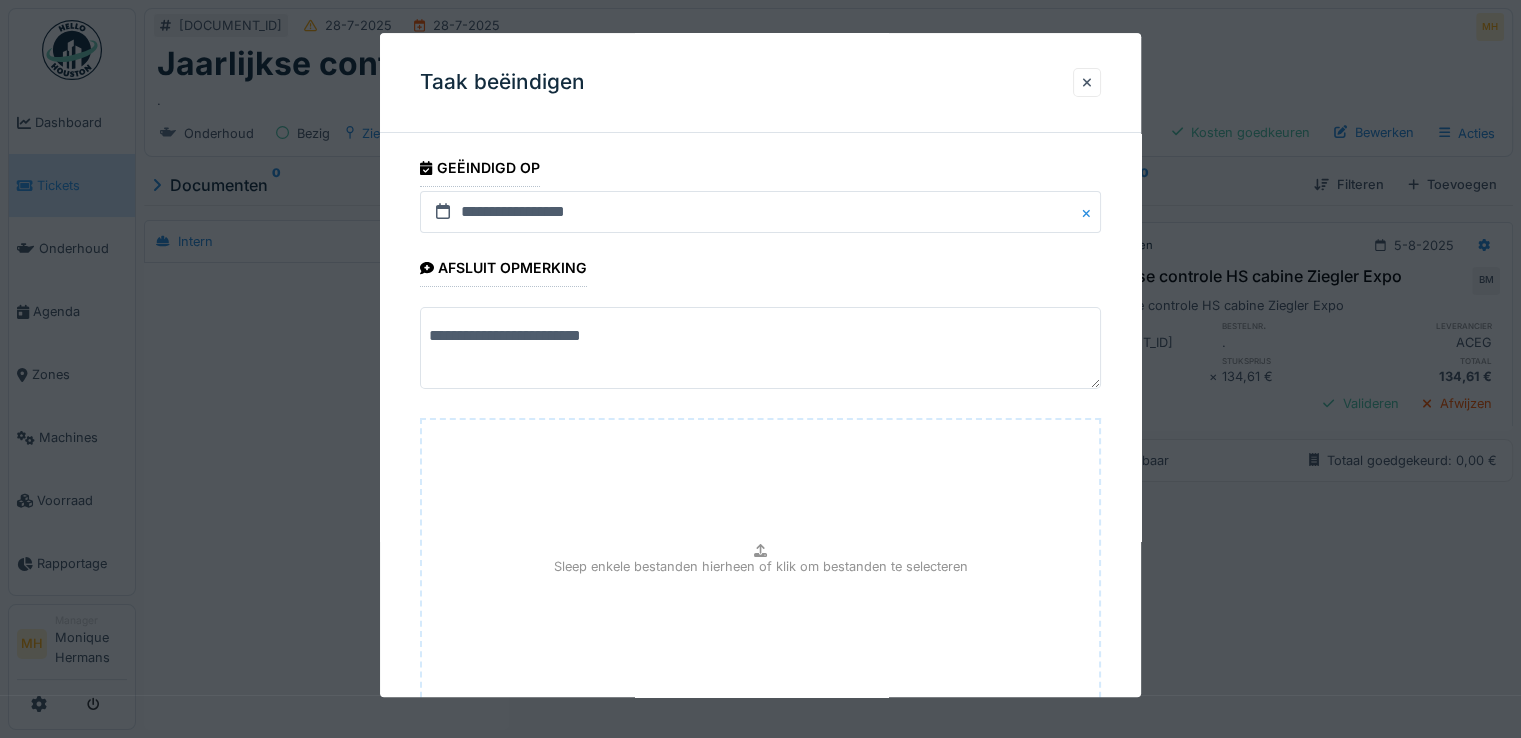 type on "**********" 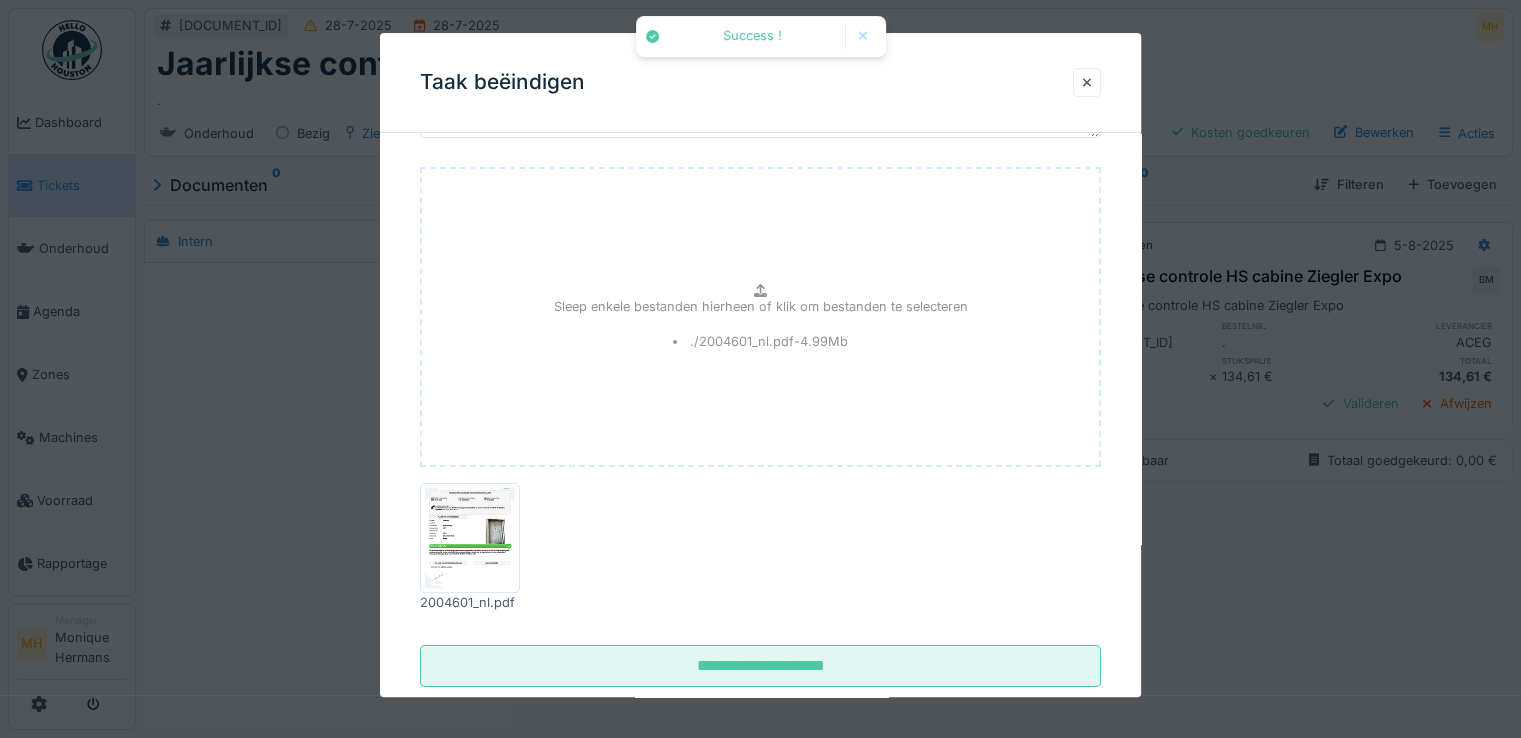 scroll, scrollTop: 294, scrollLeft: 0, axis: vertical 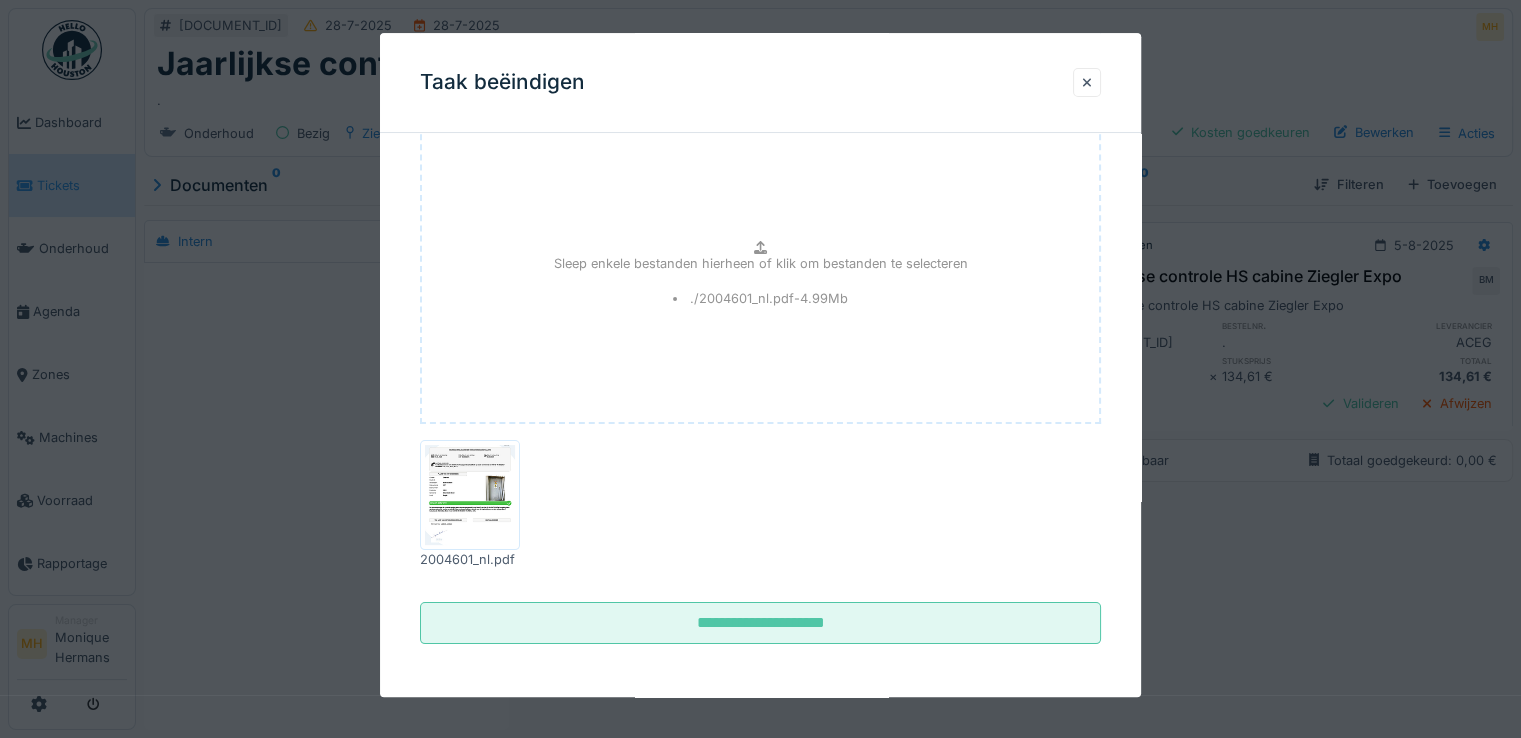 click on "**********" at bounding box center [760, 257] 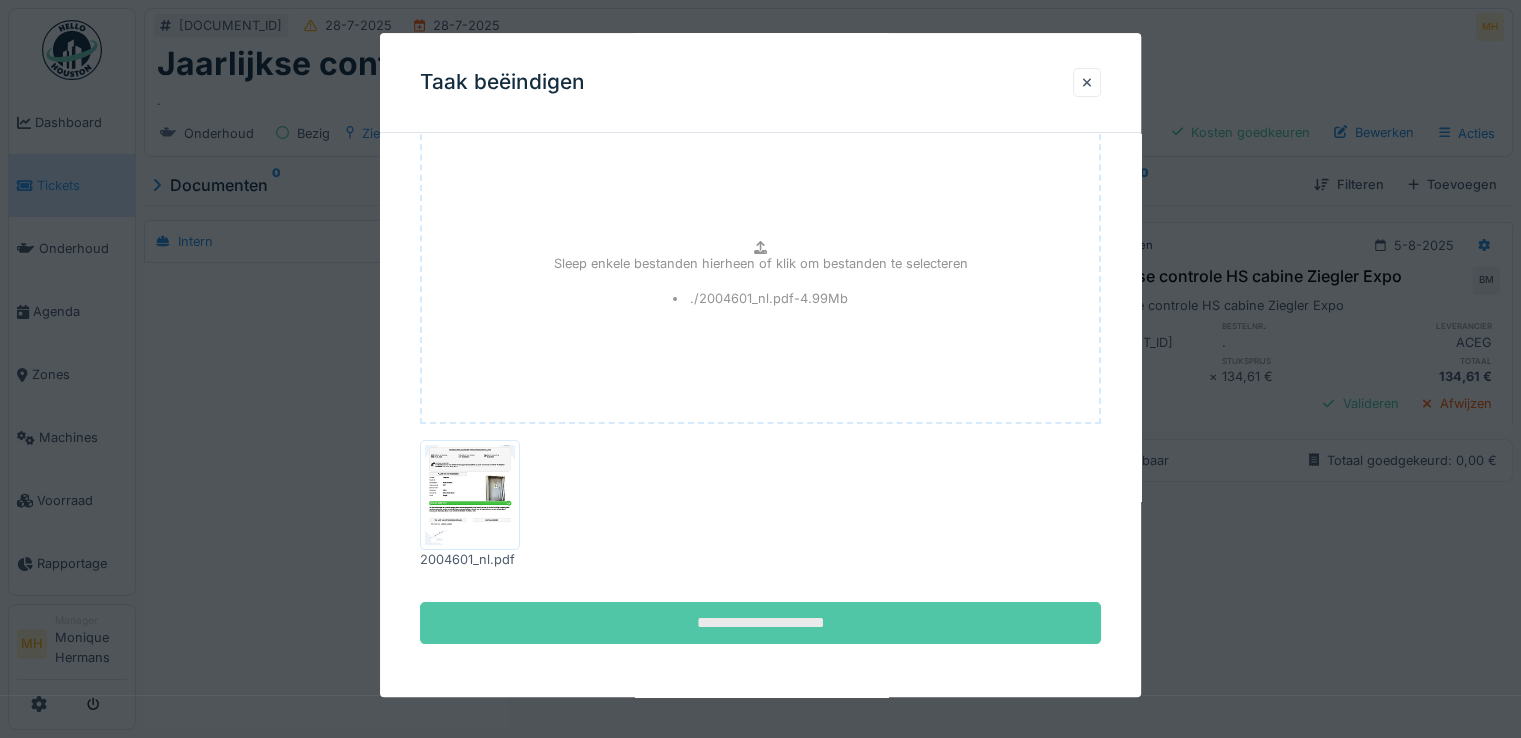 click on "**********" at bounding box center [760, 623] 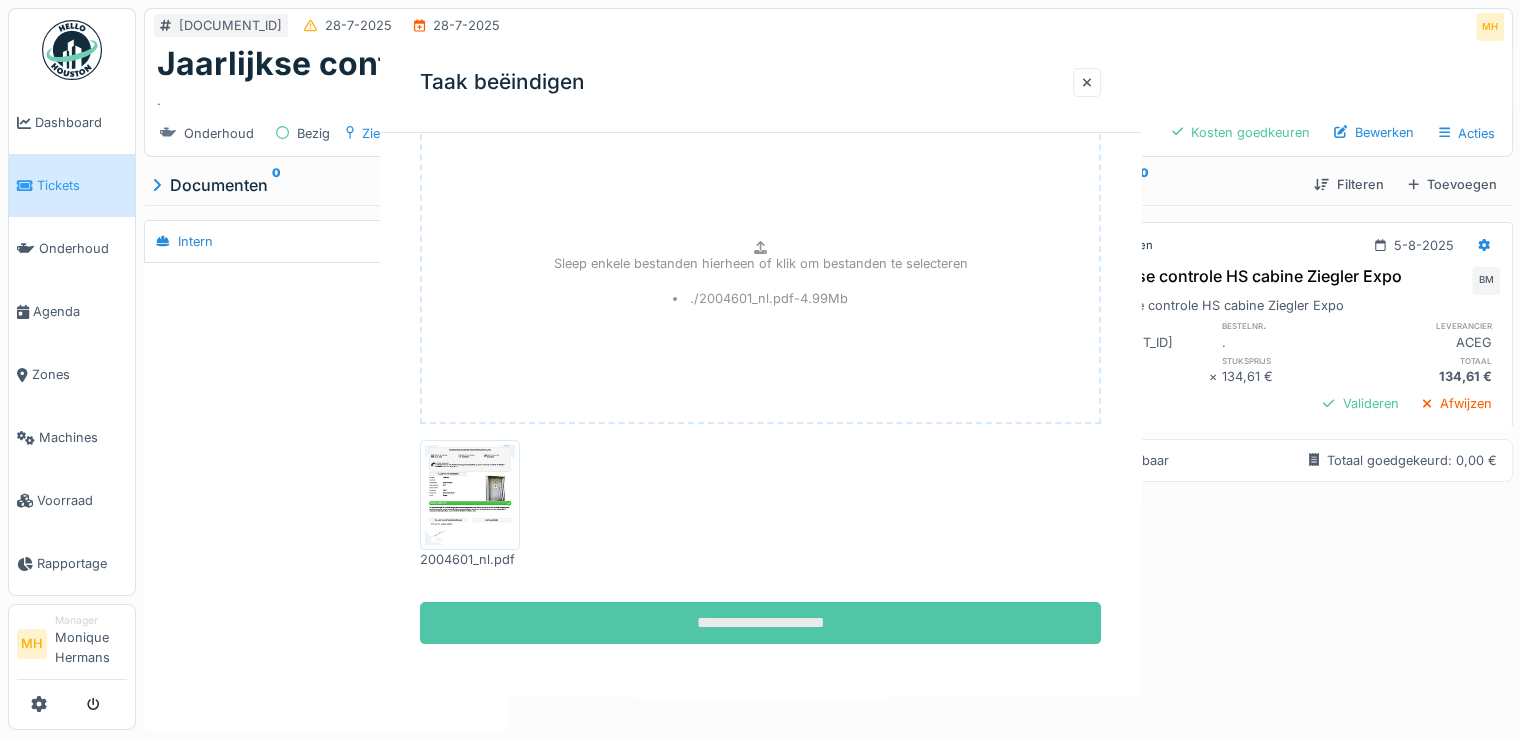 scroll, scrollTop: 0, scrollLeft: 0, axis: both 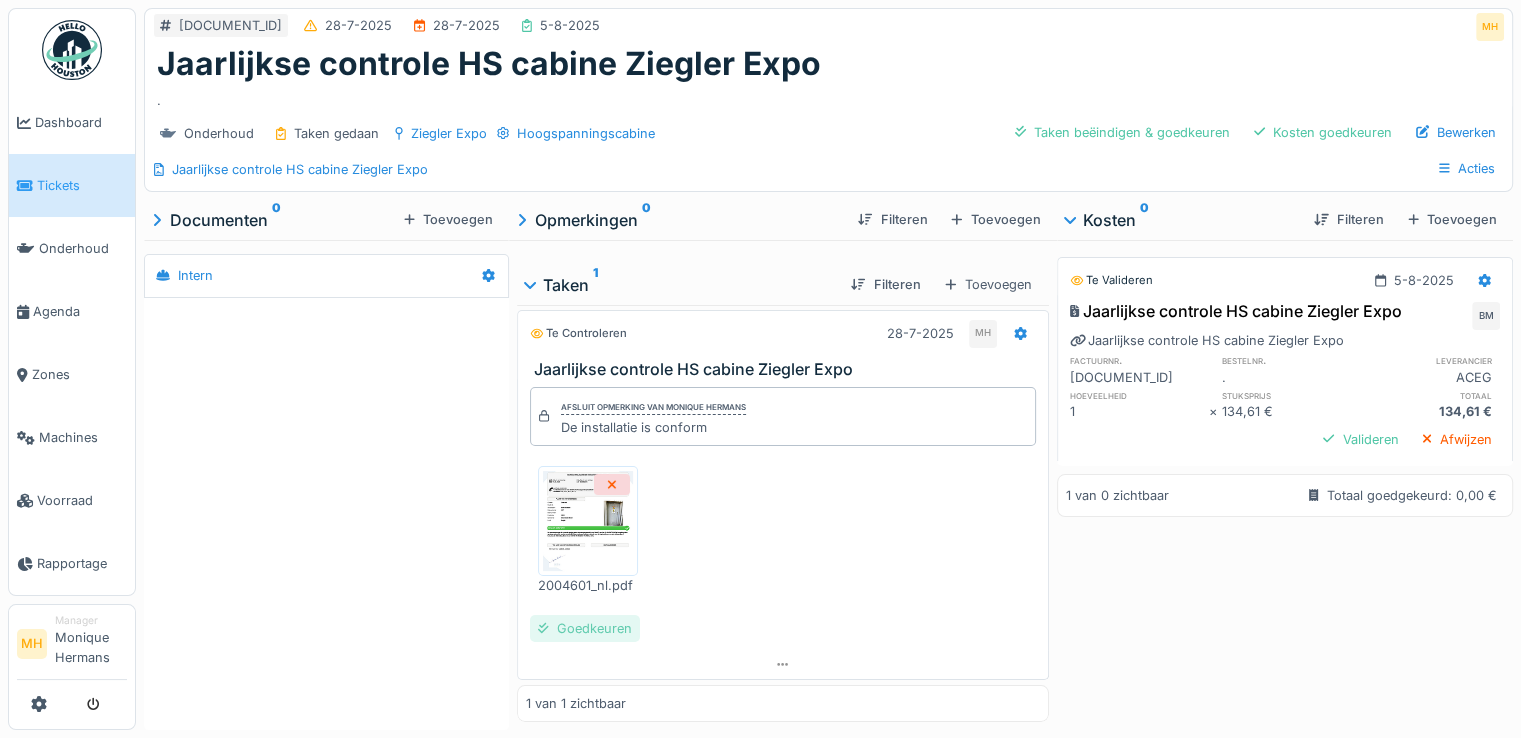 click on "Goedkeuren" at bounding box center [585, 628] 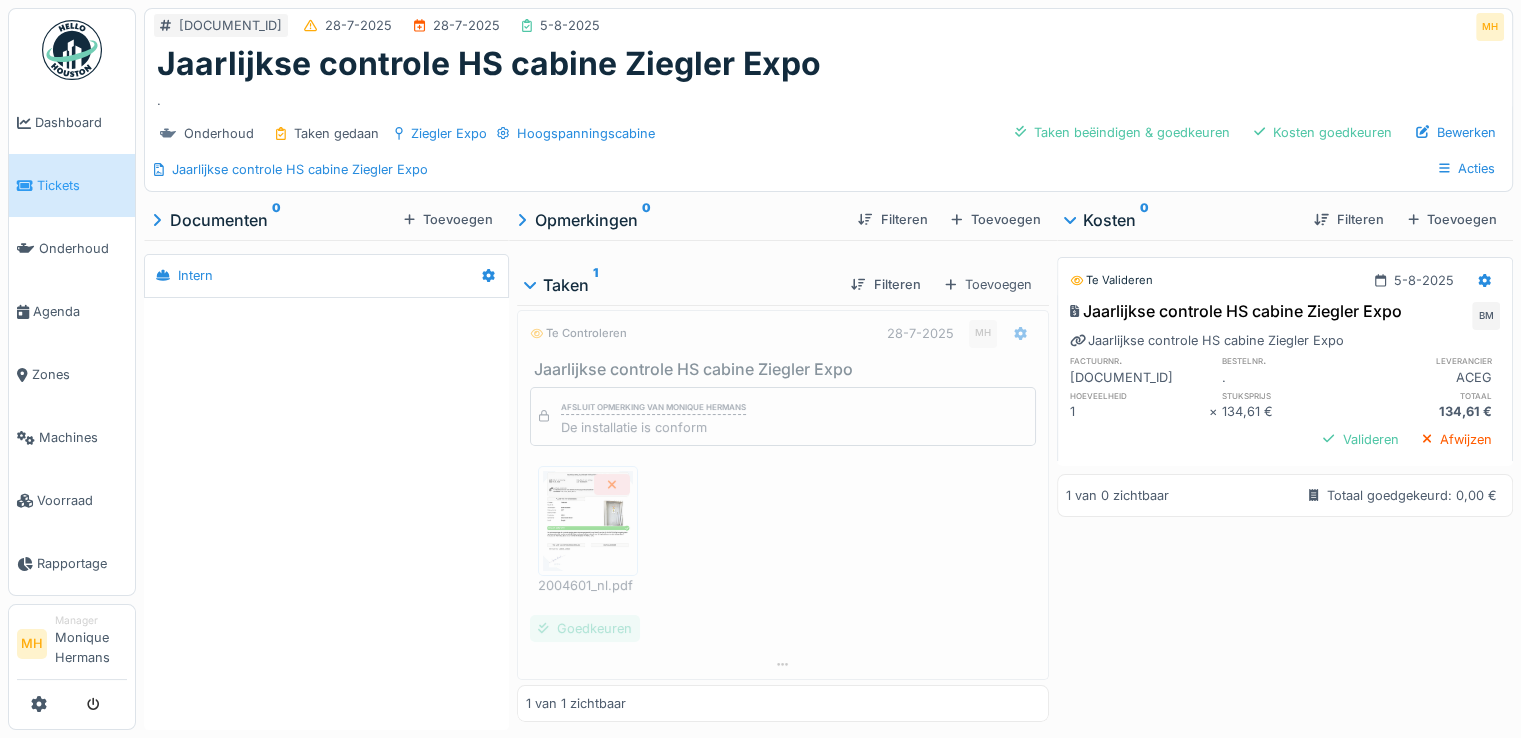 scroll, scrollTop: 0, scrollLeft: 0, axis: both 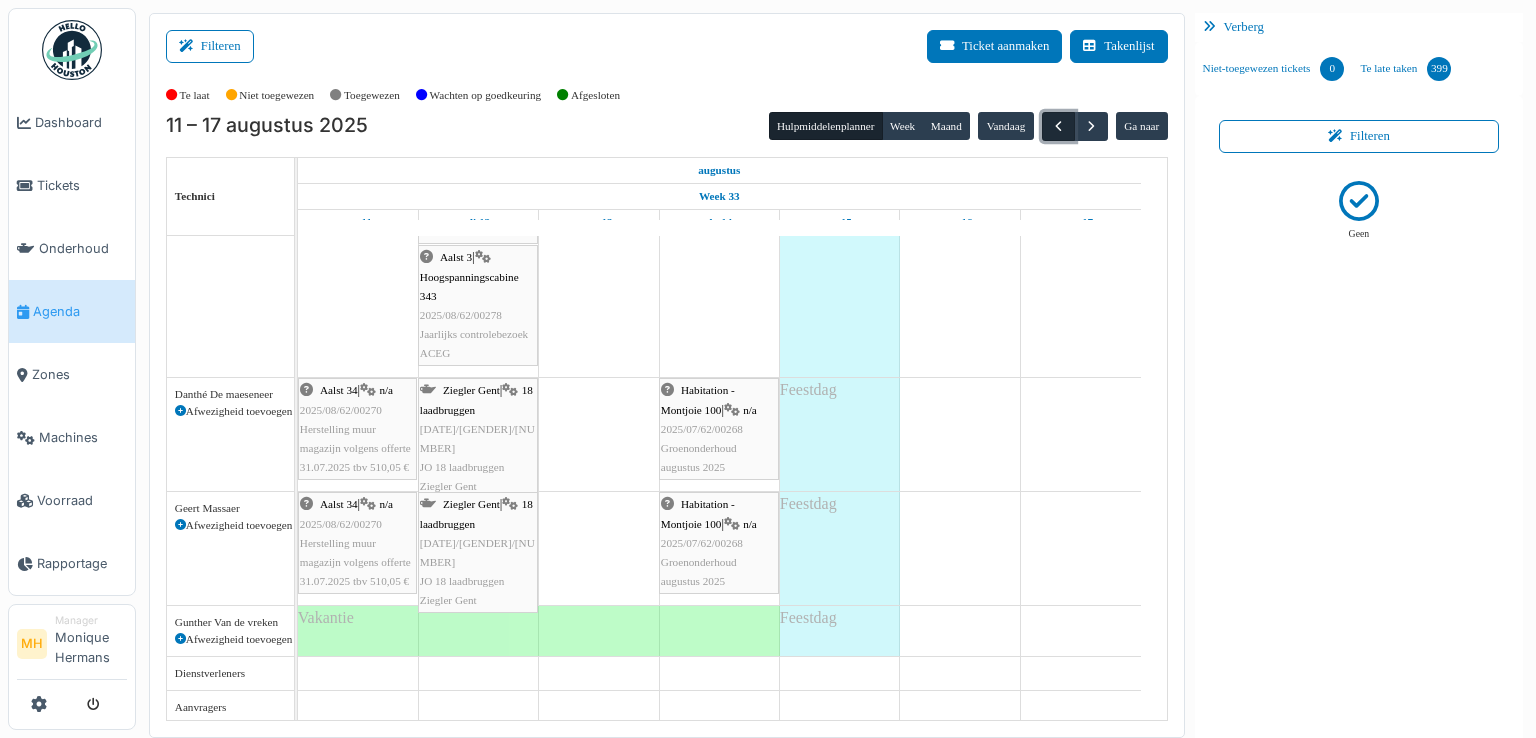 click at bounding box center [1058, 126] 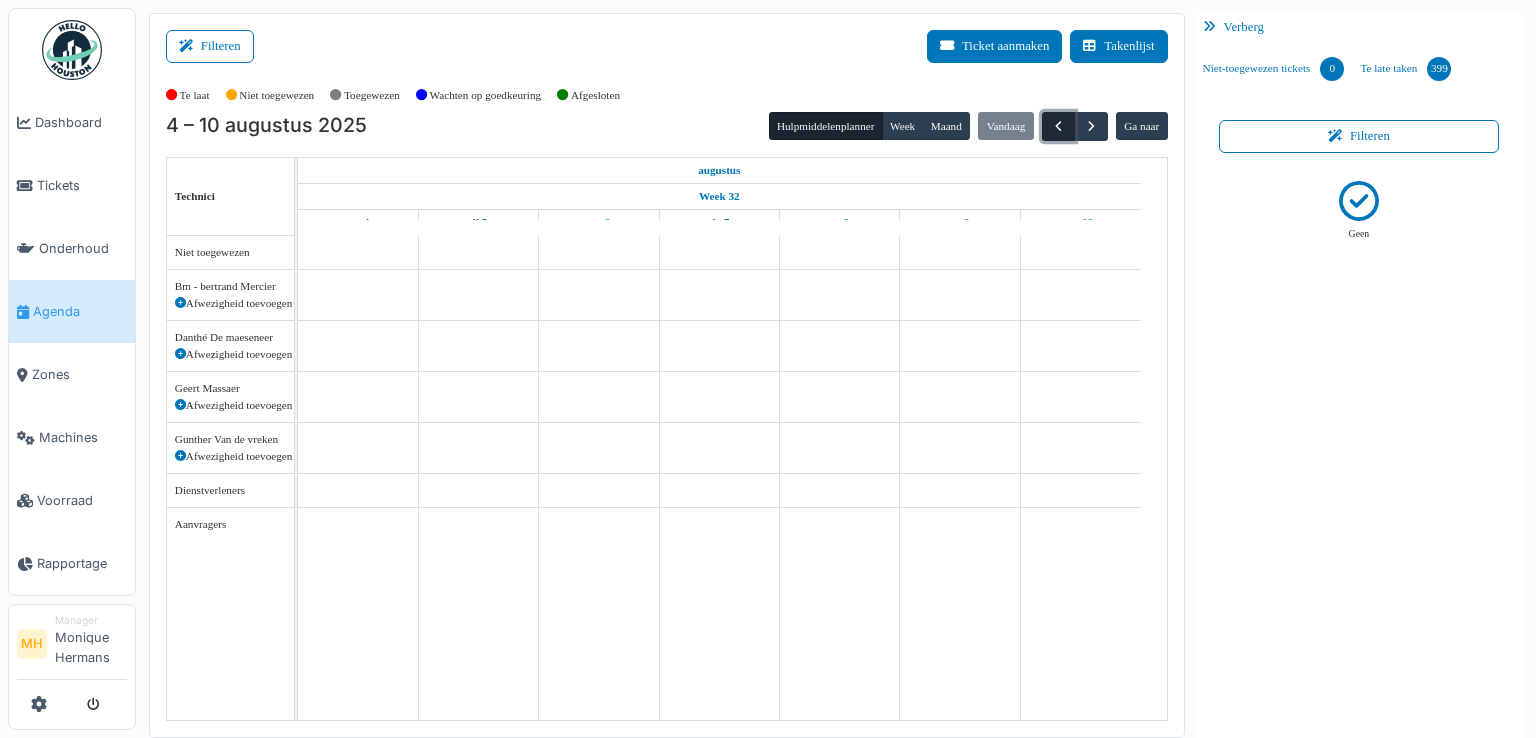 scroll, scrollTop: 0, scrollLeft: 0, axis: both 